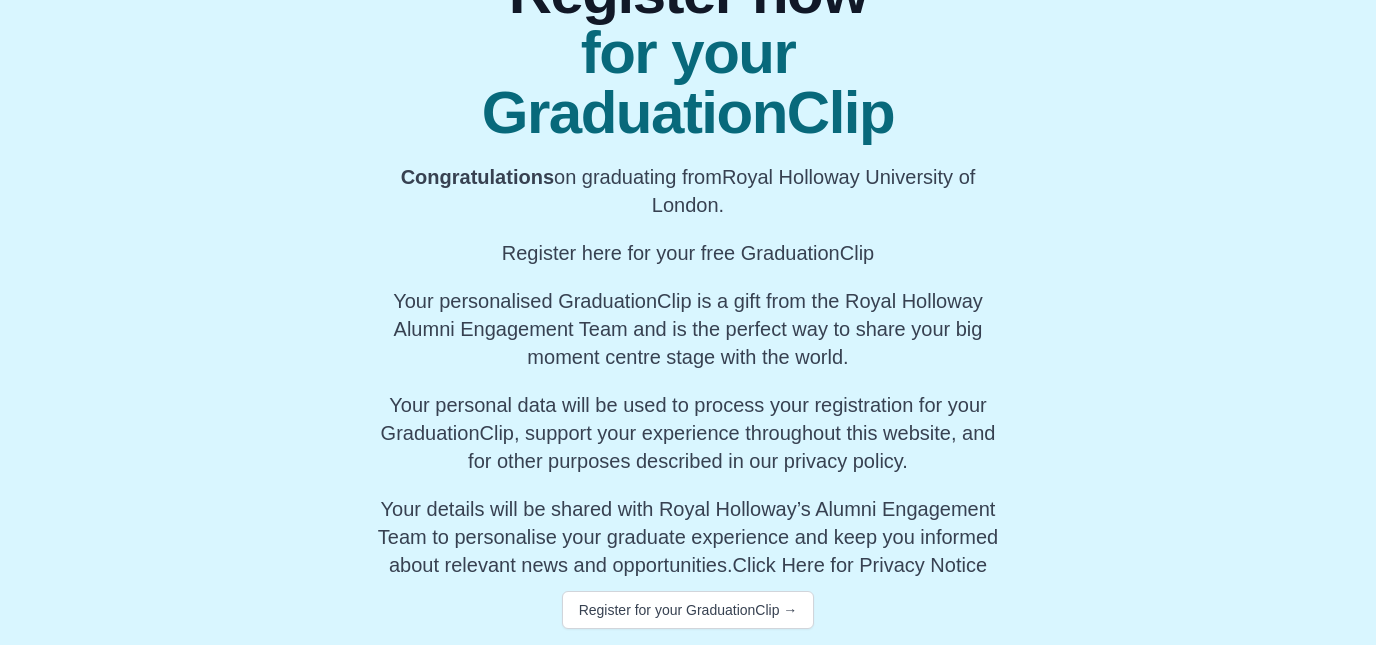 scroll, scrollTop: 215, scrollLeft: 0, axis: vertical 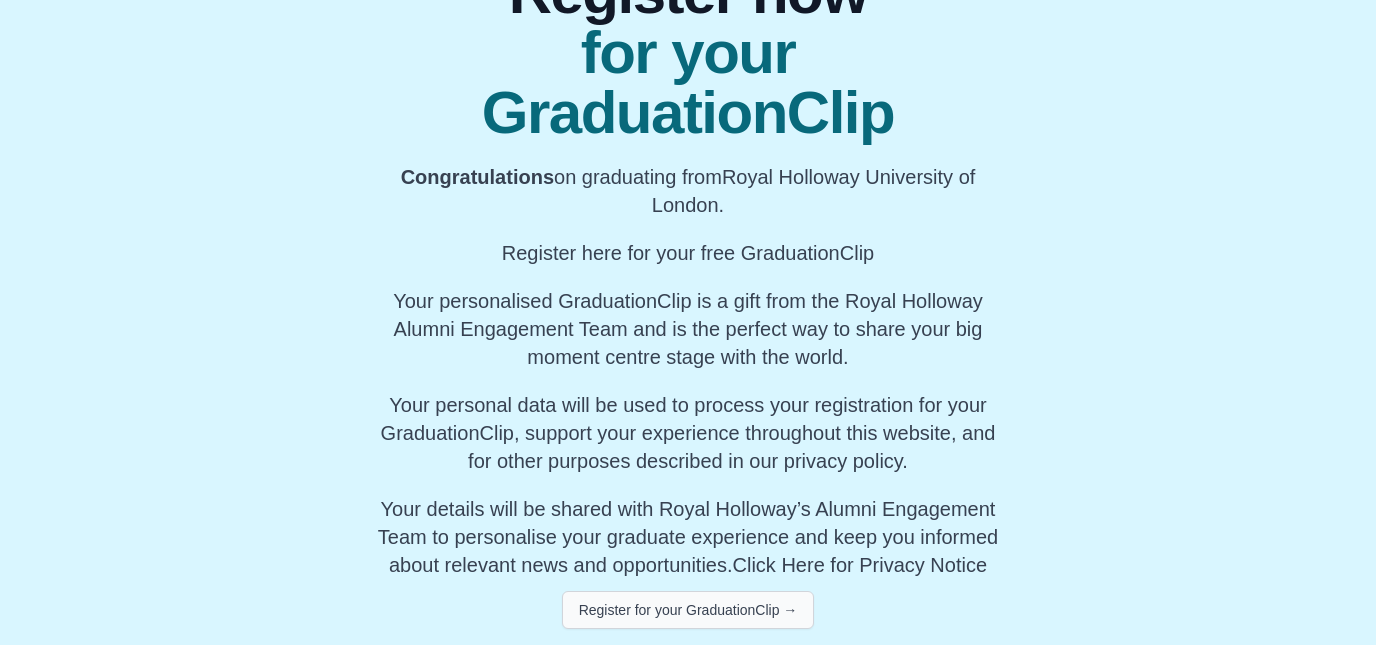click on "Register for your GraduationClip →" at bounding box center [688, 610] 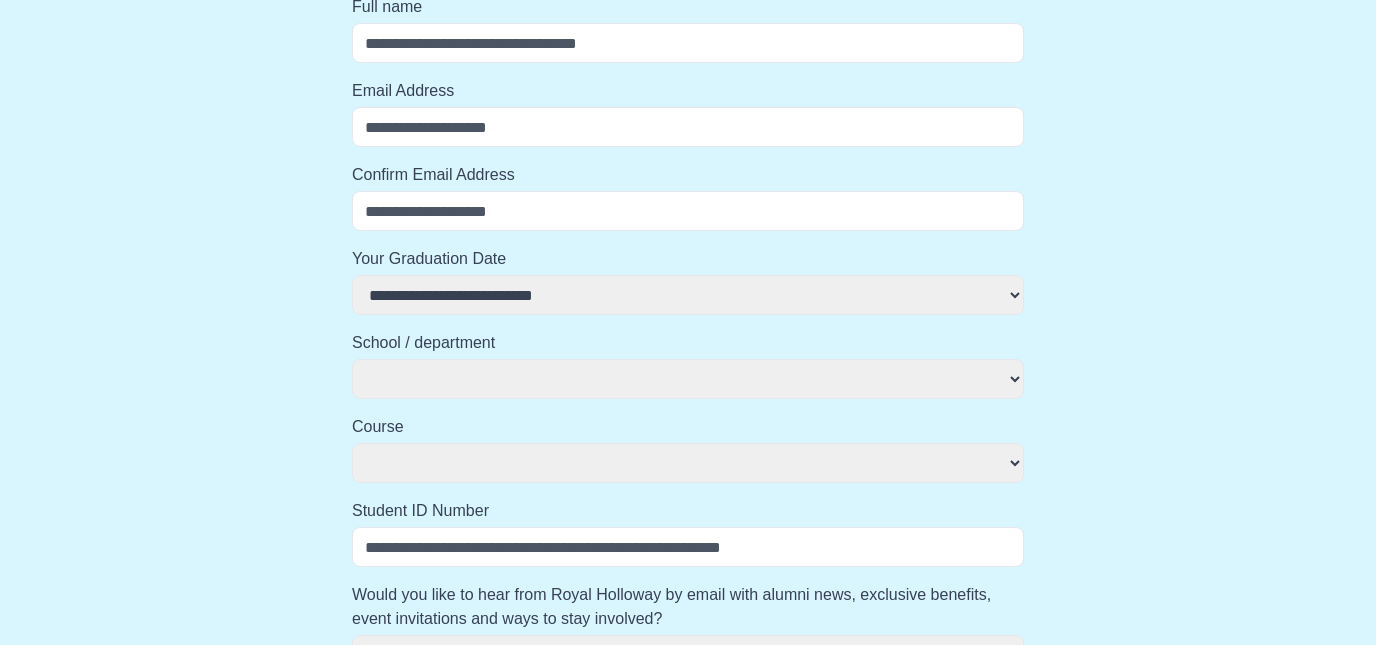 select 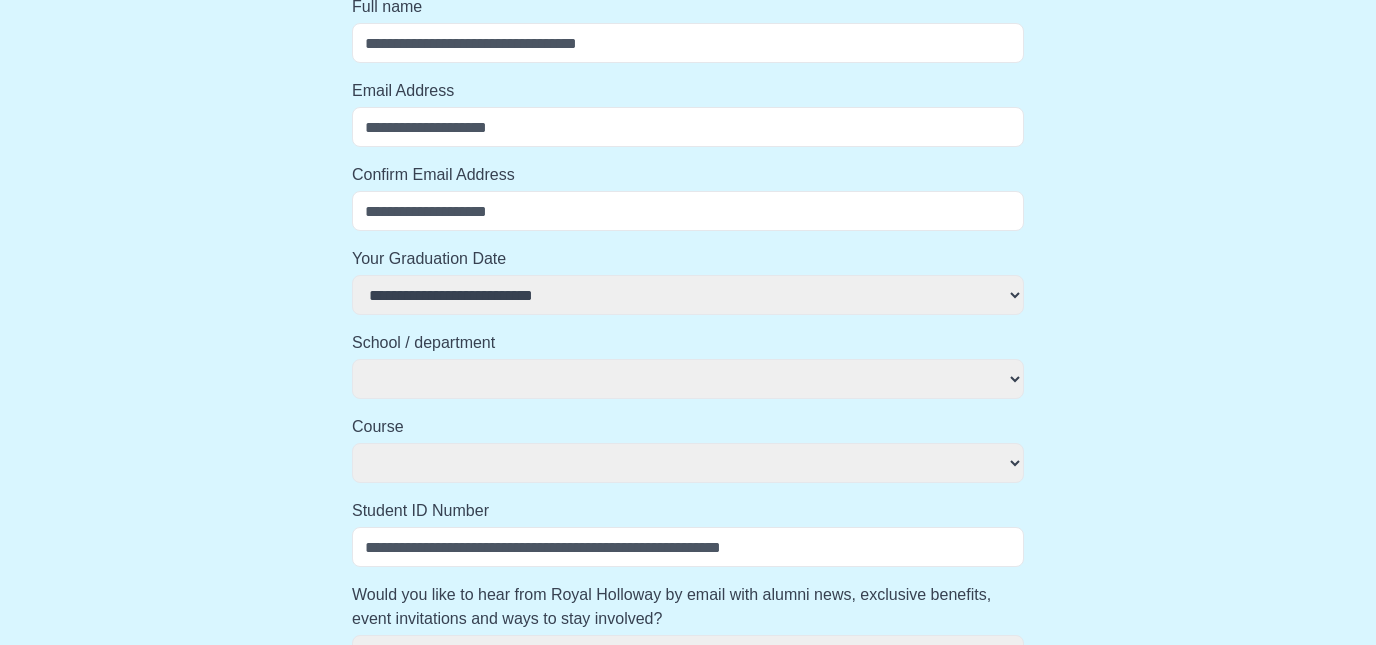 select 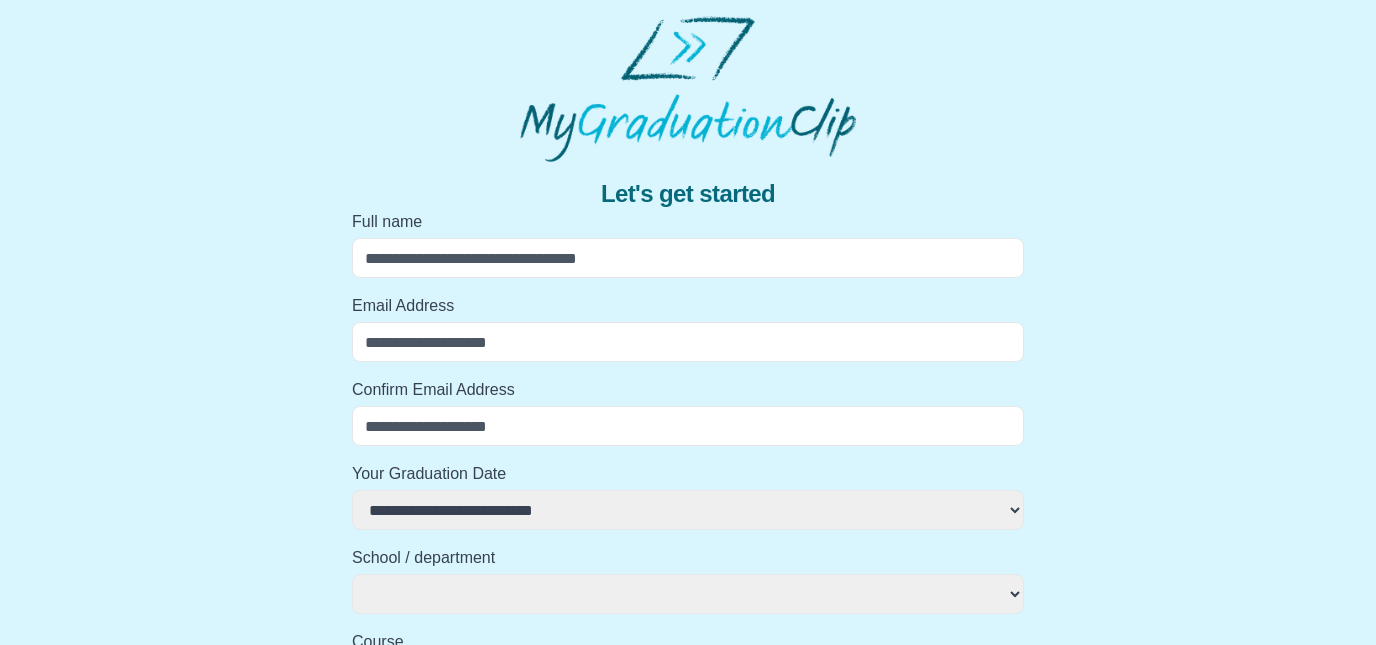 scroll, scrollTop: 0, scrollLeft: 0, axis: both 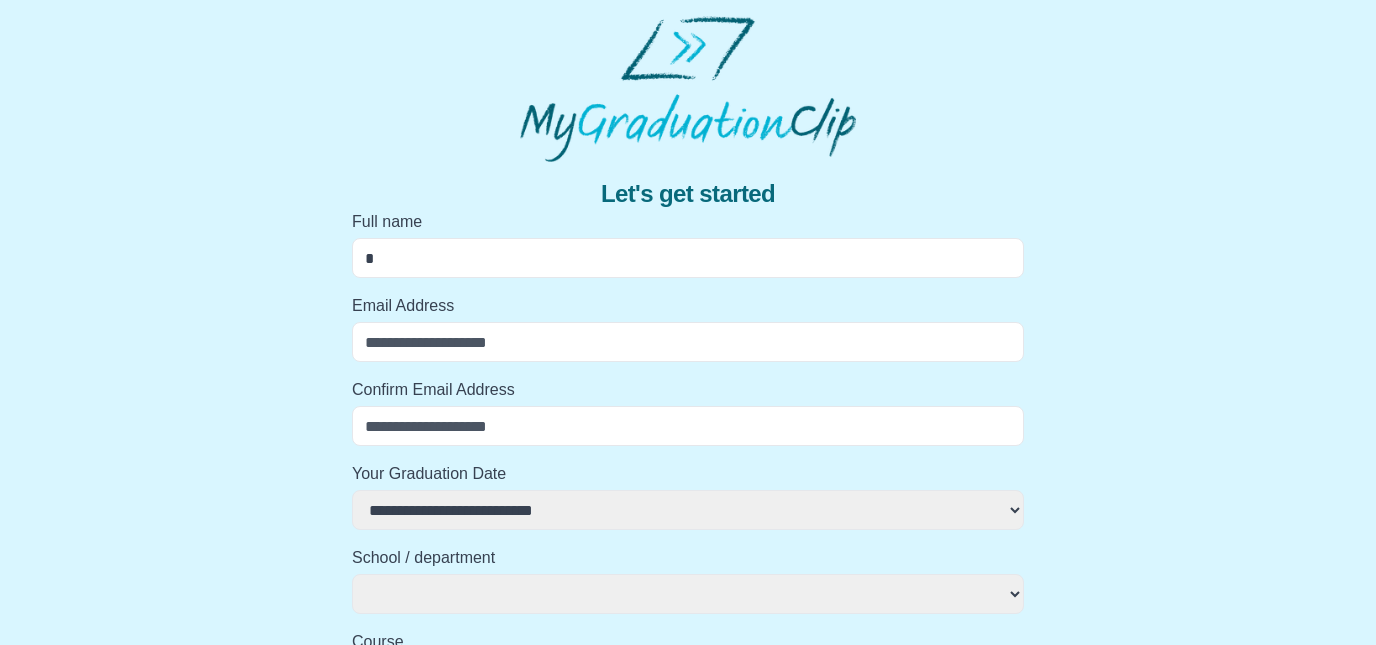 select 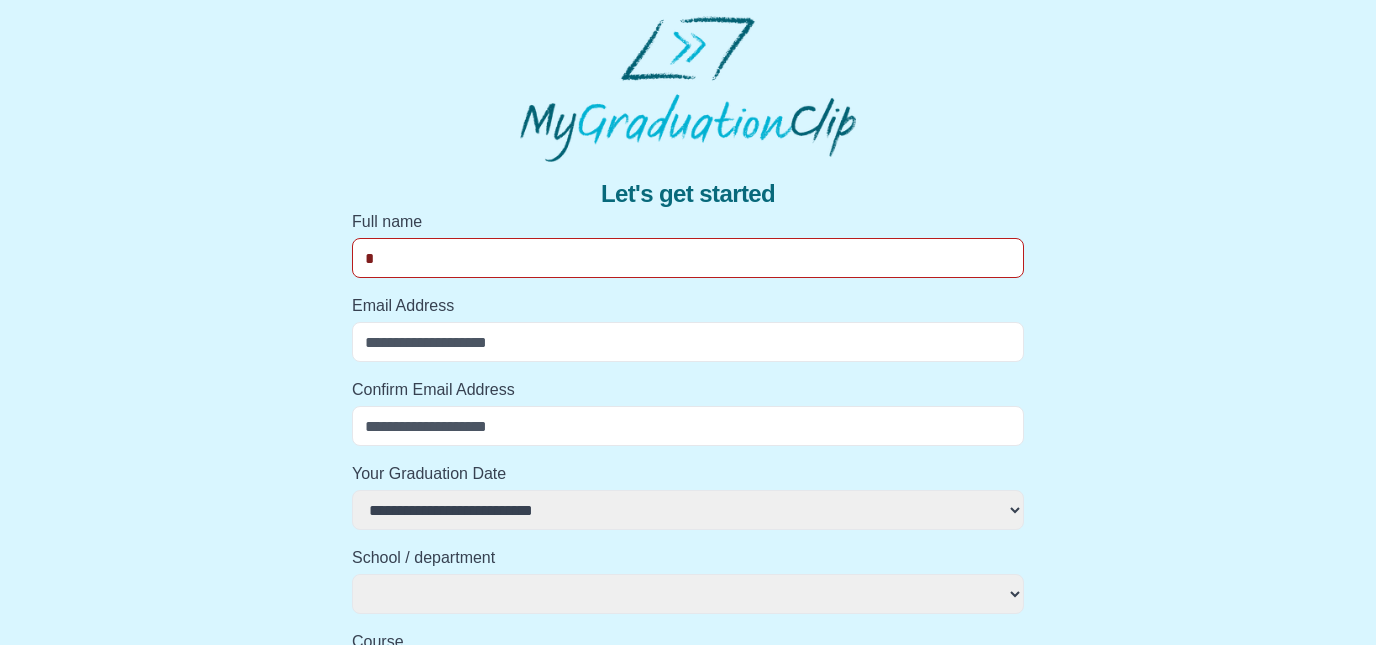 type on "**" 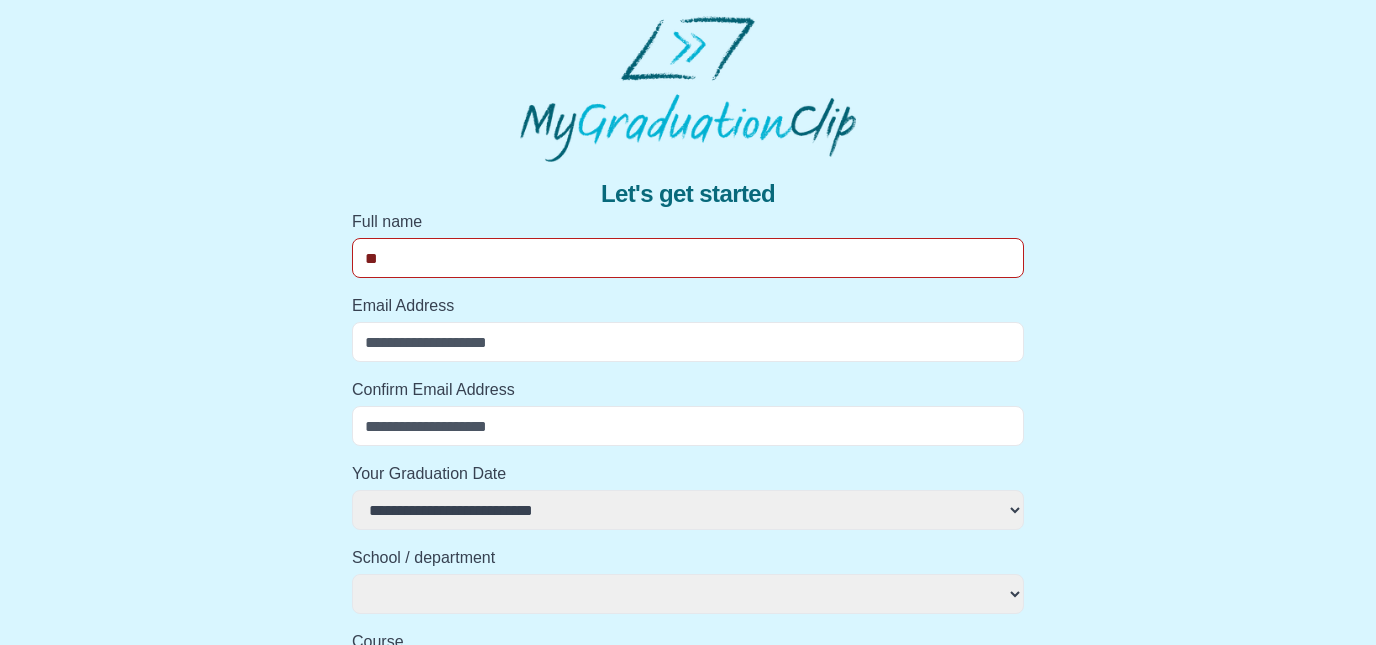 select 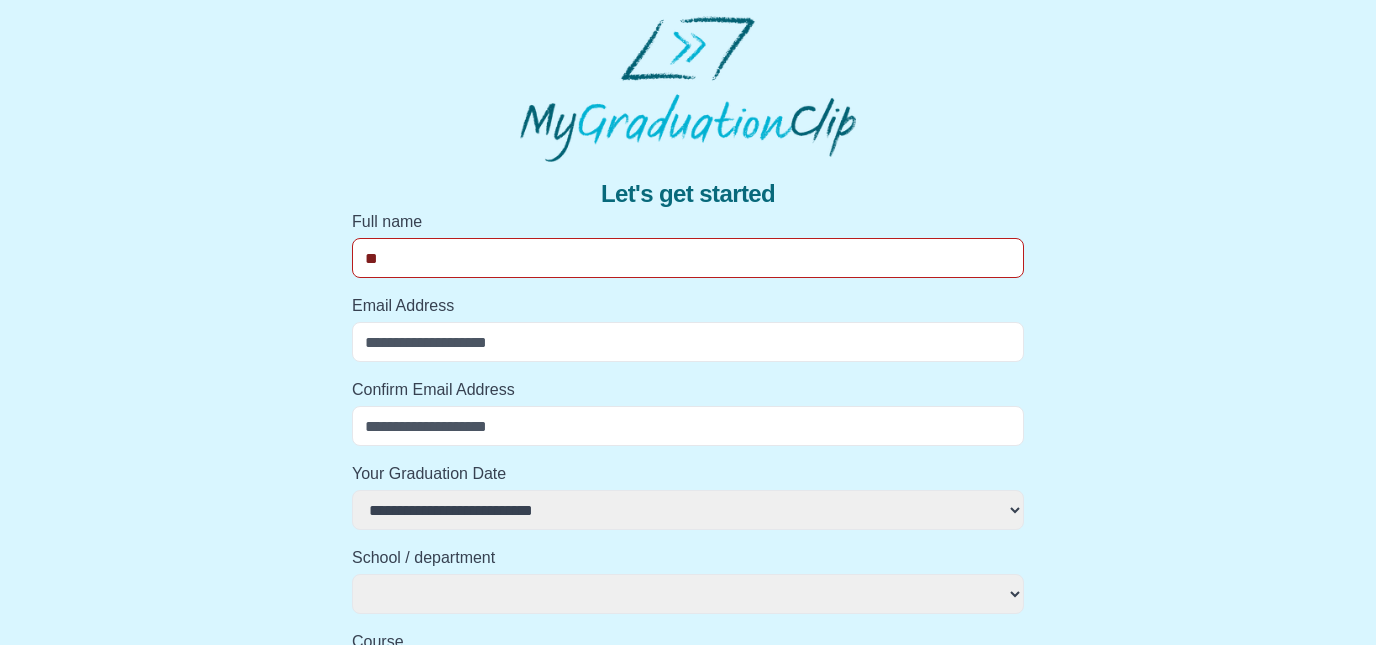 type on "***" 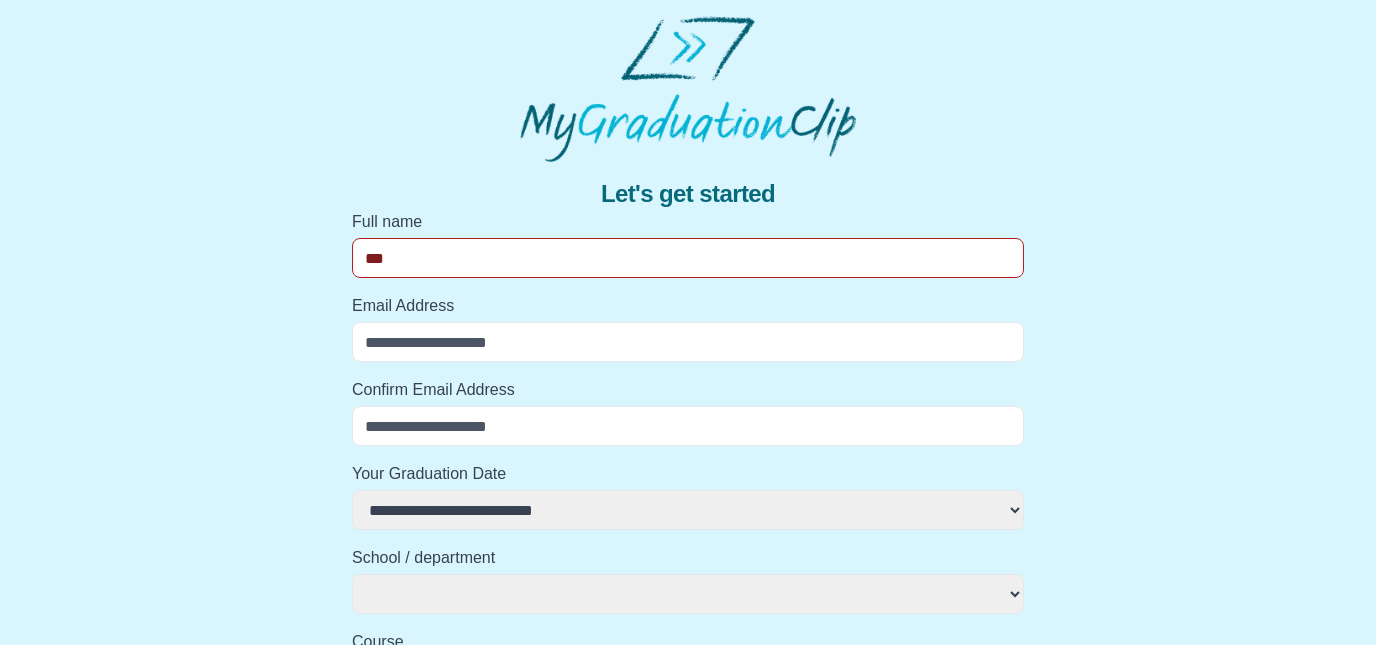 select 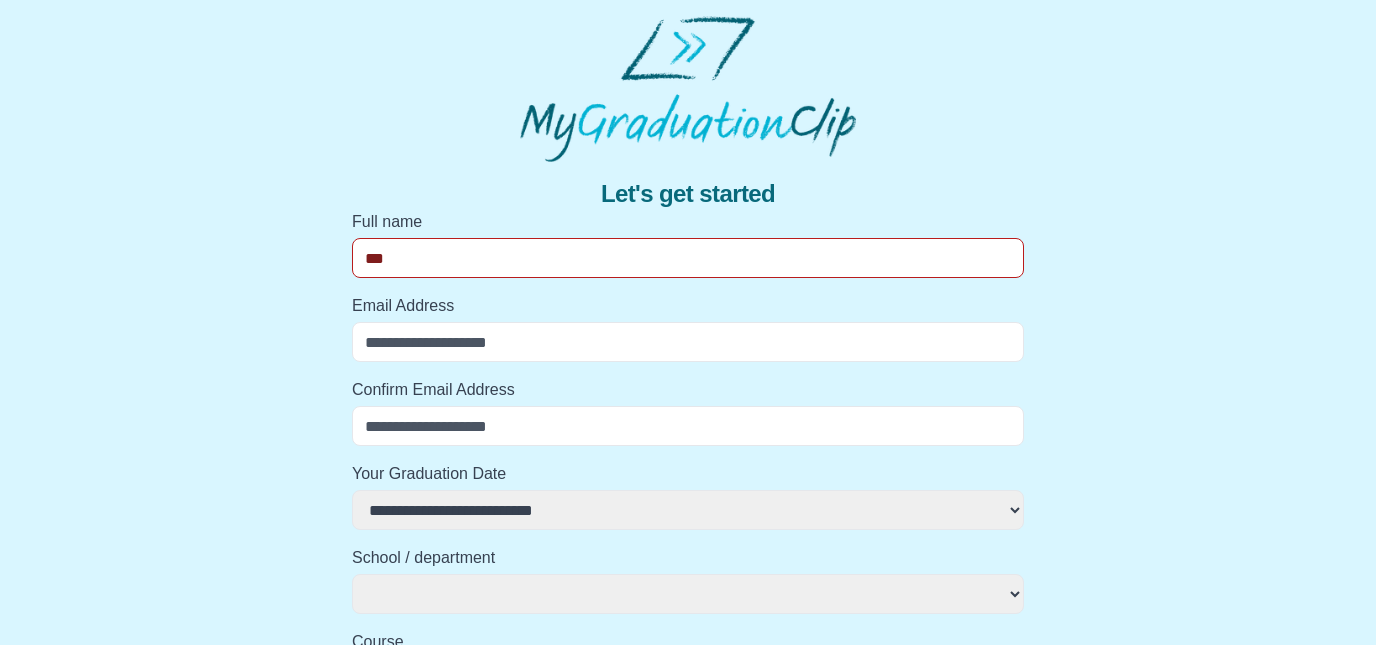 select 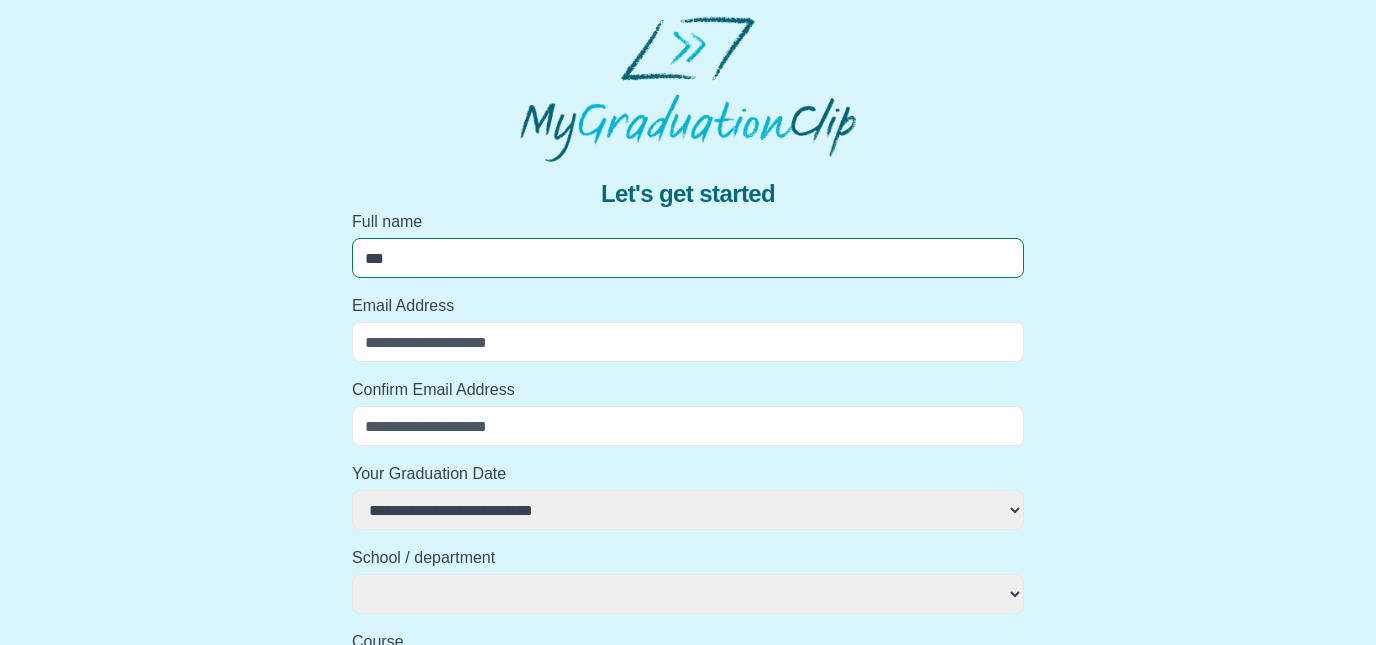 type on "****" 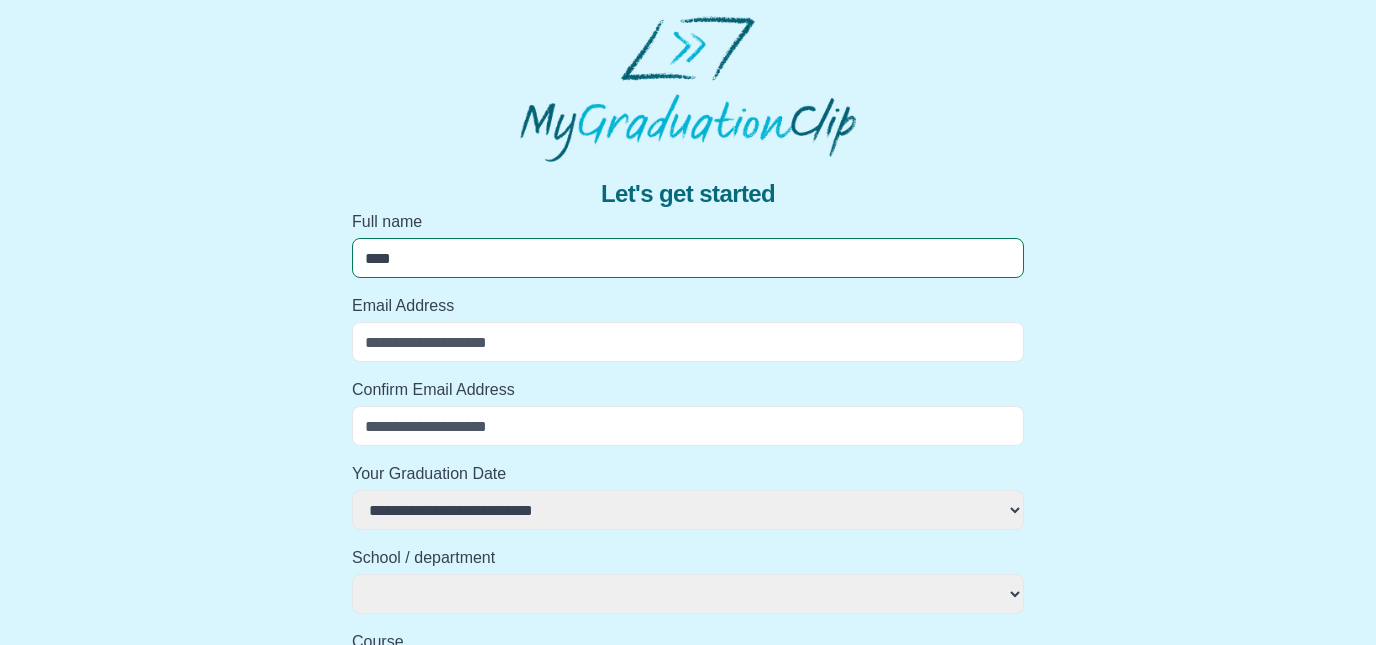 select 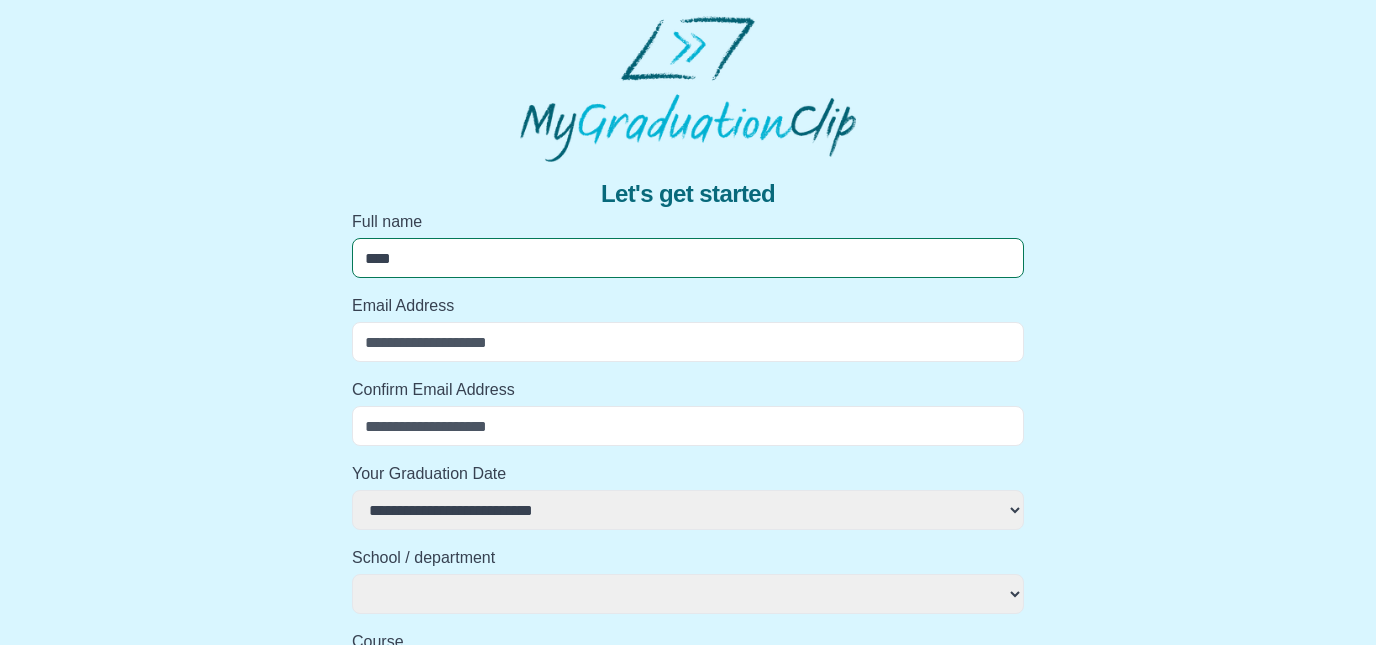 type on "*****" 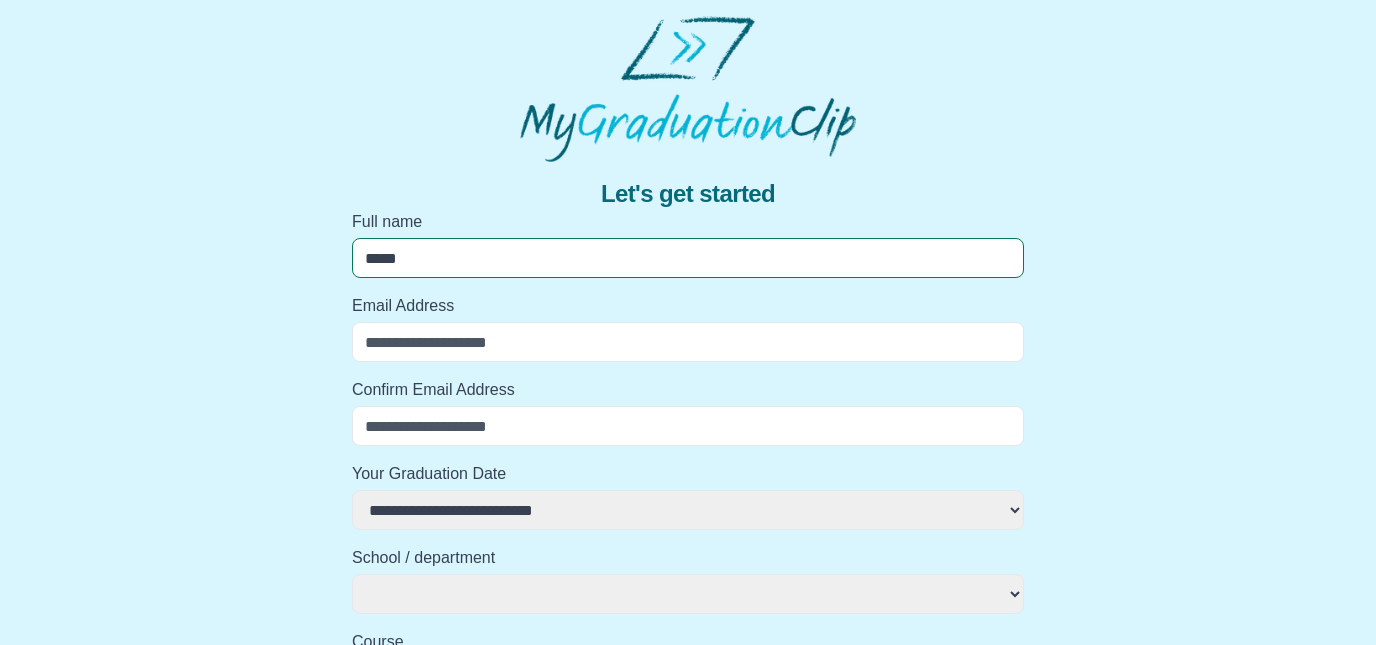 select 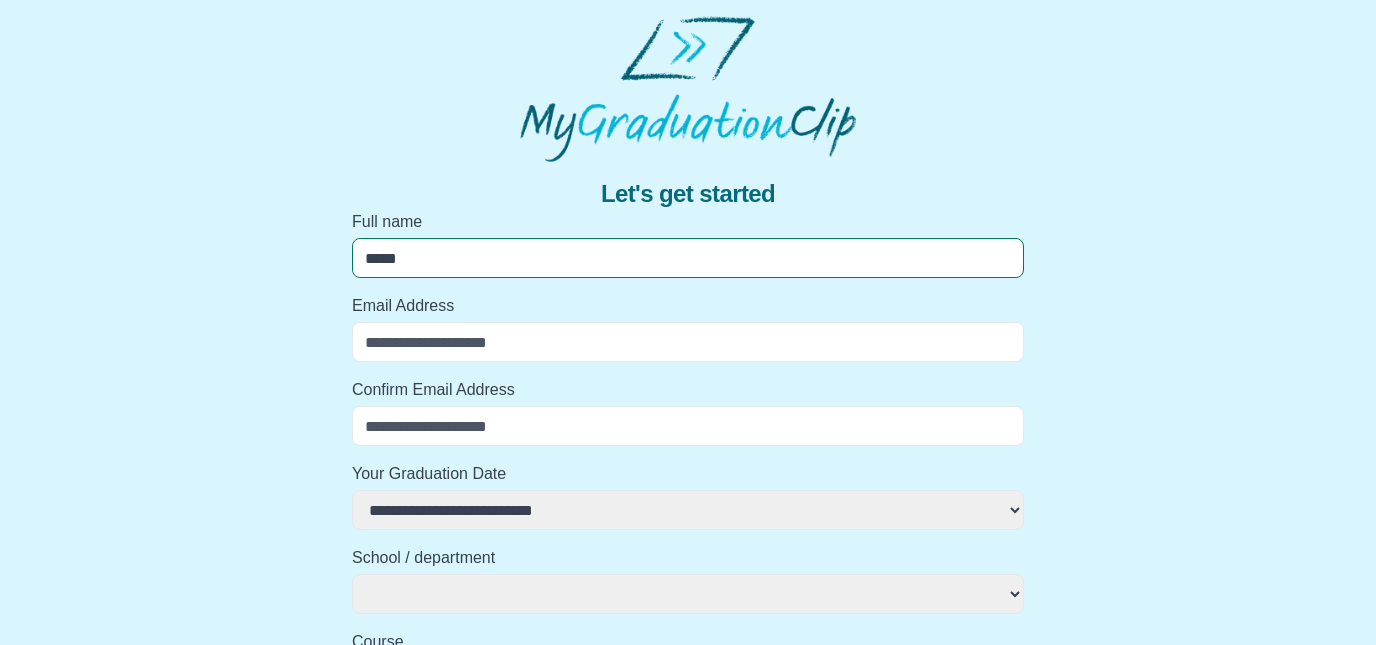 select 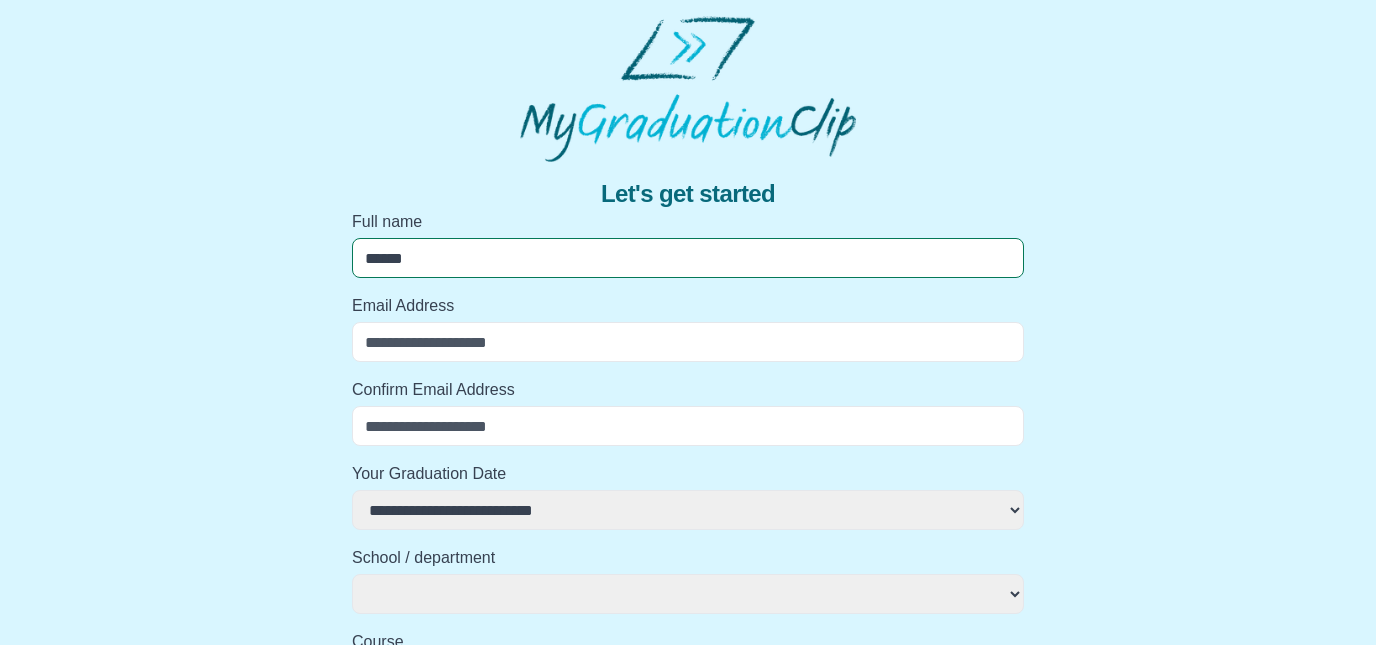 select 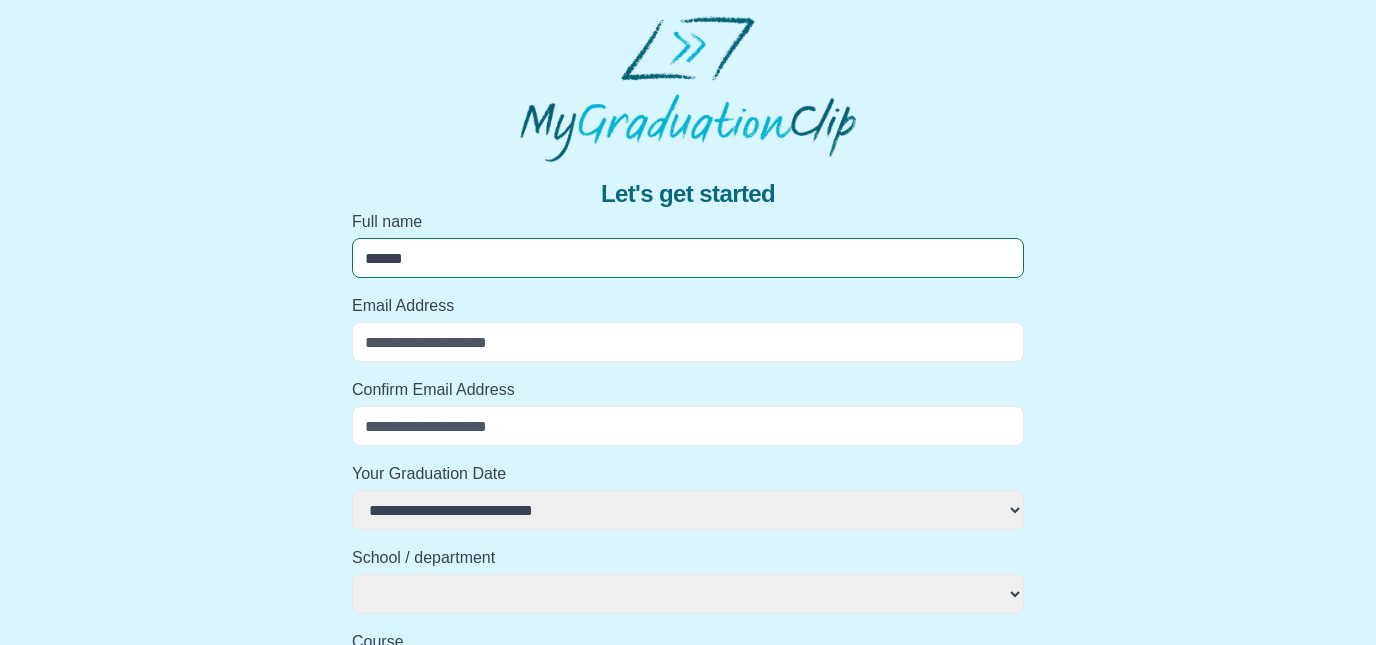 type on "******" 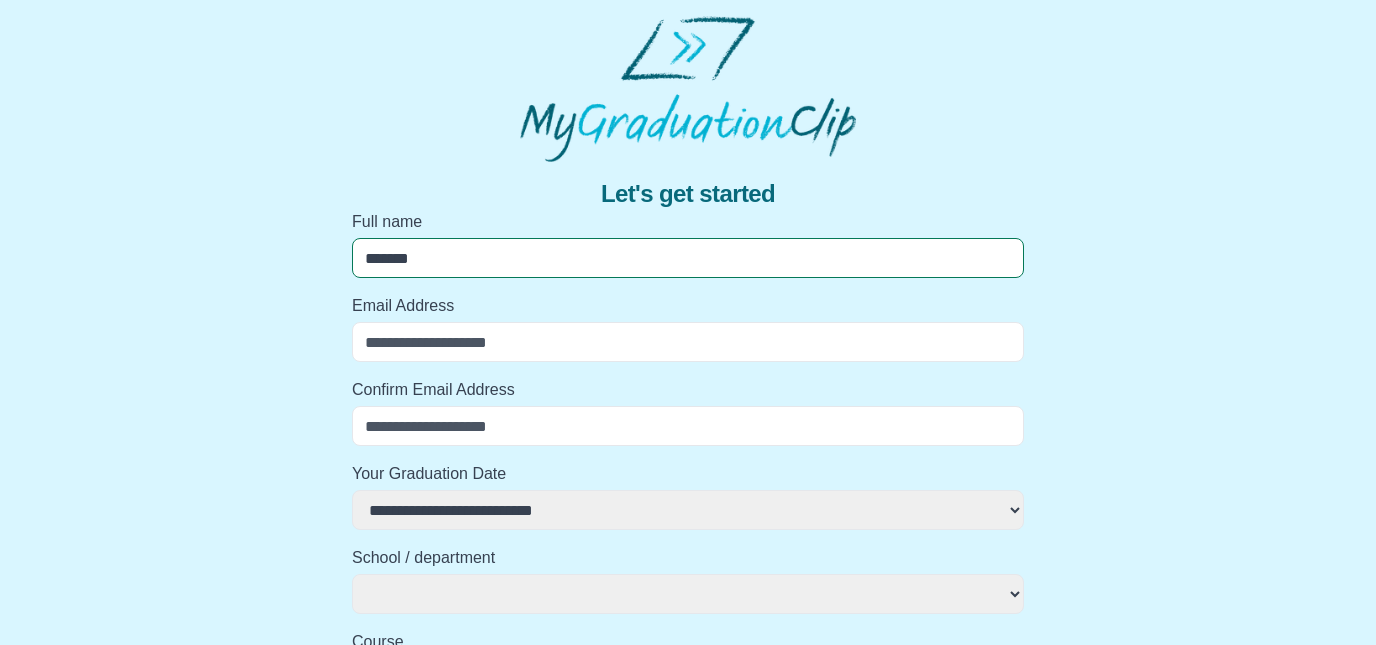 select 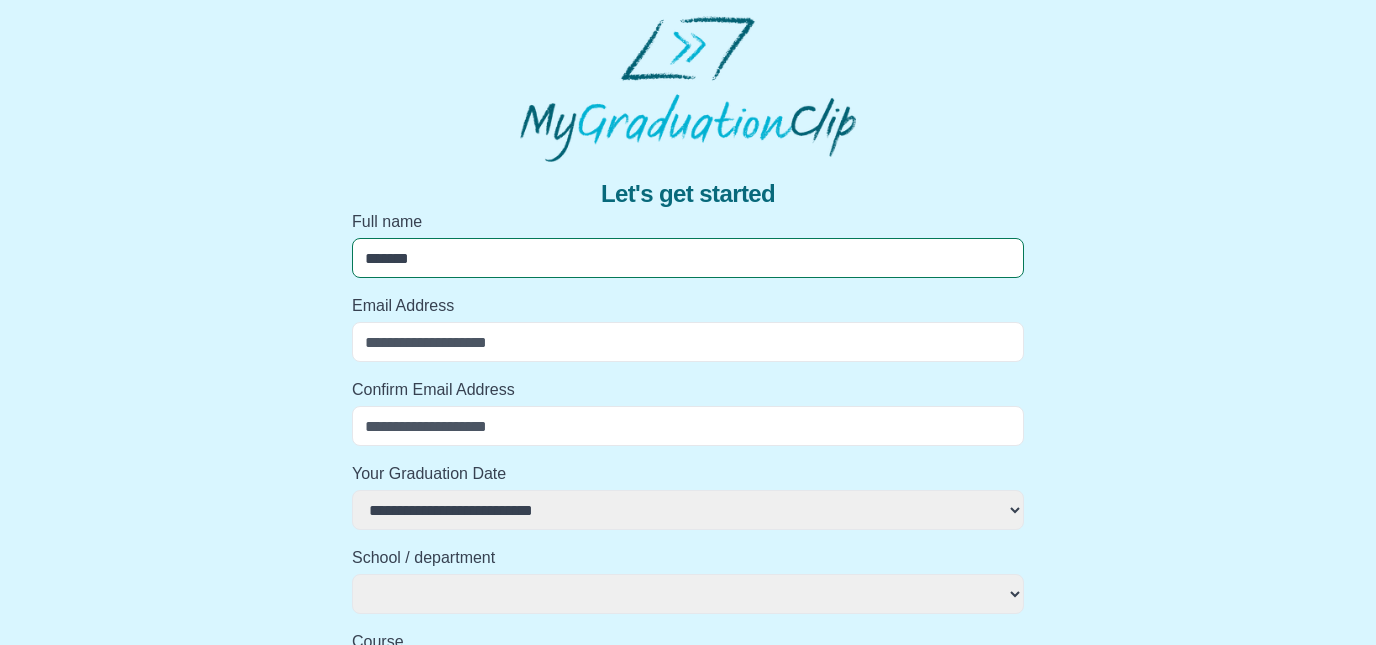 select 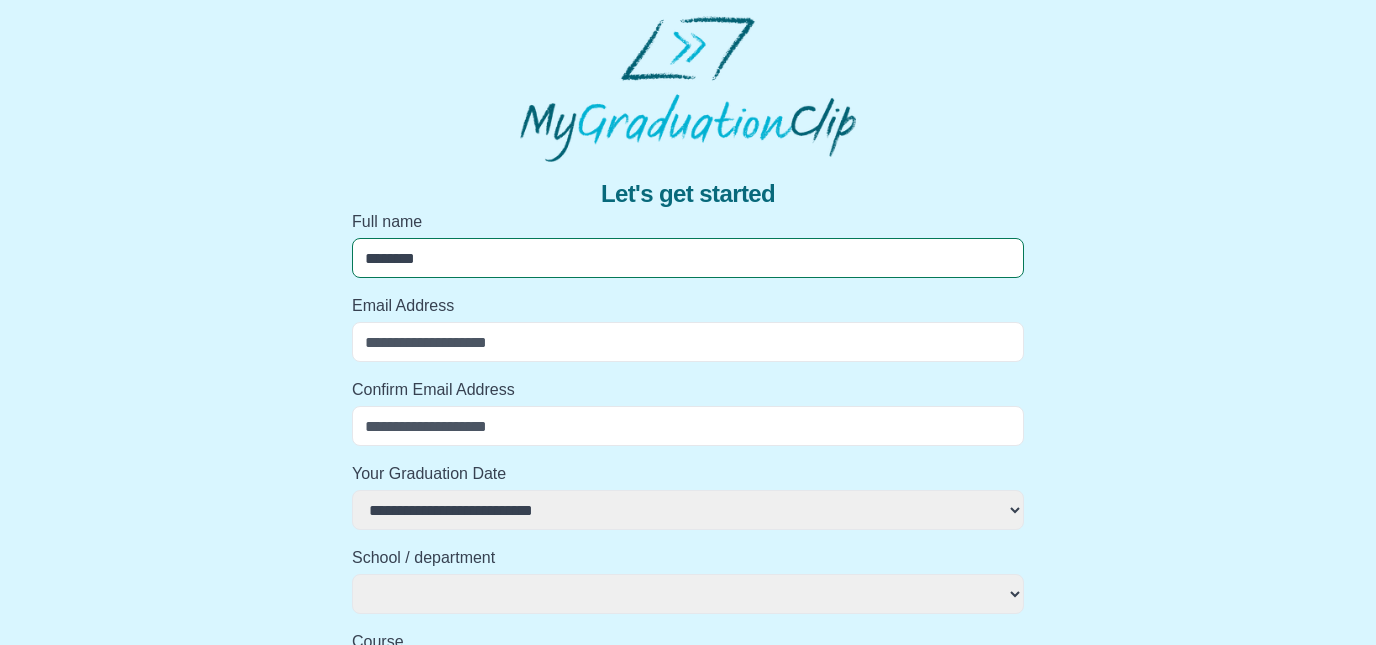 select 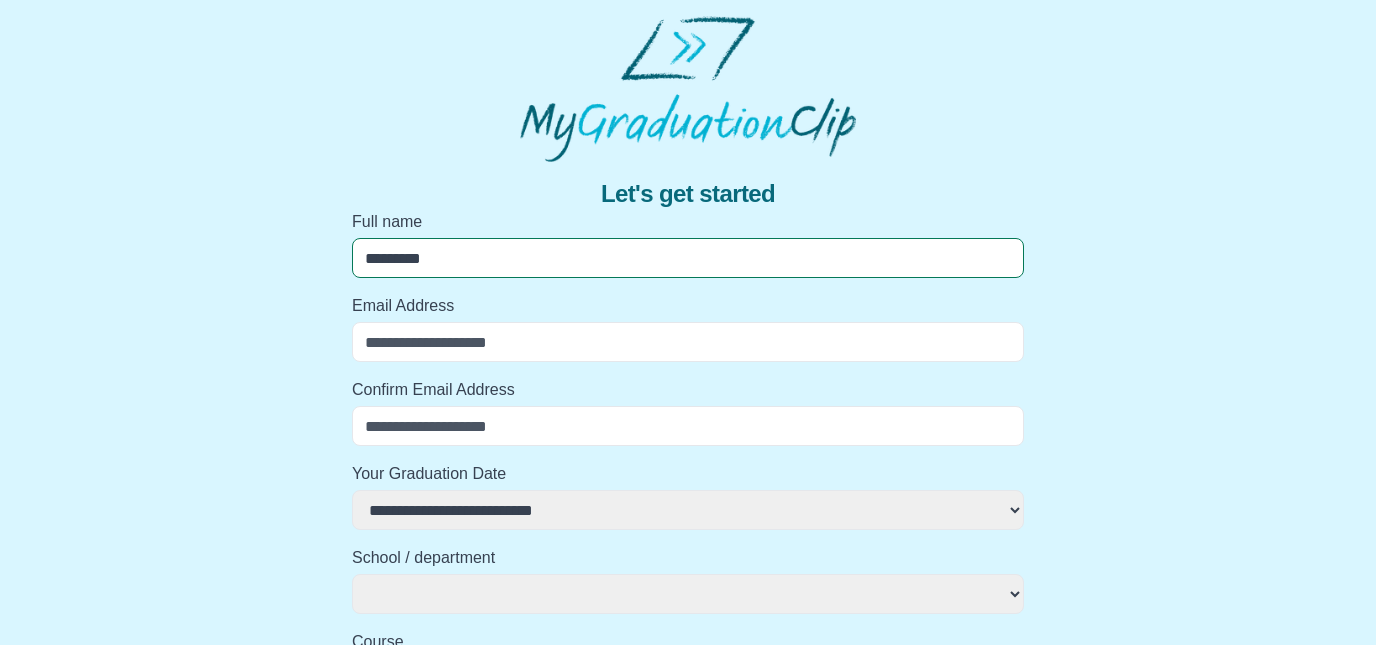 select 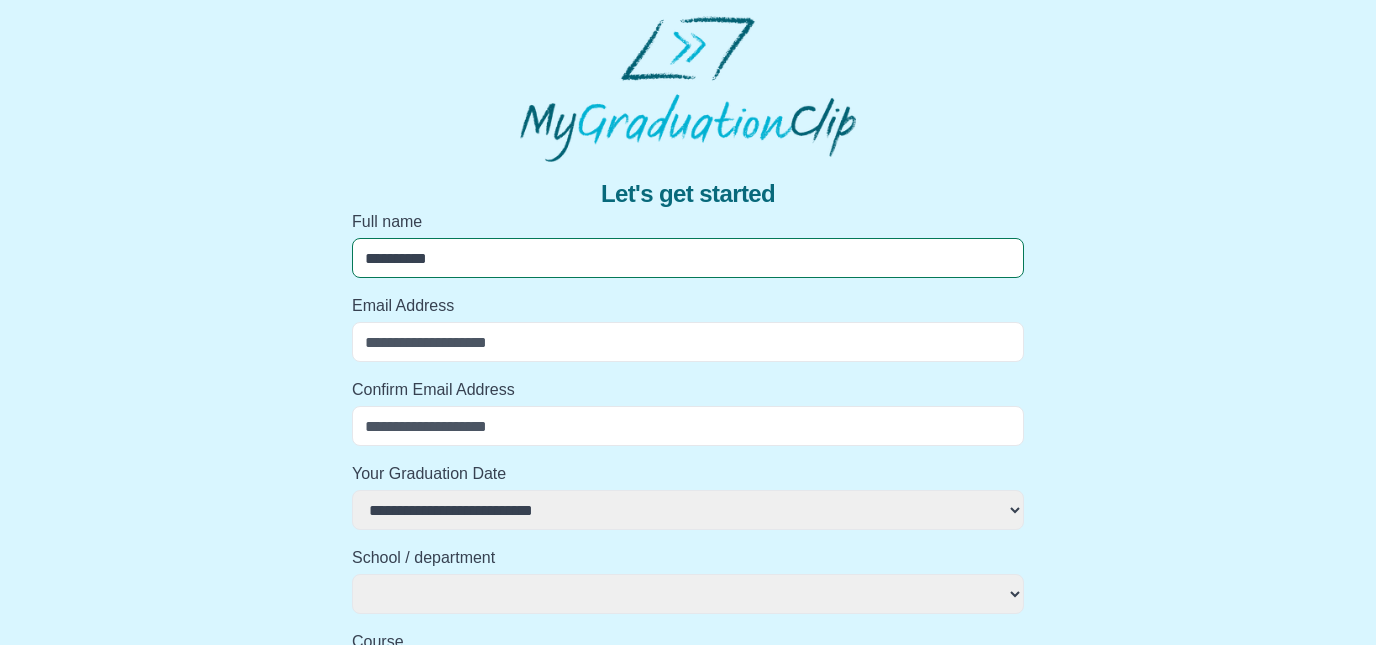 select 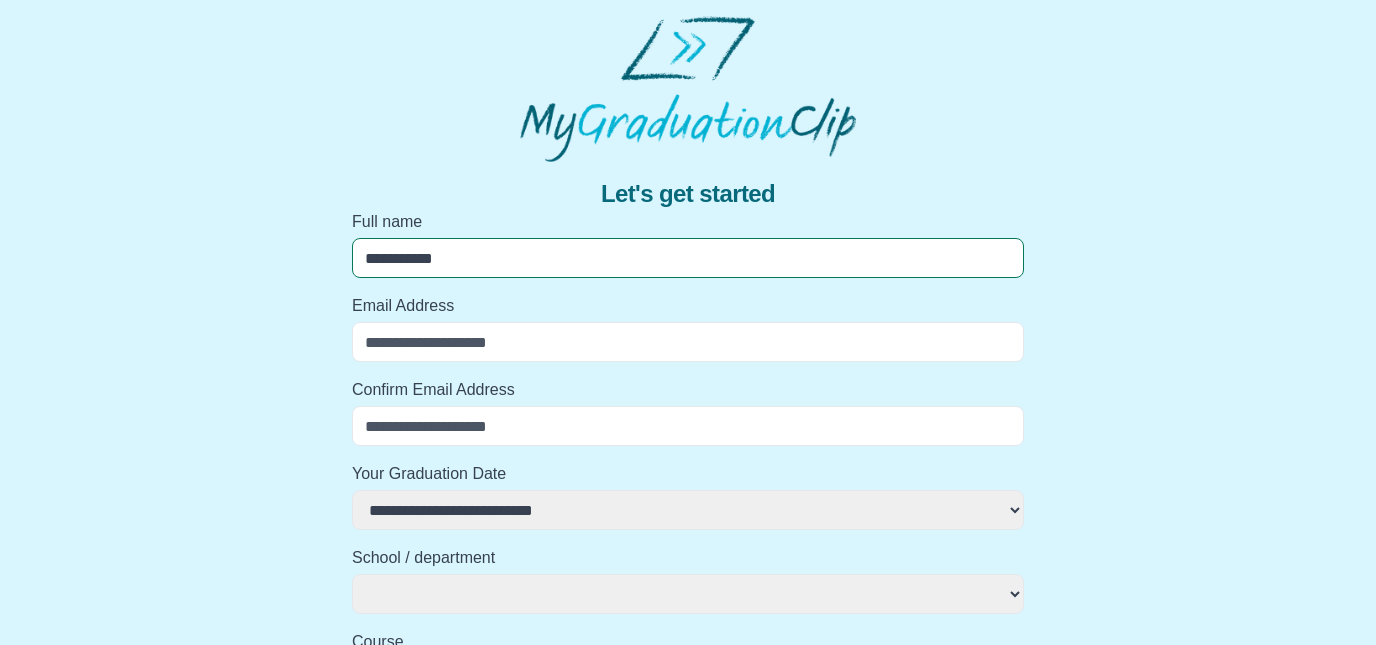 select 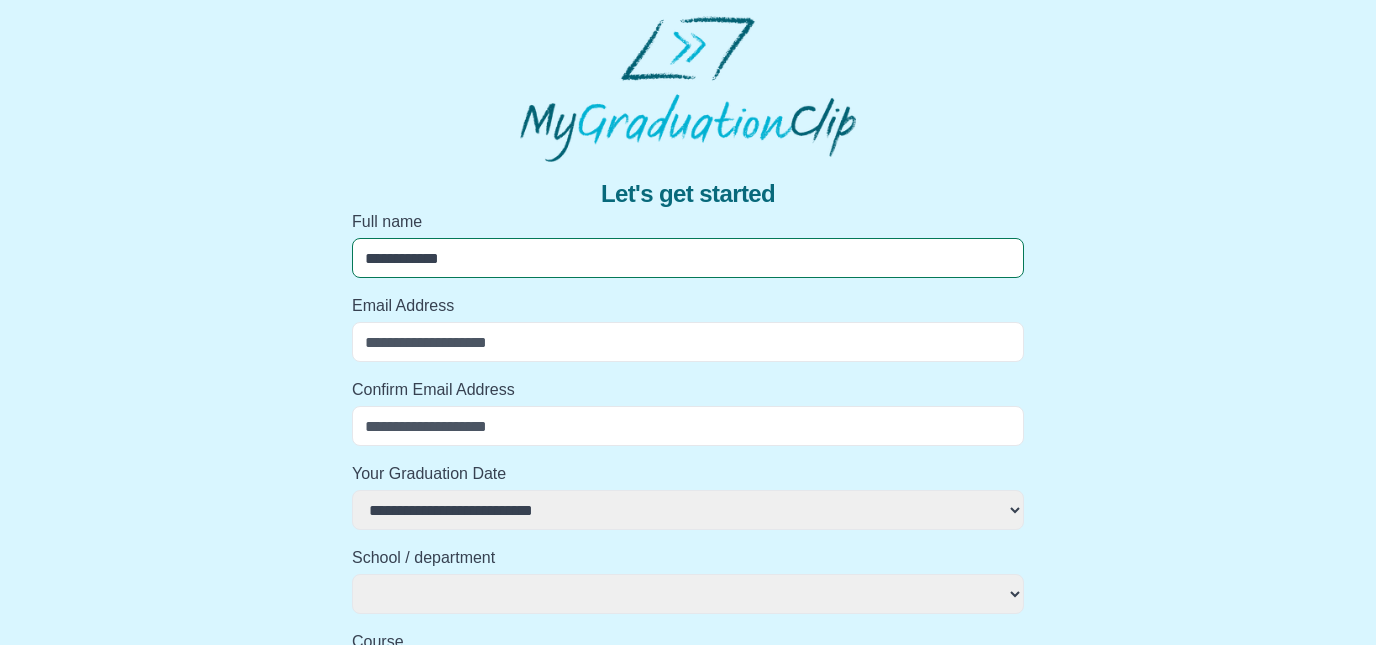select 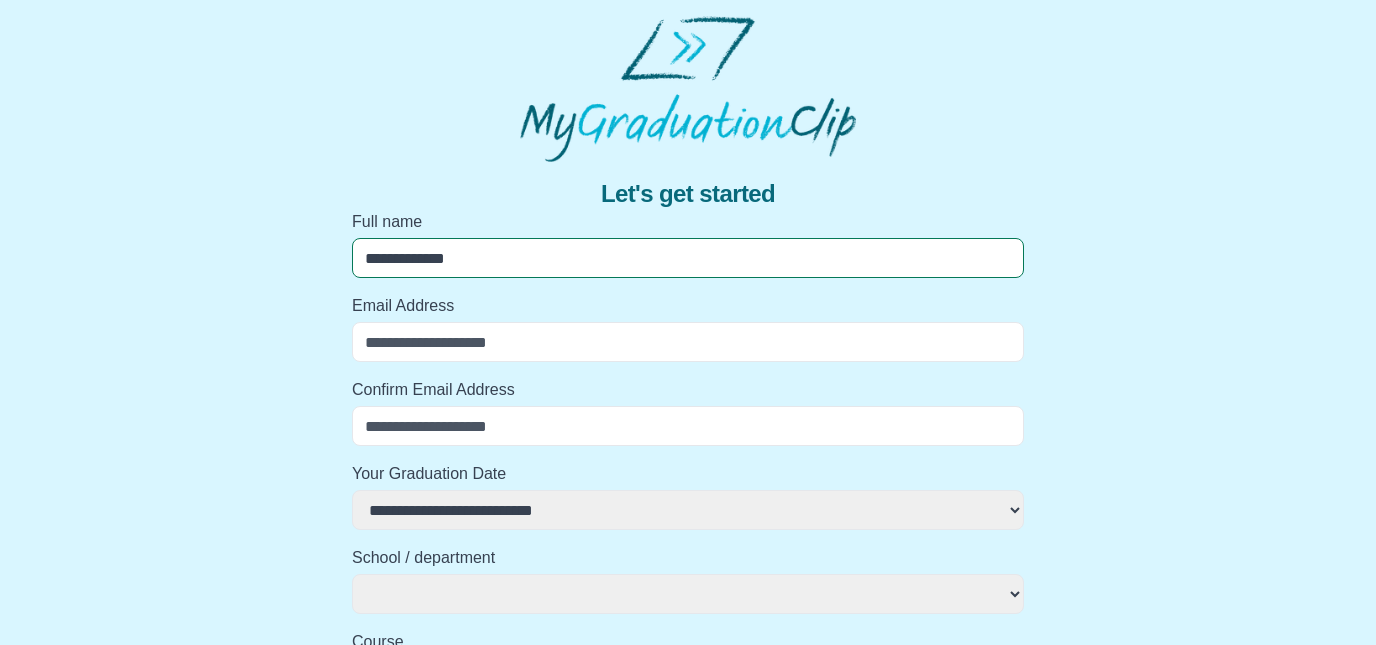select 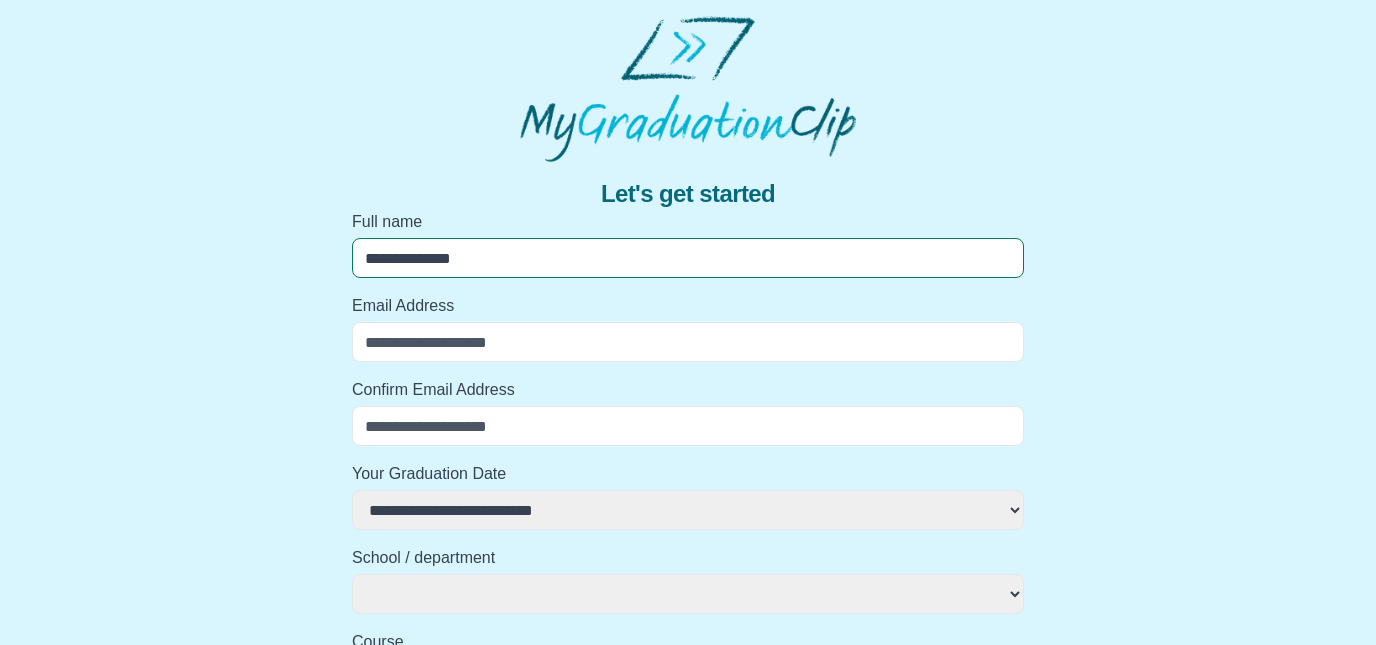 select 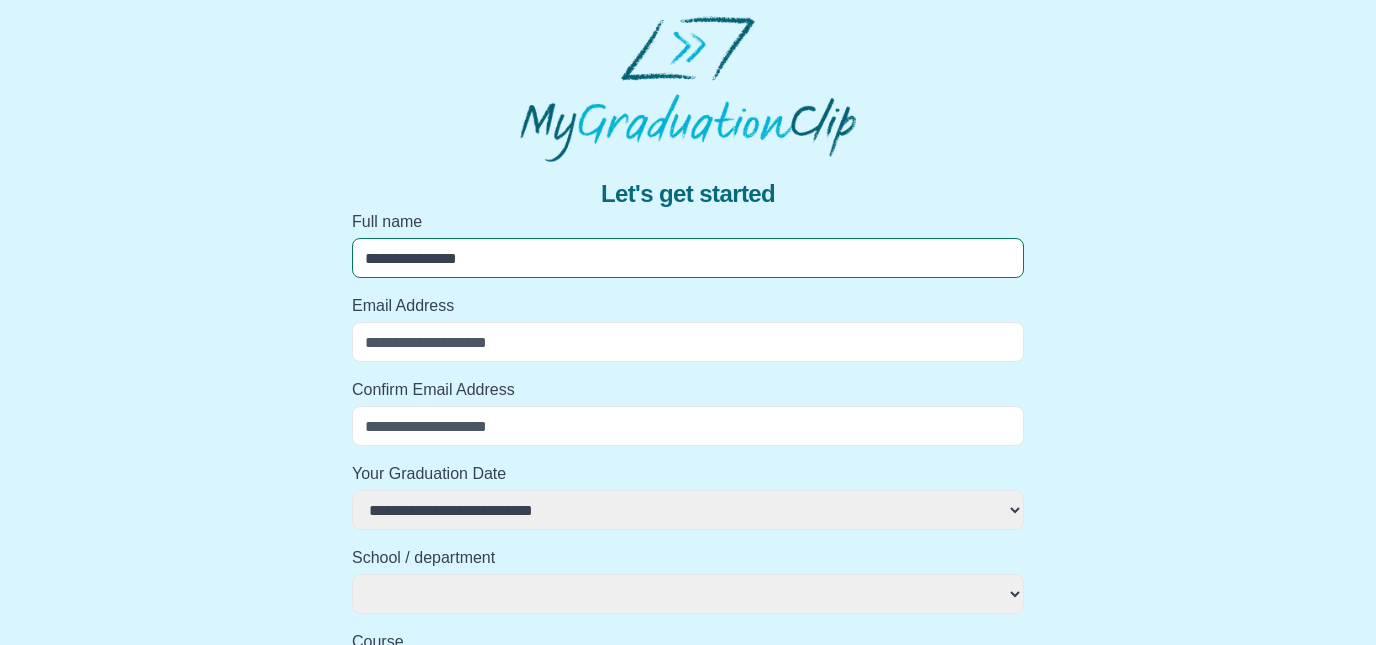 select 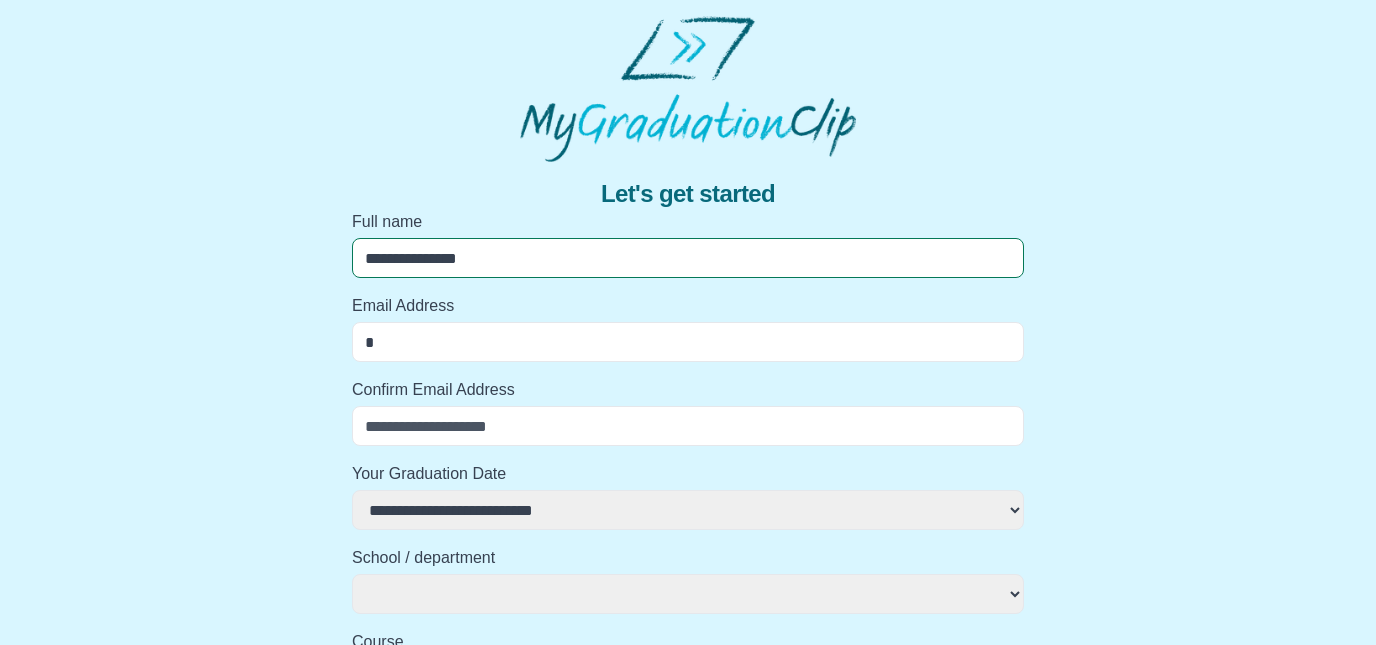 select 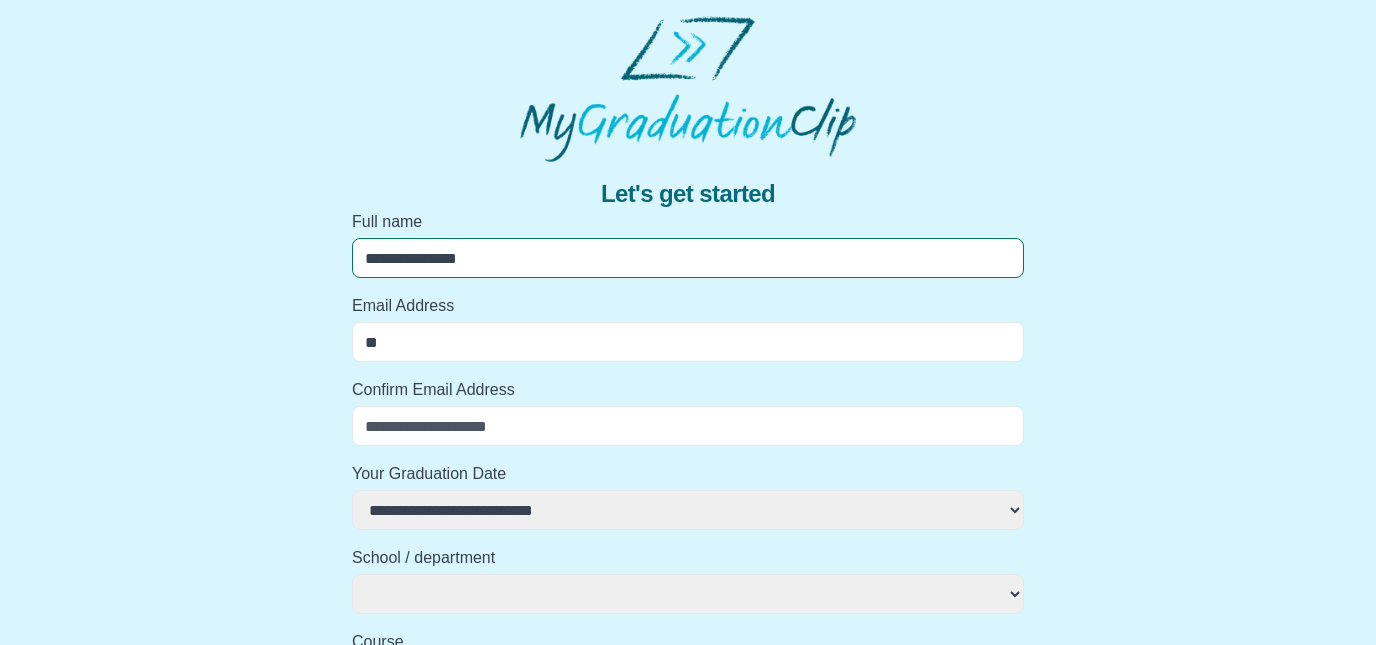 select 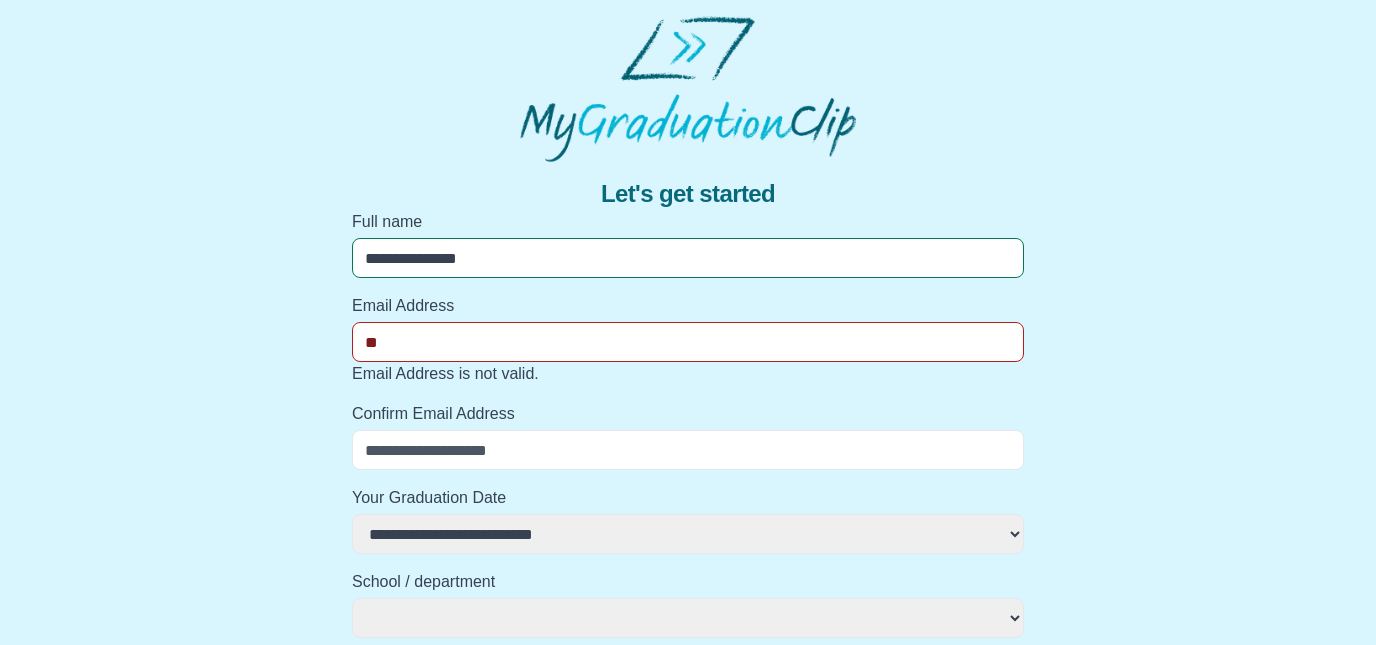 type on "*" 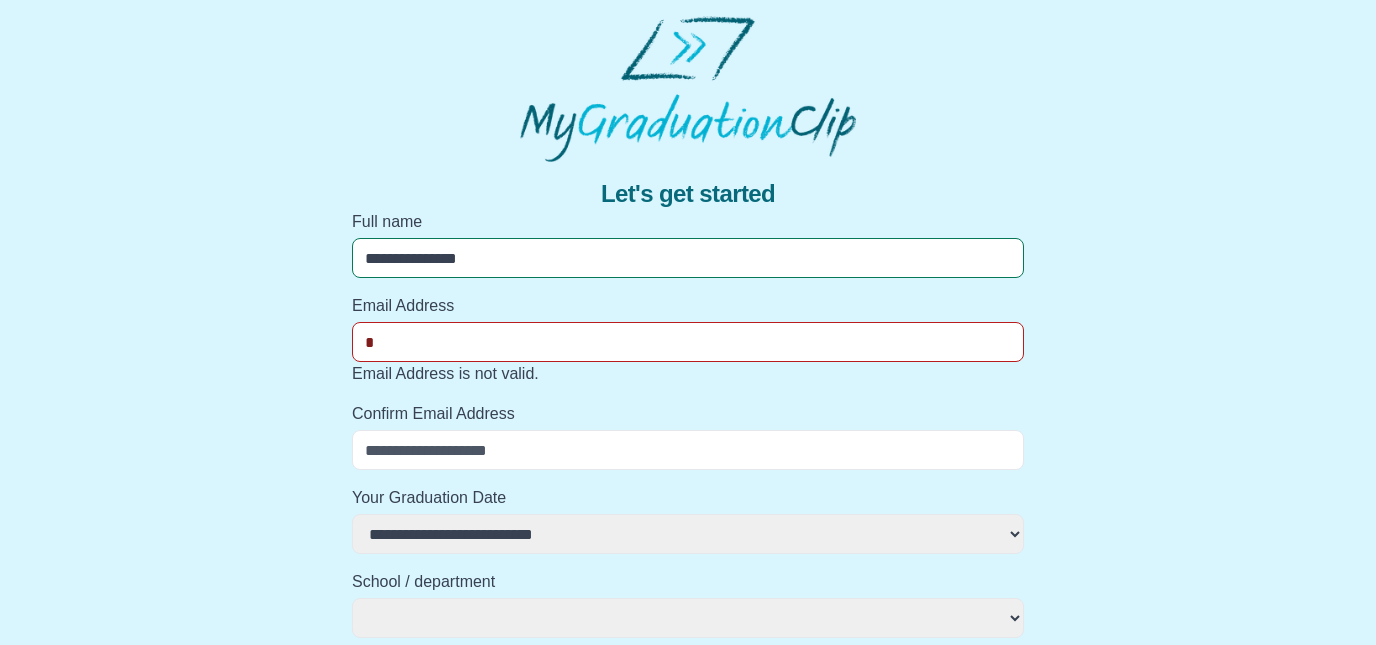 select 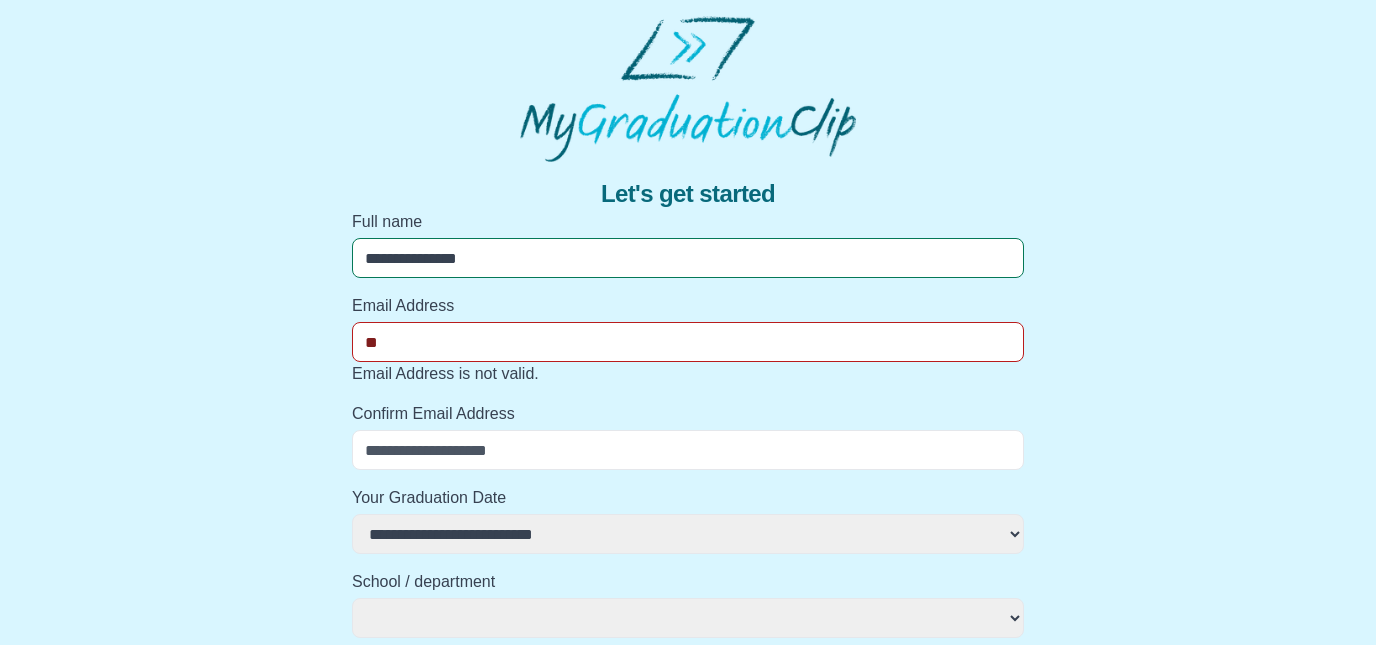 type 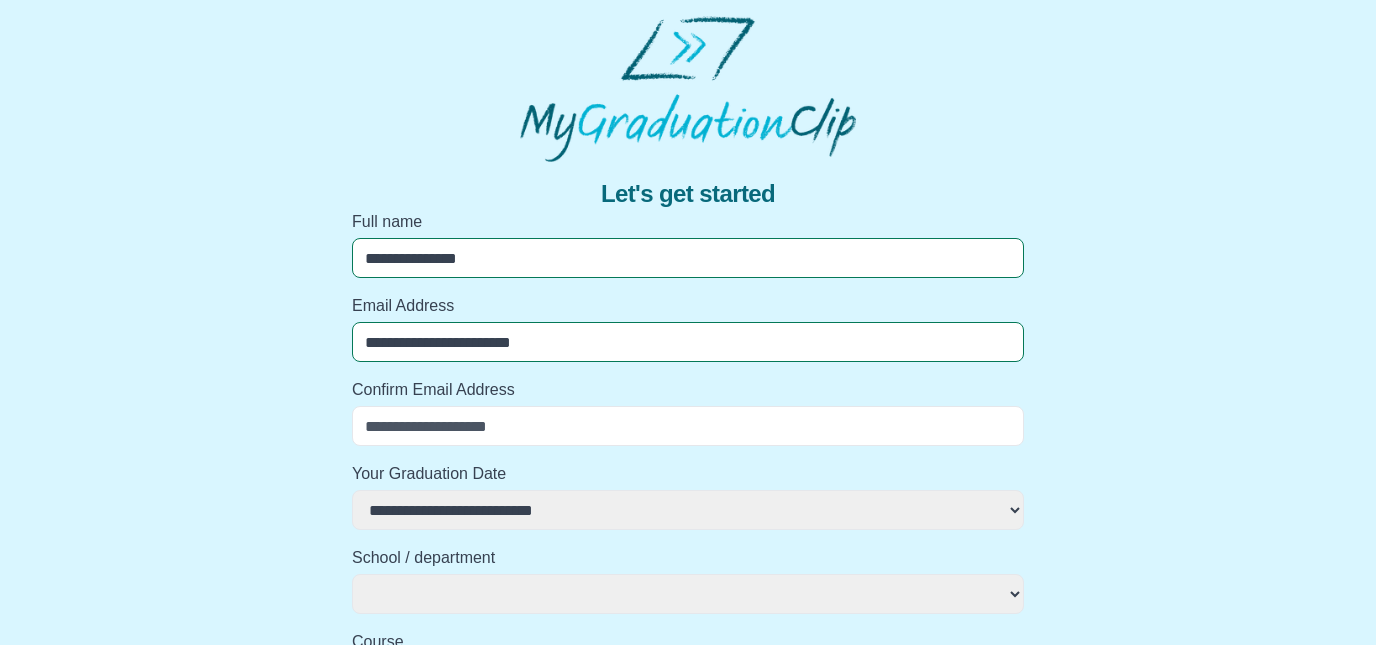 drag, startPoint x: 566, startPoint y: 340, endPoint x: 334, endPoint y: 338, distance: 232.00862 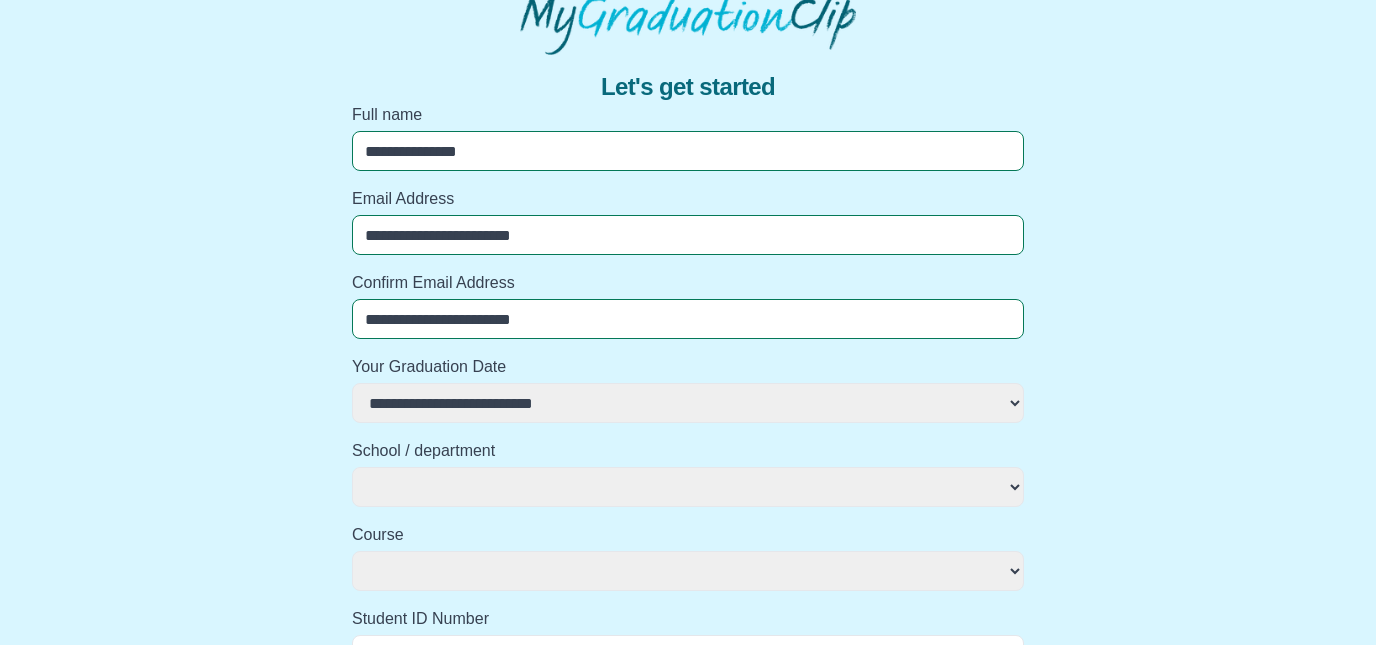 scroll, scrollTop: 120, scrollLeft: 0, axis: vertical 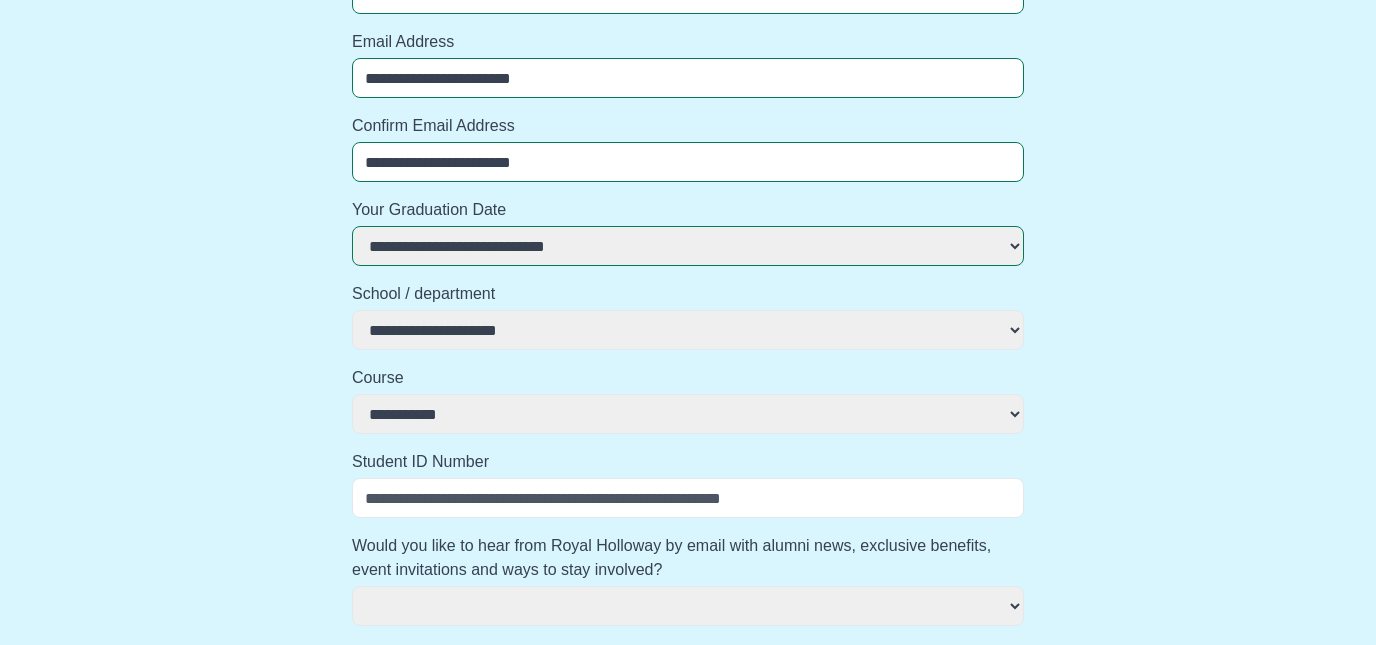 click on "Student ID Number" at bounding box center (688, 498) 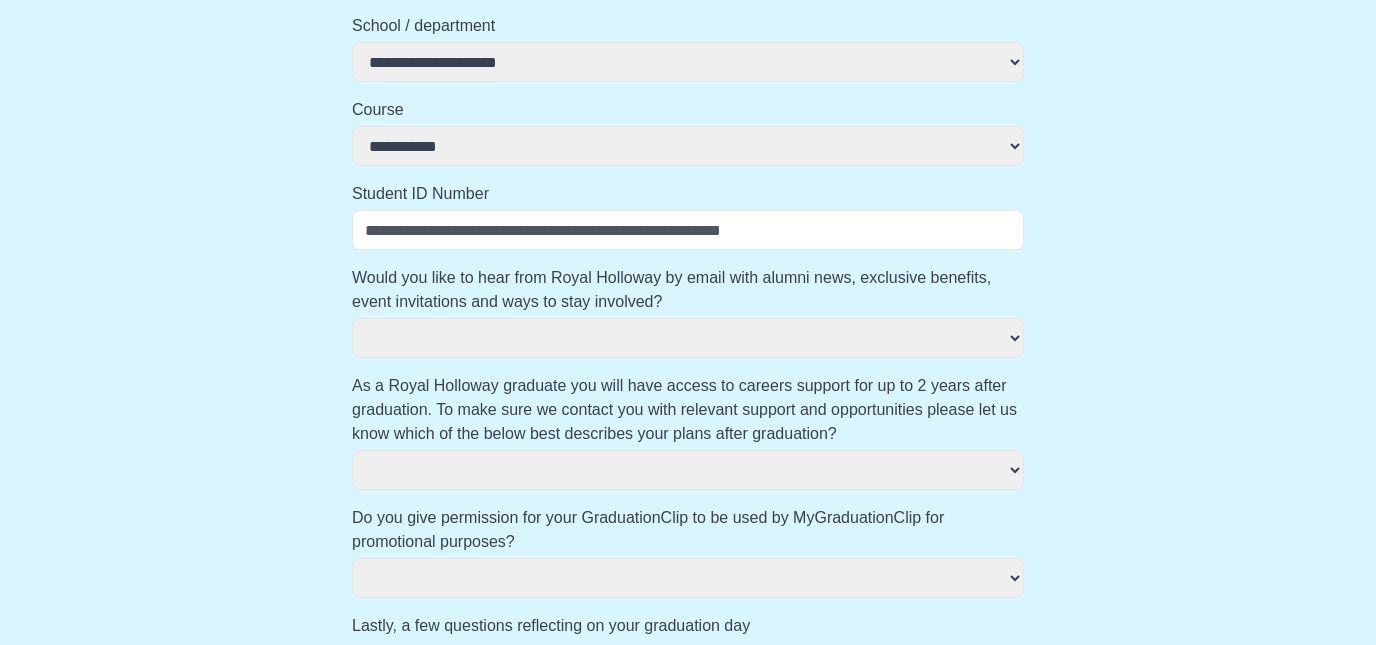scroll, scrollTop: 537, scrollLeft: 0, axis: vertical 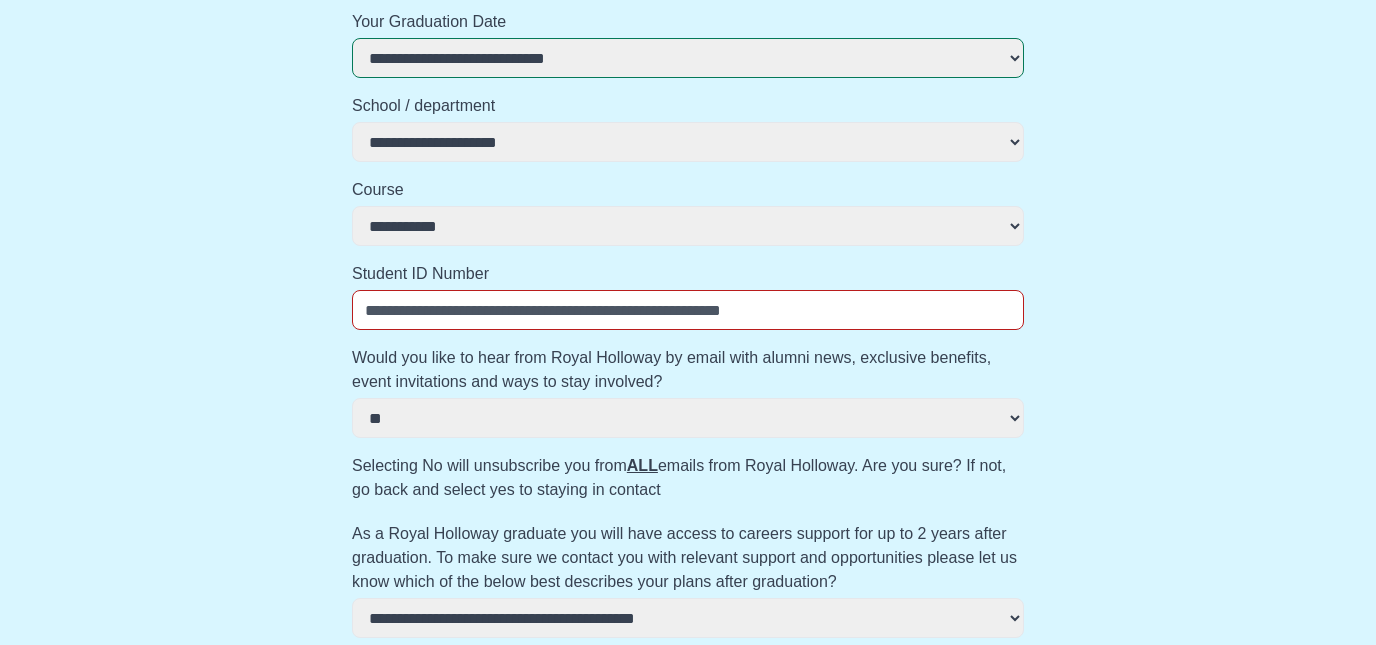 click on "Student ID Number" at bounding box center (688, 310) 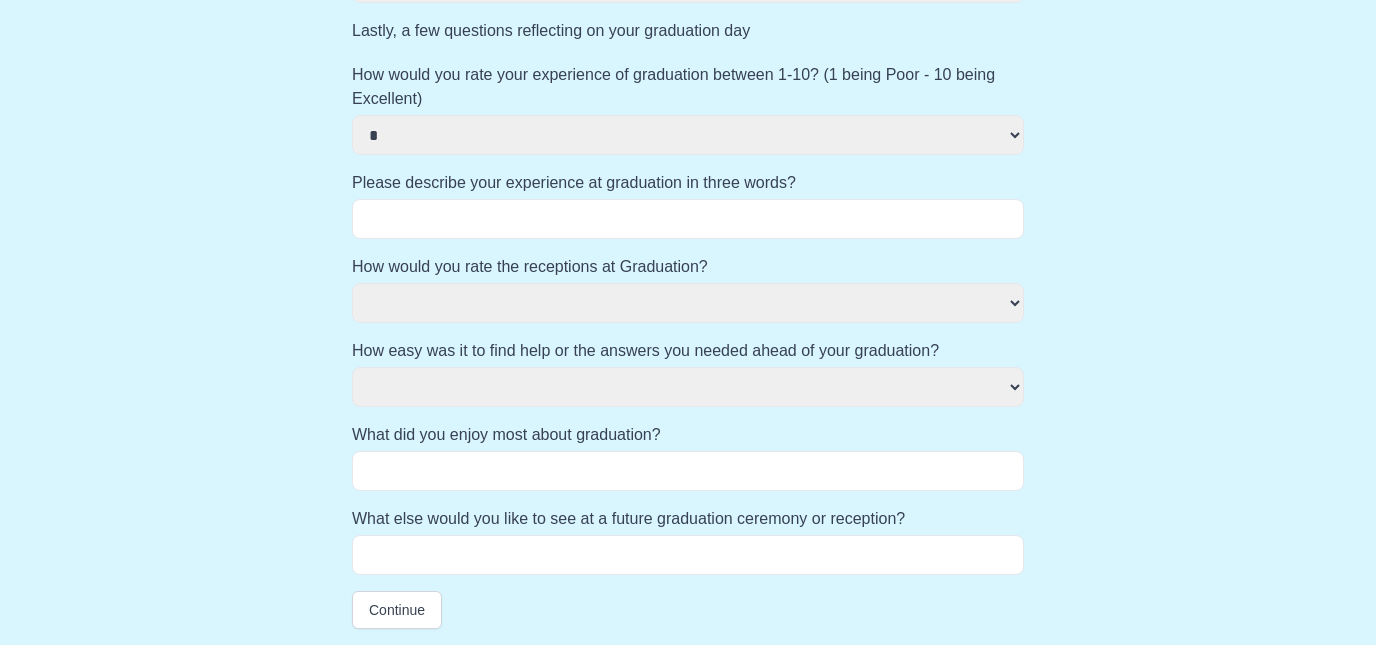 scroll, scrollTop: 1195, scrollLeft: 0, axis: vertical 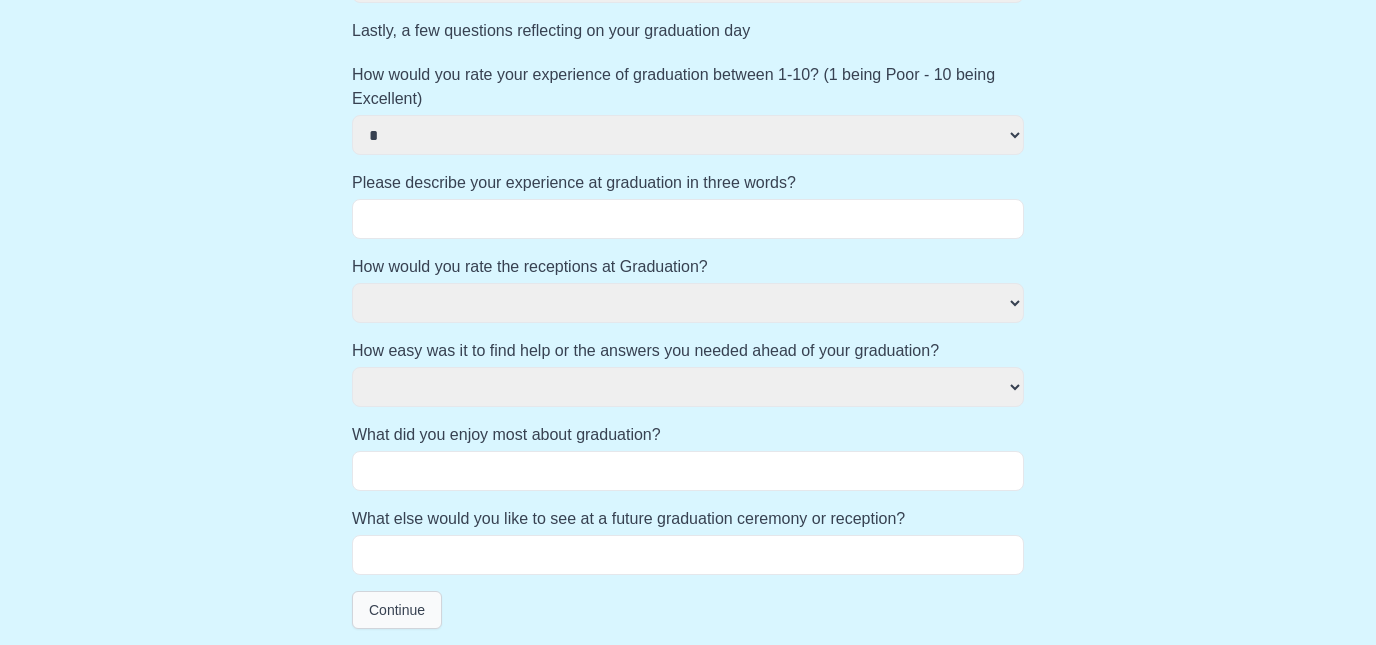 click on "Continue" at bounding box center [397, 610] 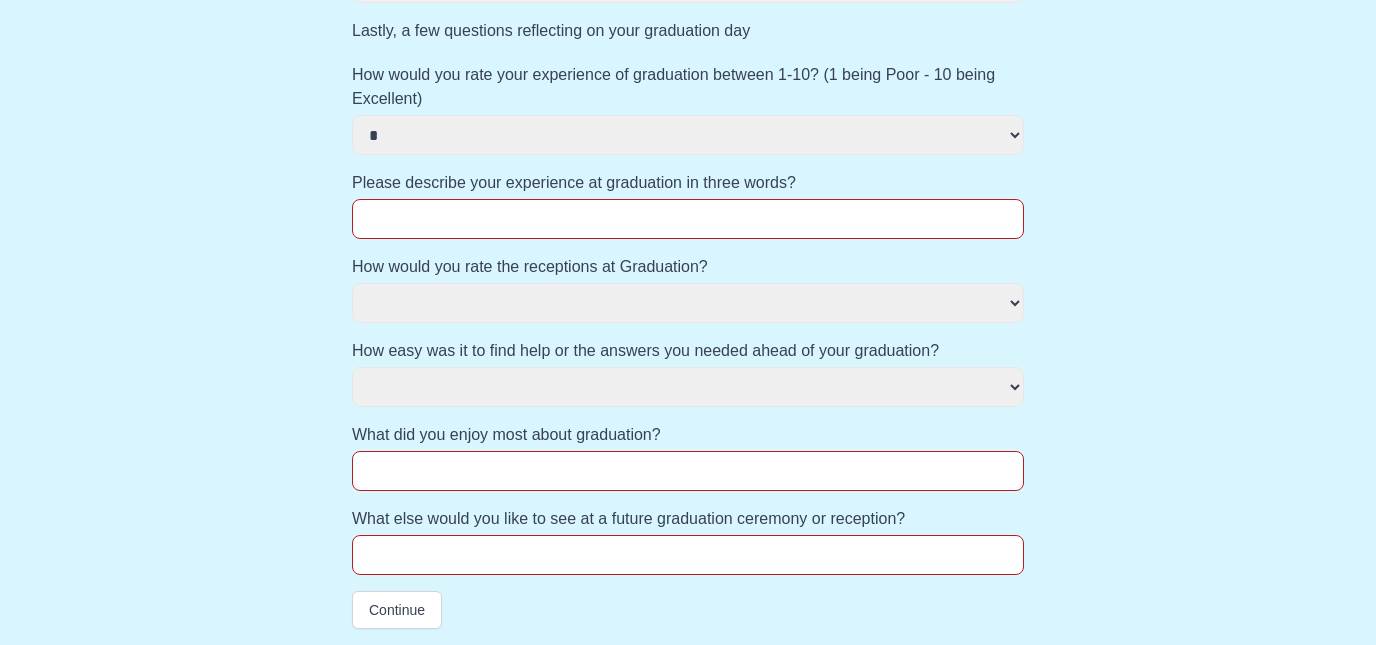 click on "Please describe your experience at graduation in three words?" at bounding box center [688, 219] 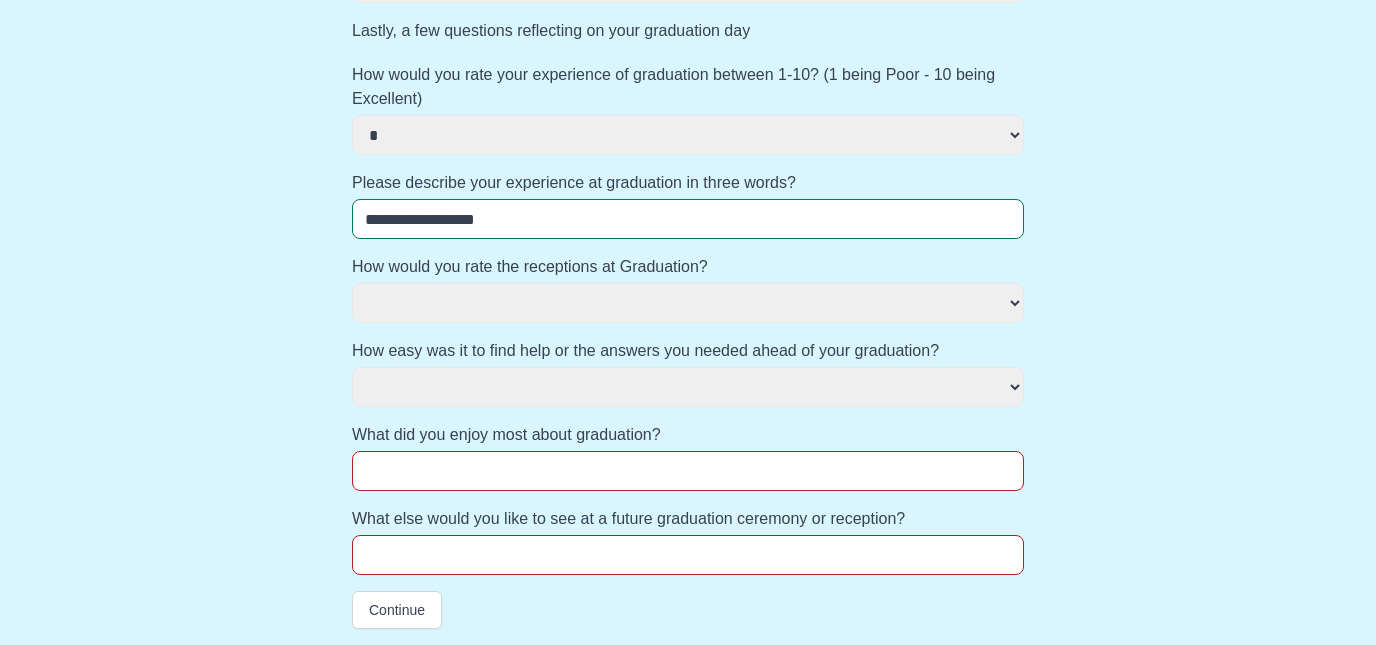 click on "What did you enjoy most about graduation?" at bounding box center (688, 471) 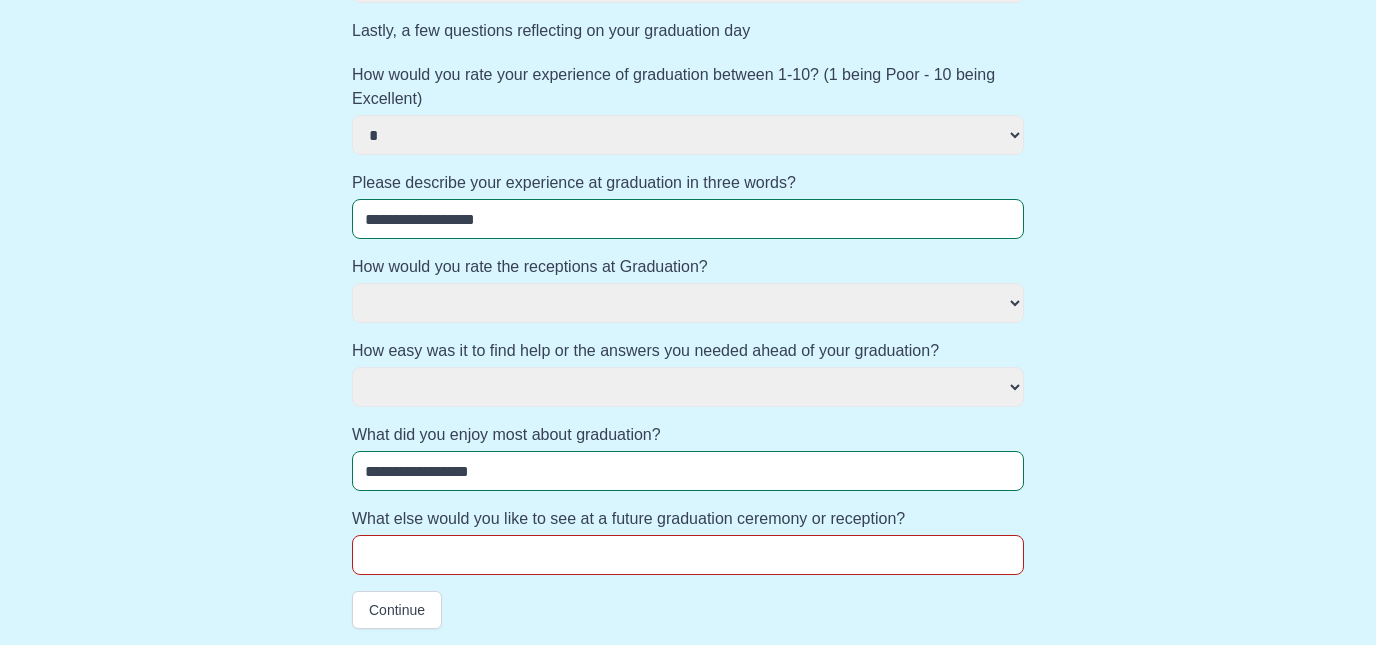 click on "What else would you like to see at a future graduation ceremony or reception?" at bounding box center (688, 555) 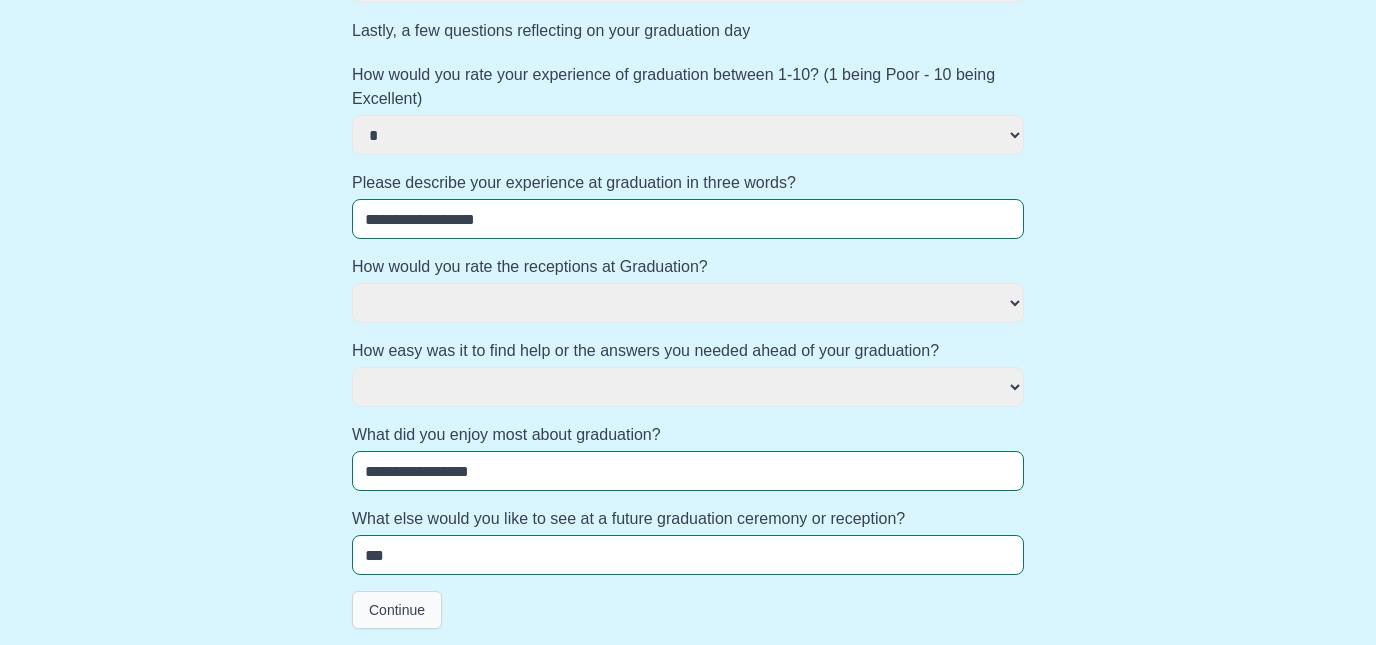 click on "Continue" at bounding box center (397, 610) 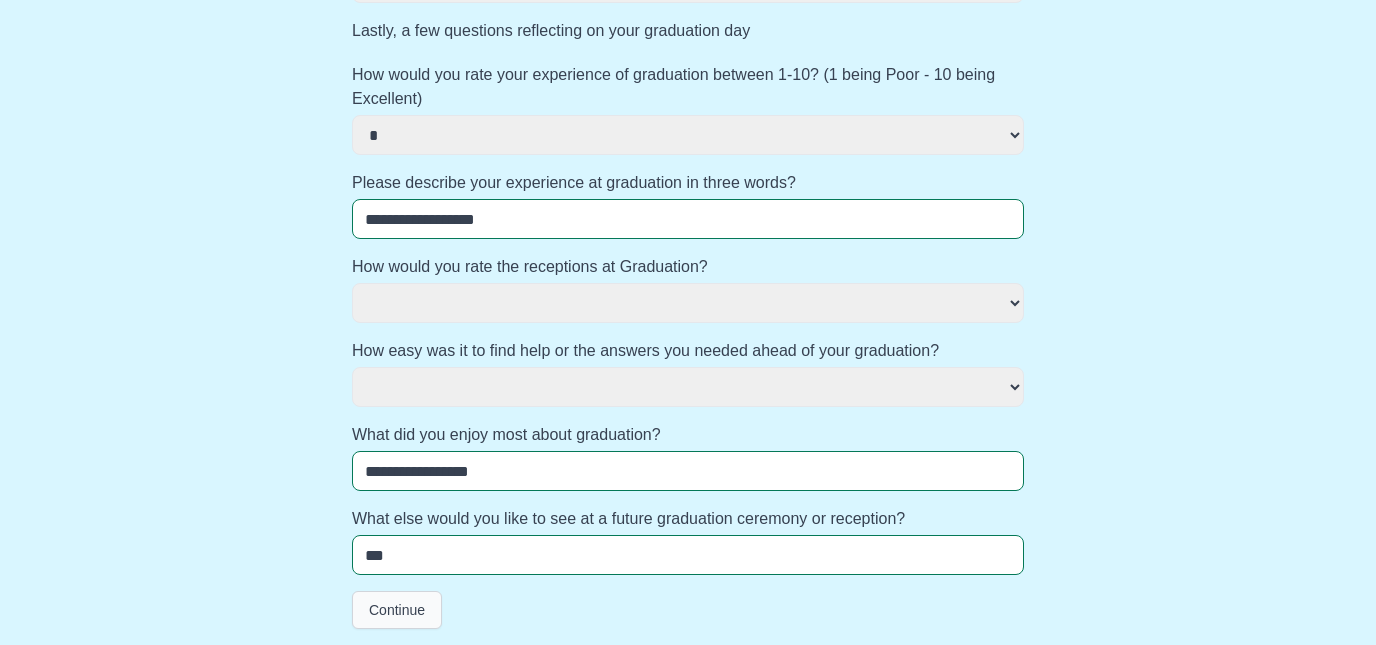 scroll, scrollTop: 1195, scrollLeft: 0, axis: vertical 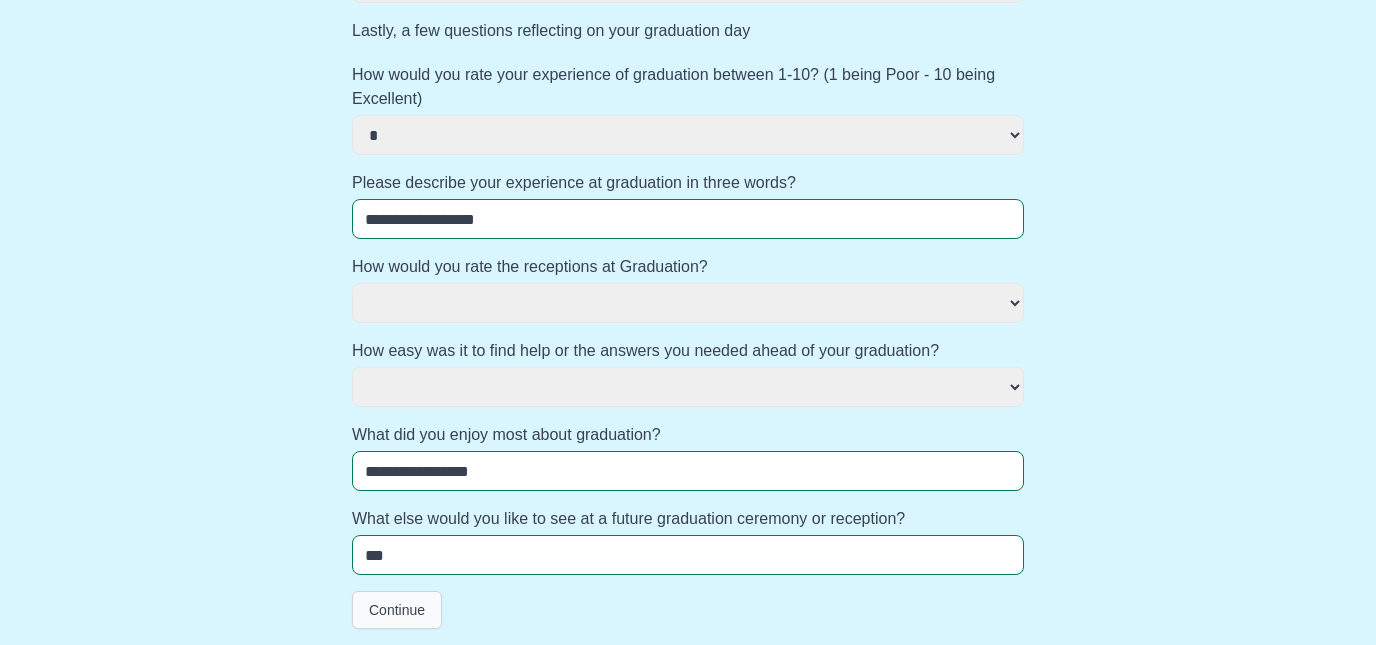 click on "Continue" at bounding box center [397, 610] 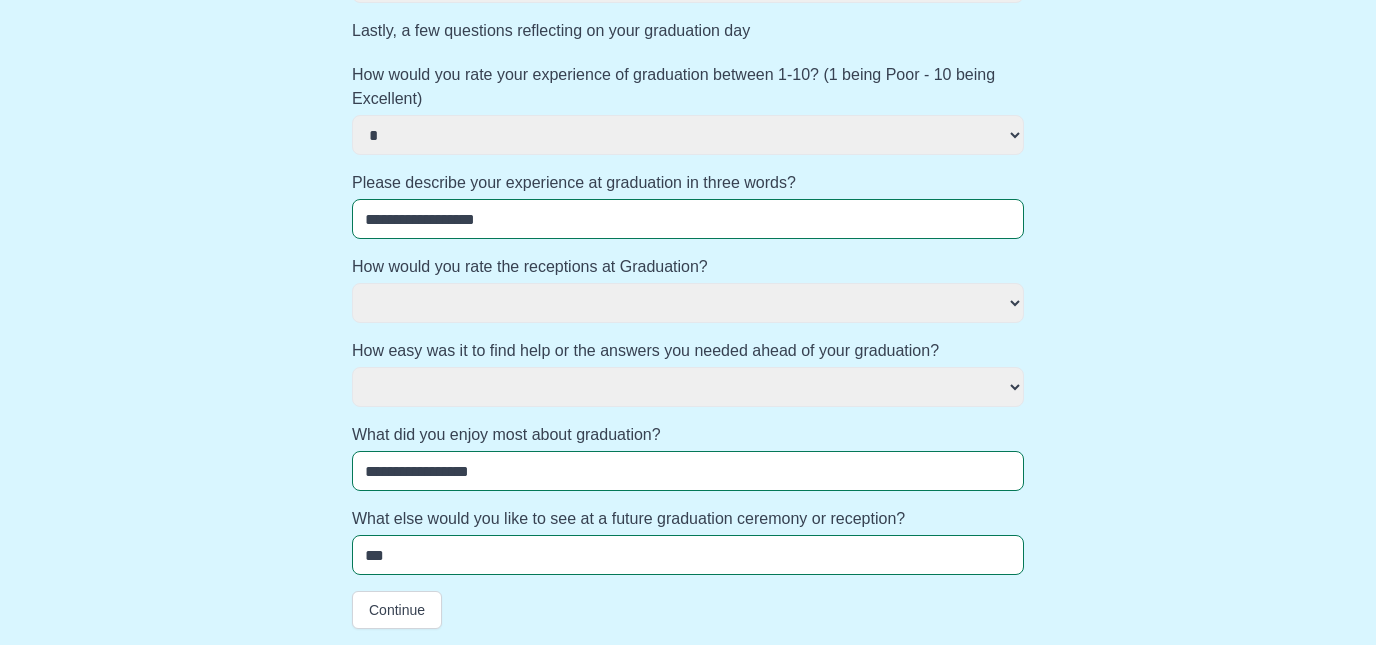 click on "**********" at bounding box center [688, -178] 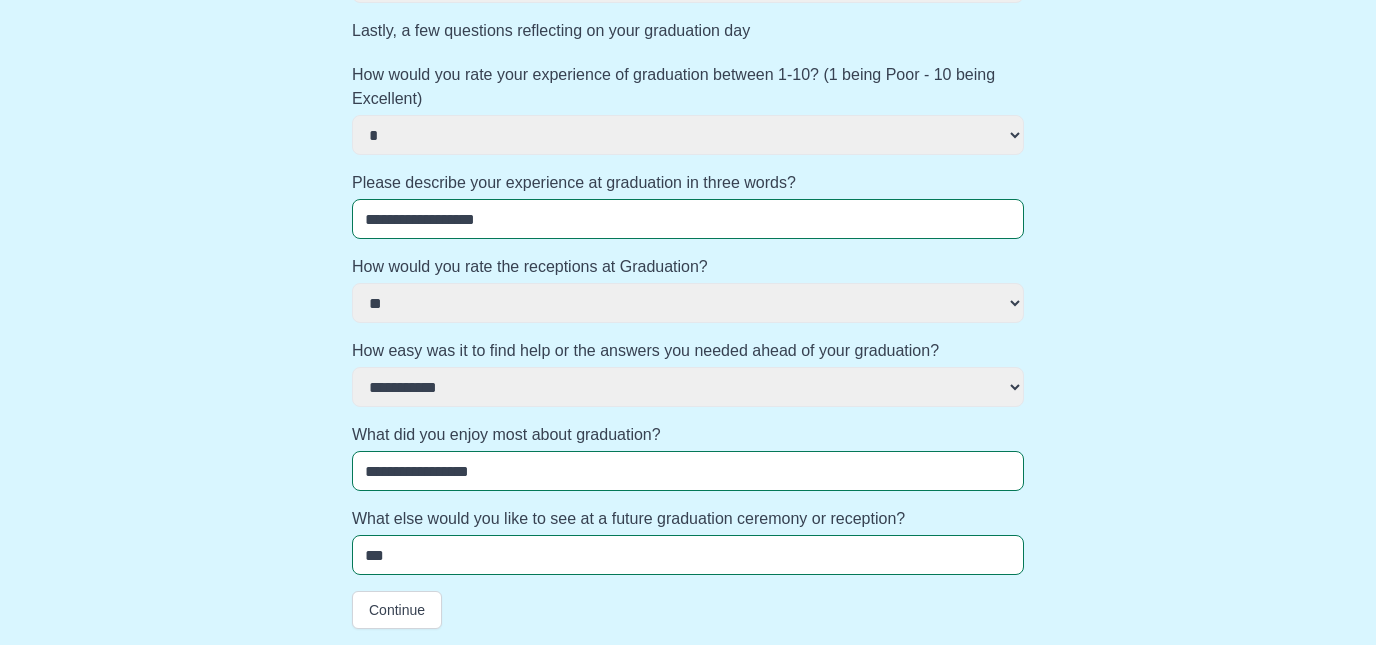click on "**********" at bounding box center [688, -202] 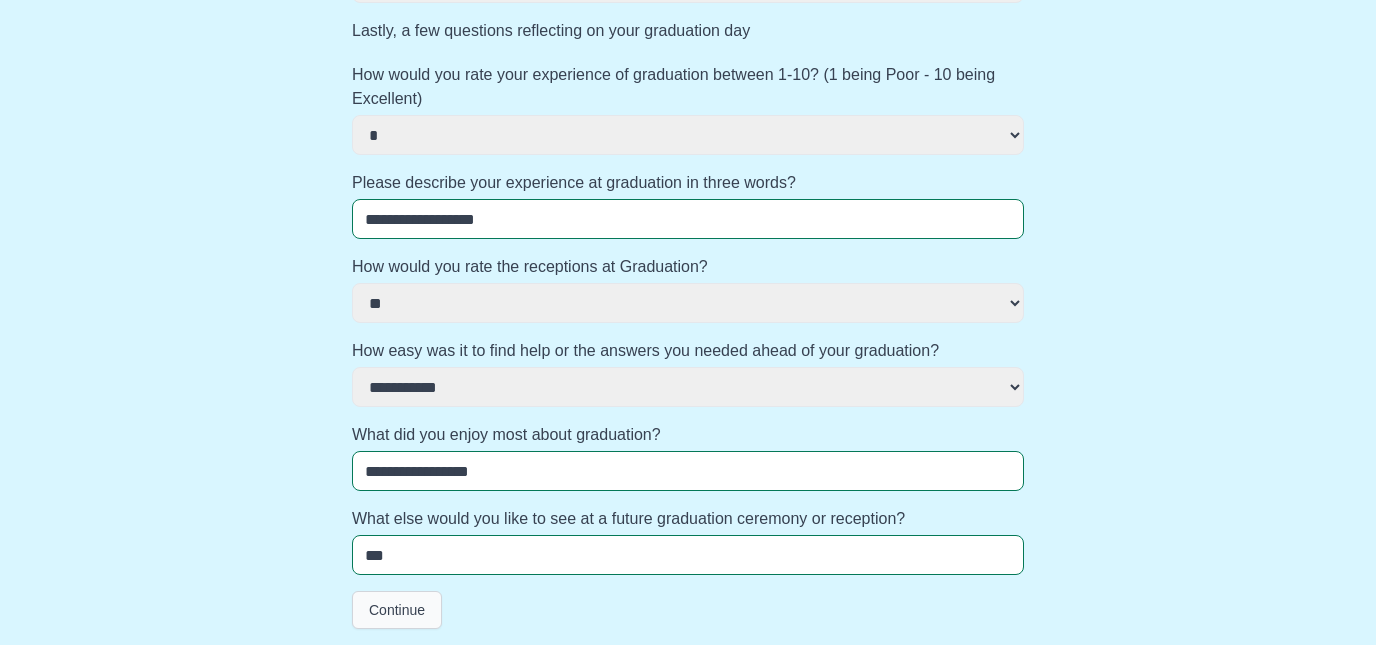click on "Continue" at bounding box center (397, 610) 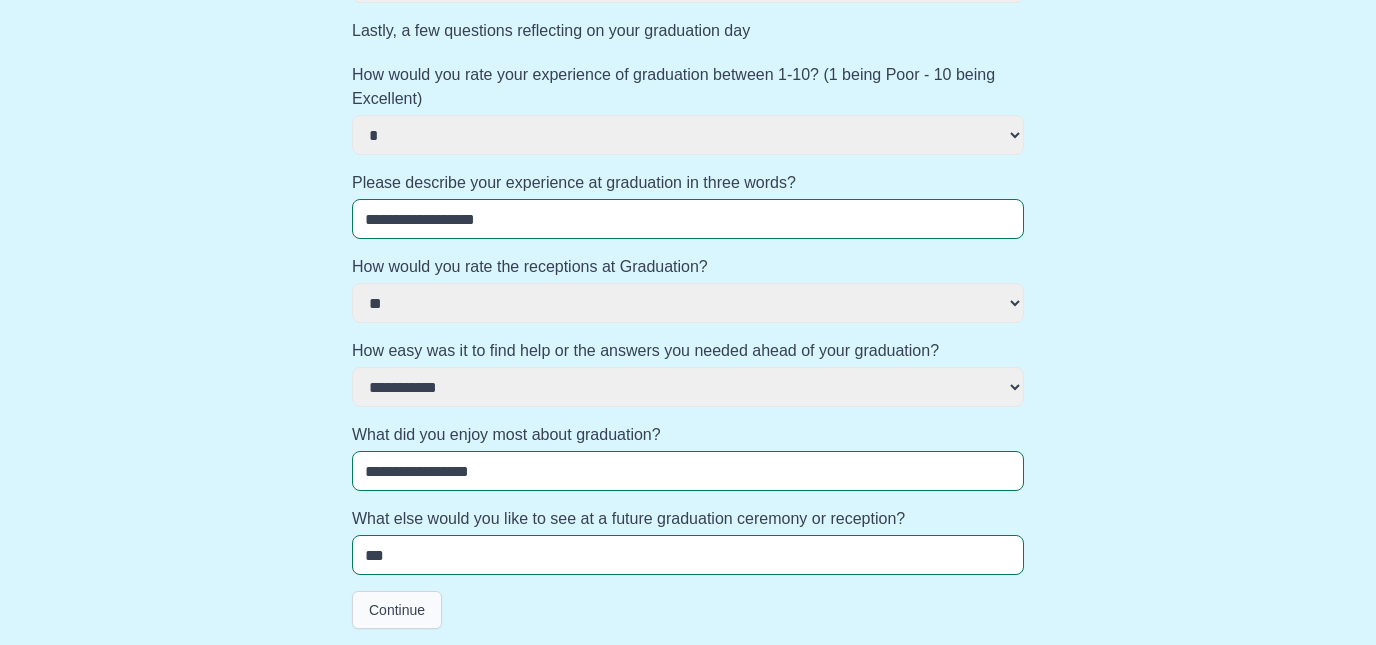 click on "Continue" at bounding box center (397, 610) 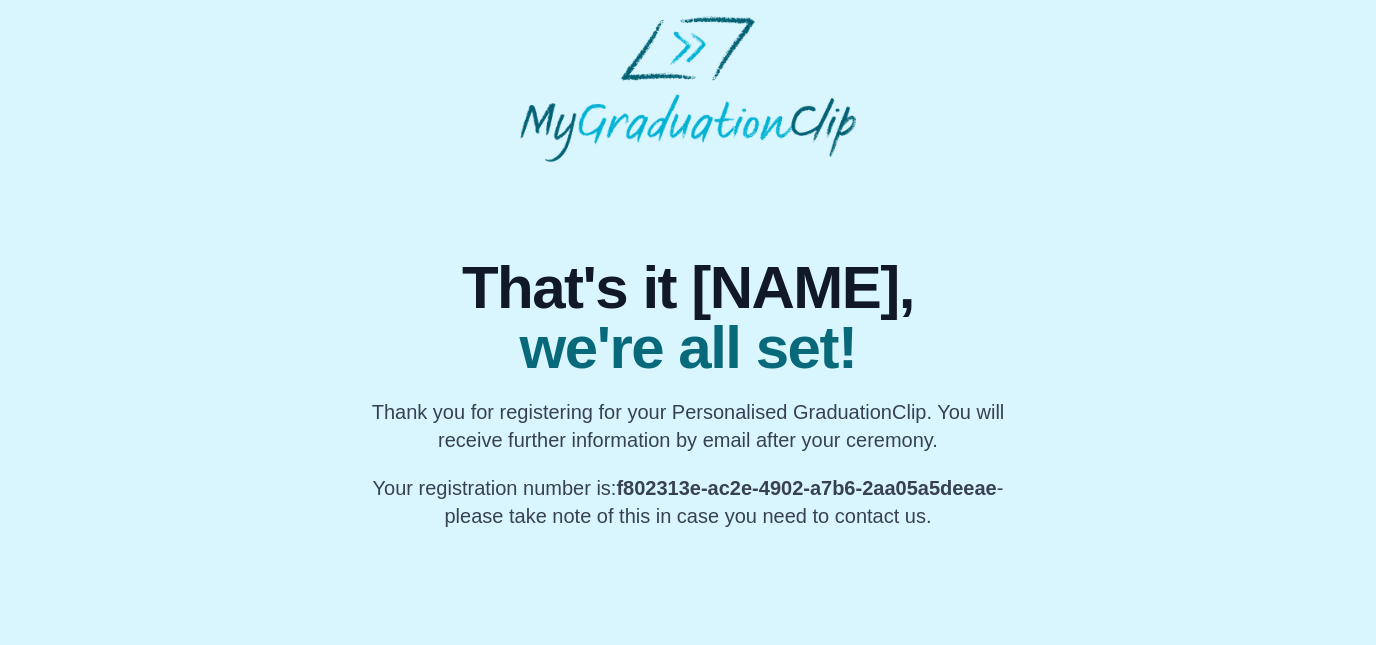 scroll, scrollTop: 0, scrollLeft: 0, axis: both 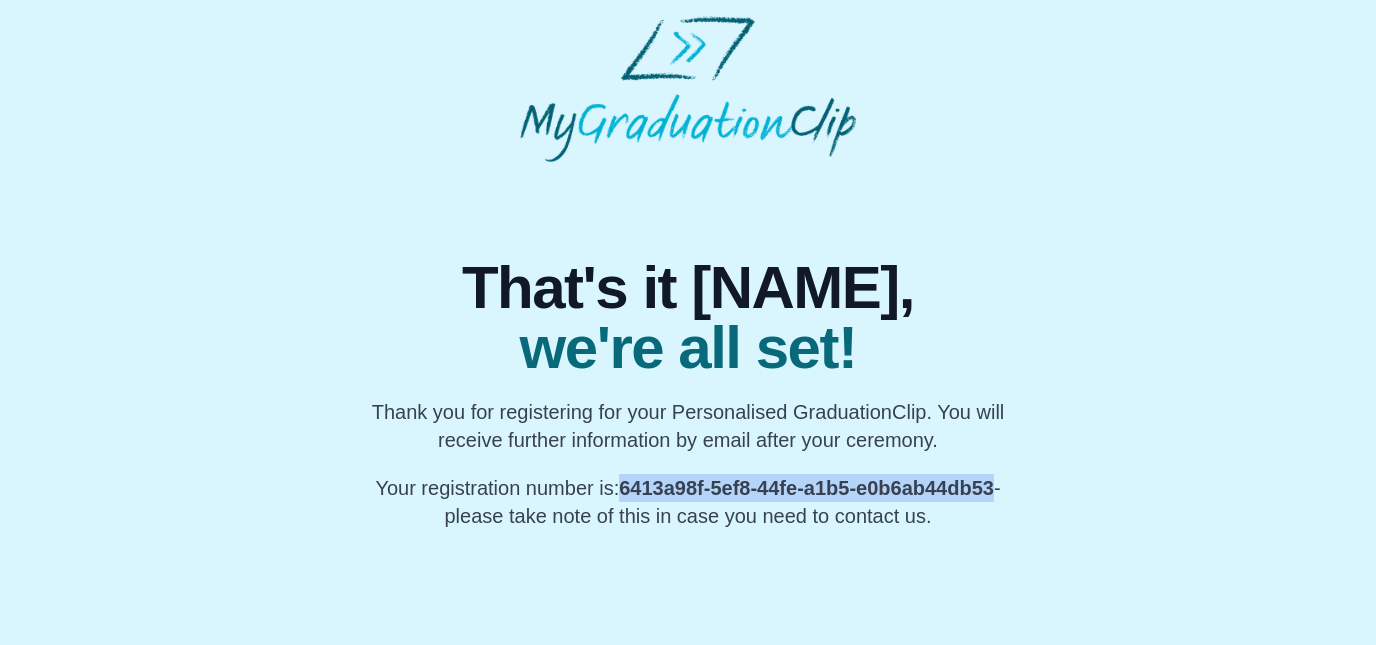 drag, startPoint x: 621, startPoint y: 487, endPoint x: 1007, endPoint y: 484, distance: 386.01166 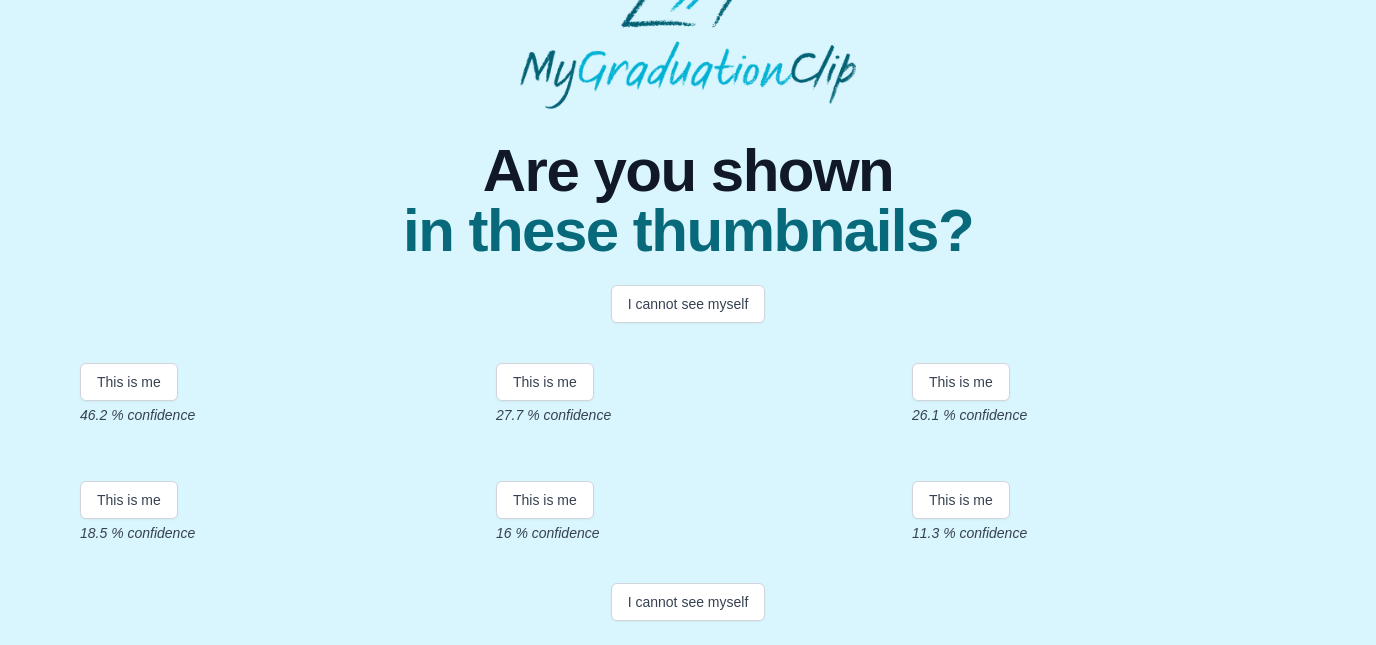 scroll, scrollTop: 255, scrollLeft: 0, axis: vertical 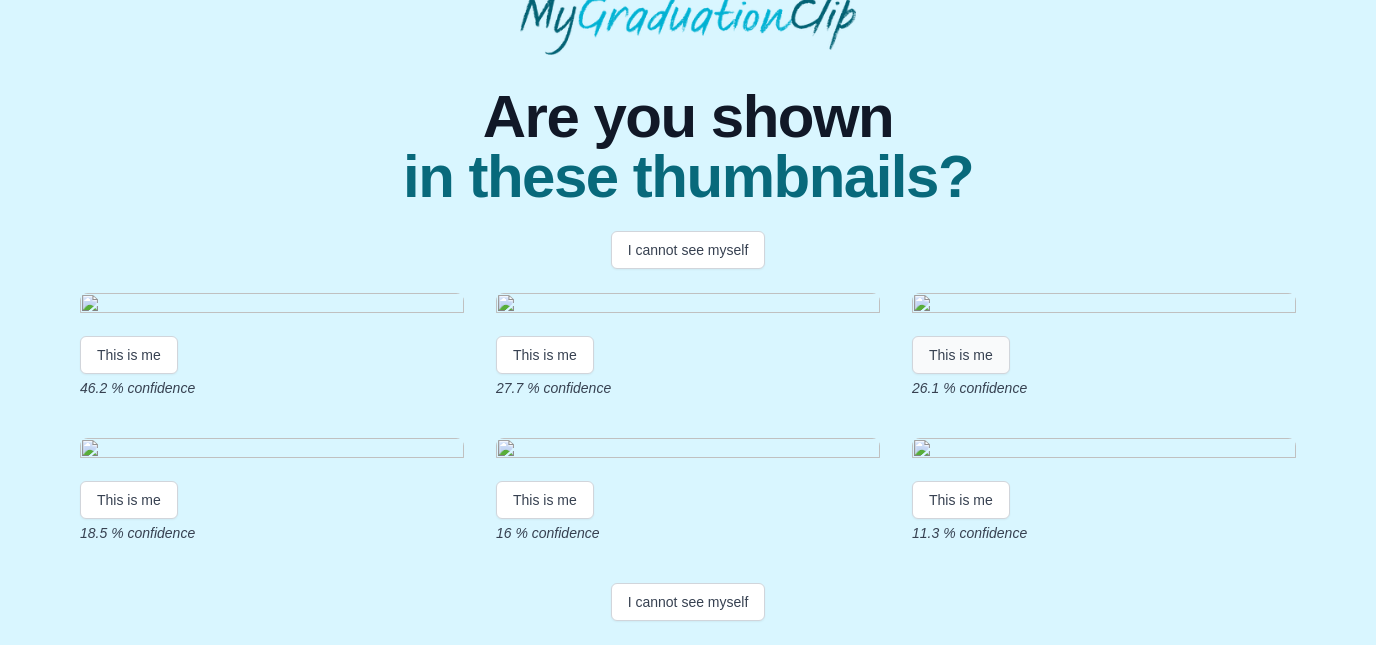 click on "This is me" at bounding box center [961, 355] 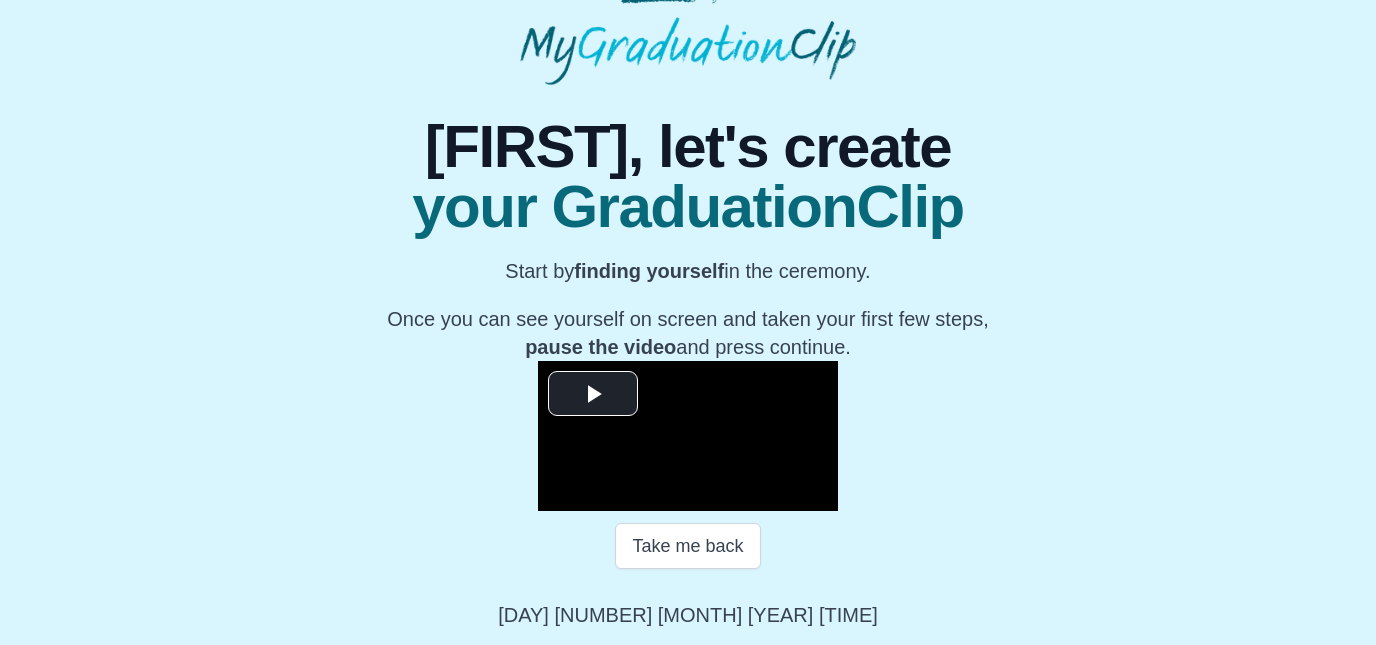 scroll, scrollTop: 77, scrollLeft: 0, axis: vertical 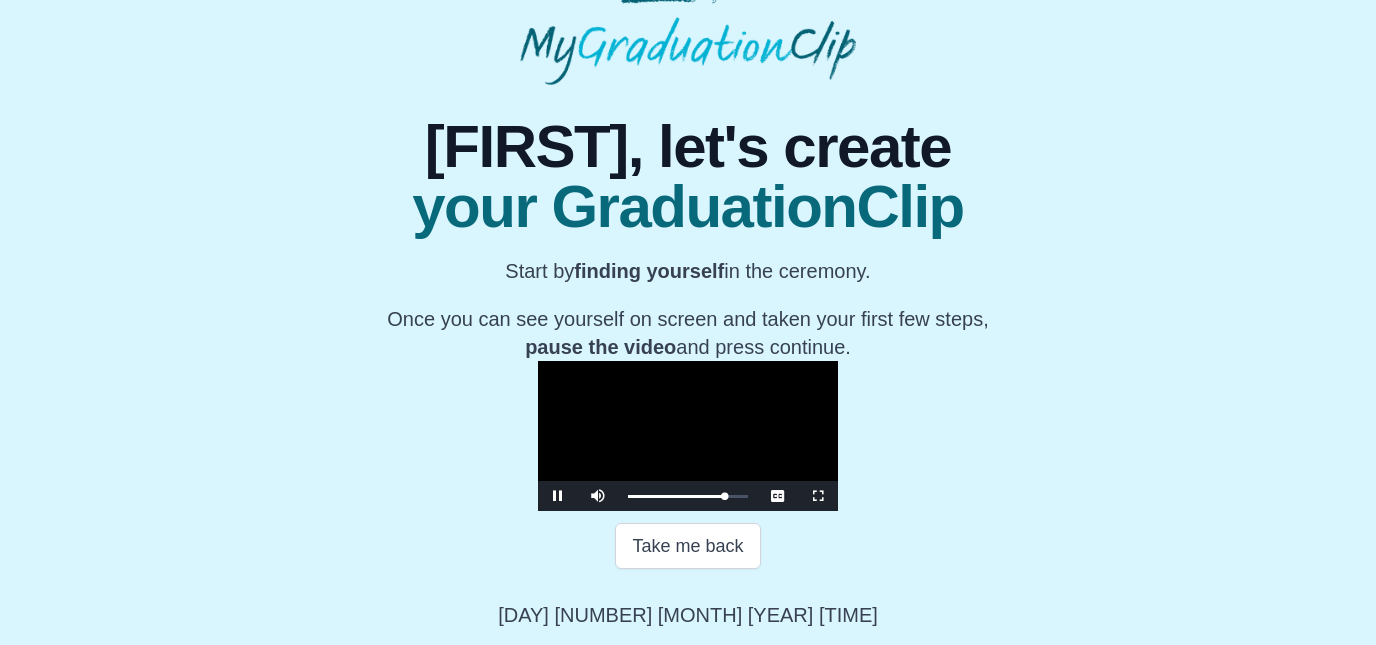click at bounding box center (688, 436) 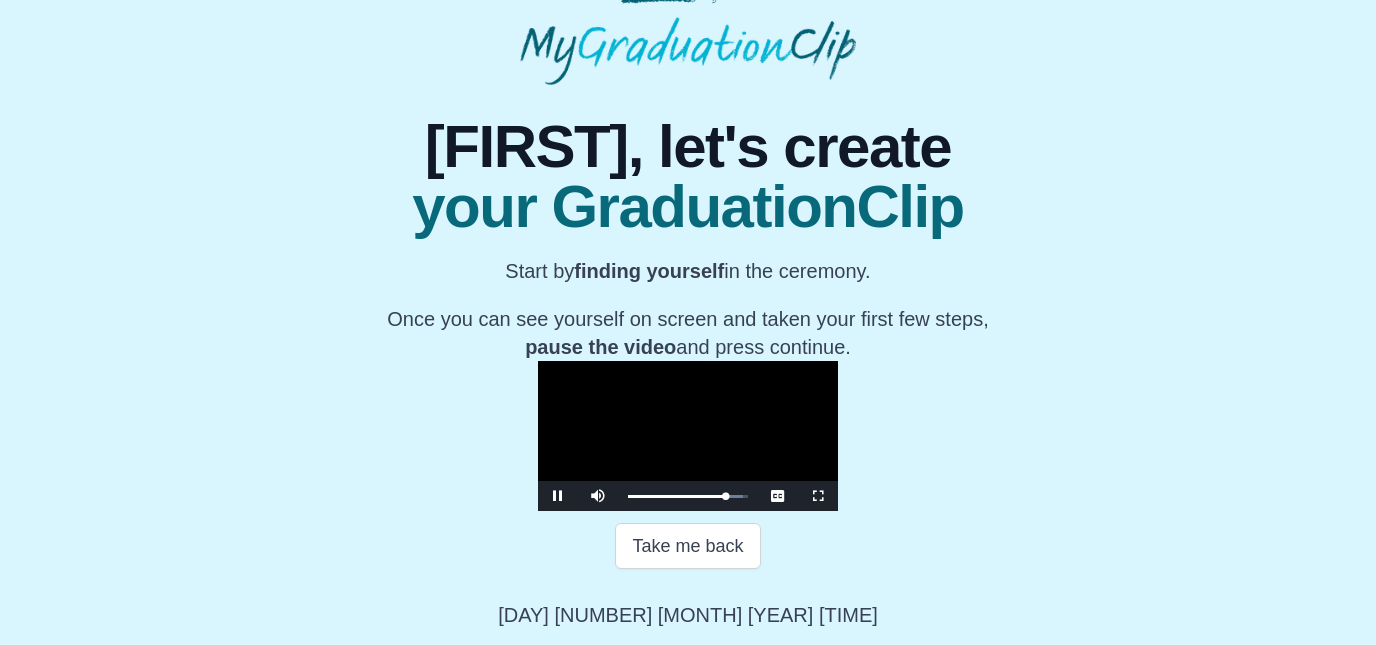click at bounding box center [558, 496] 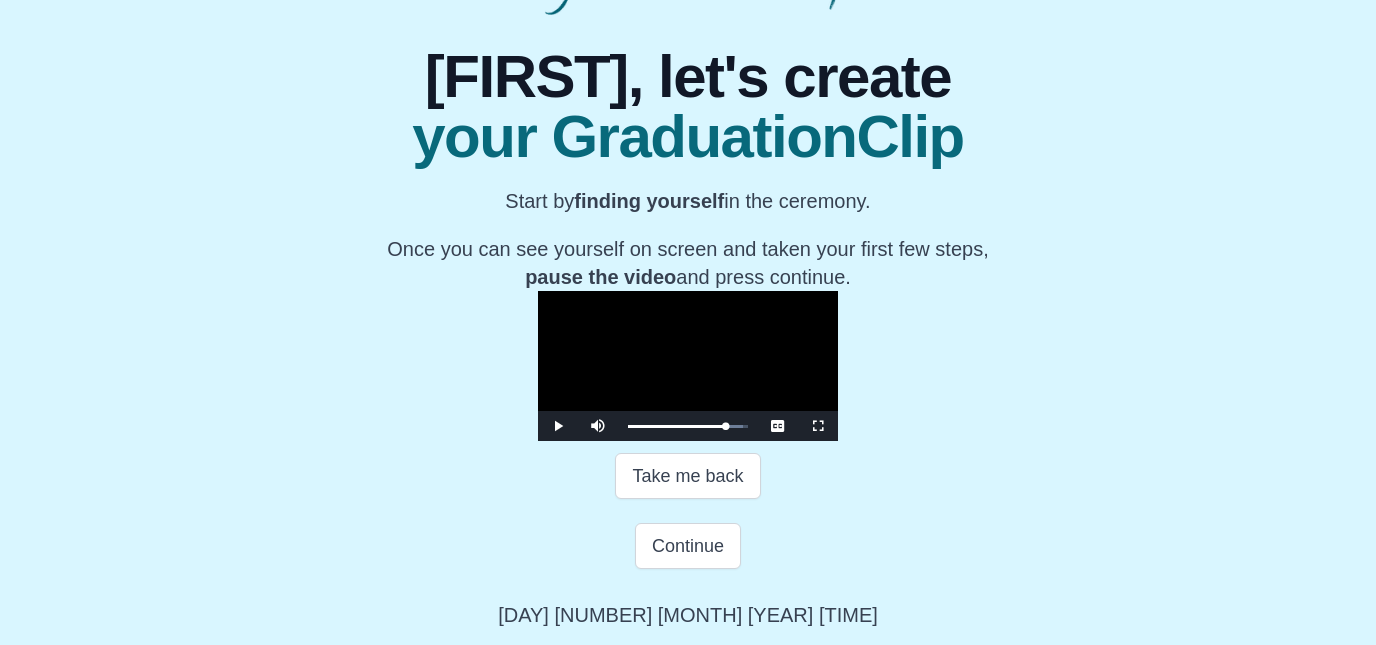 scroll, scrollTop: 385, scrollLeft: 0, axis: vertical 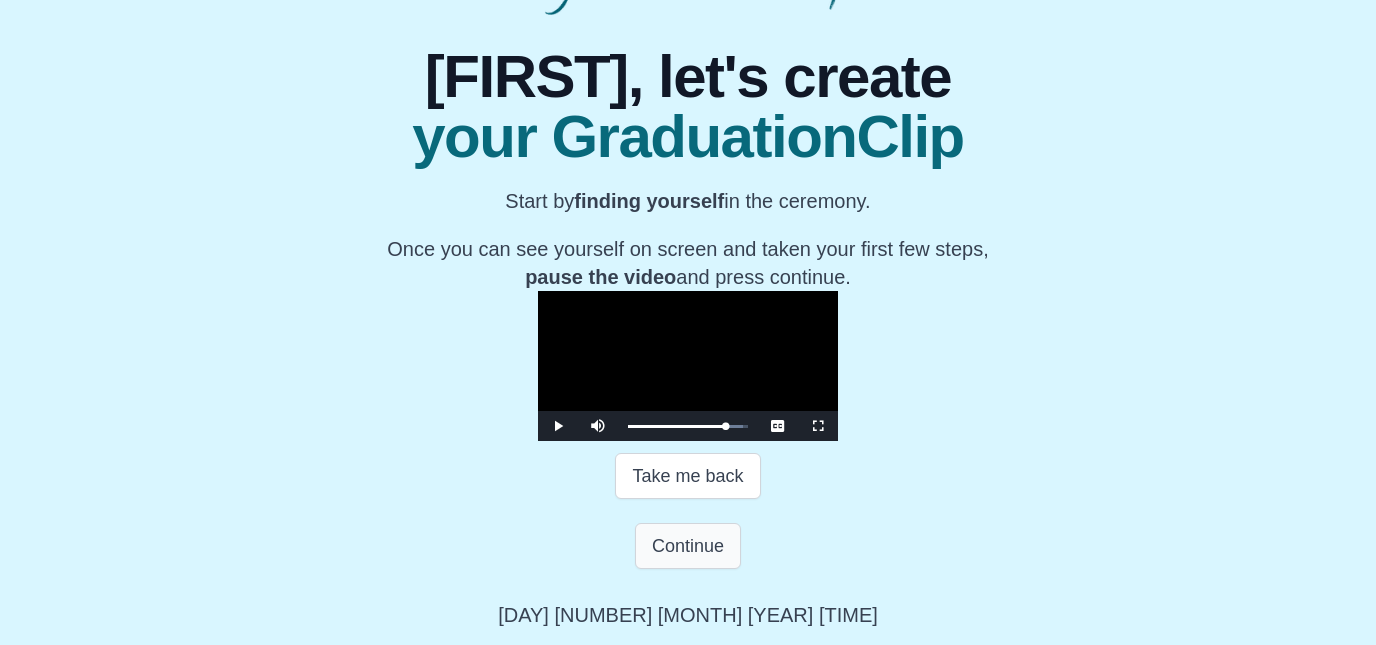 click on "Continue" at bounding box center (688, 546) 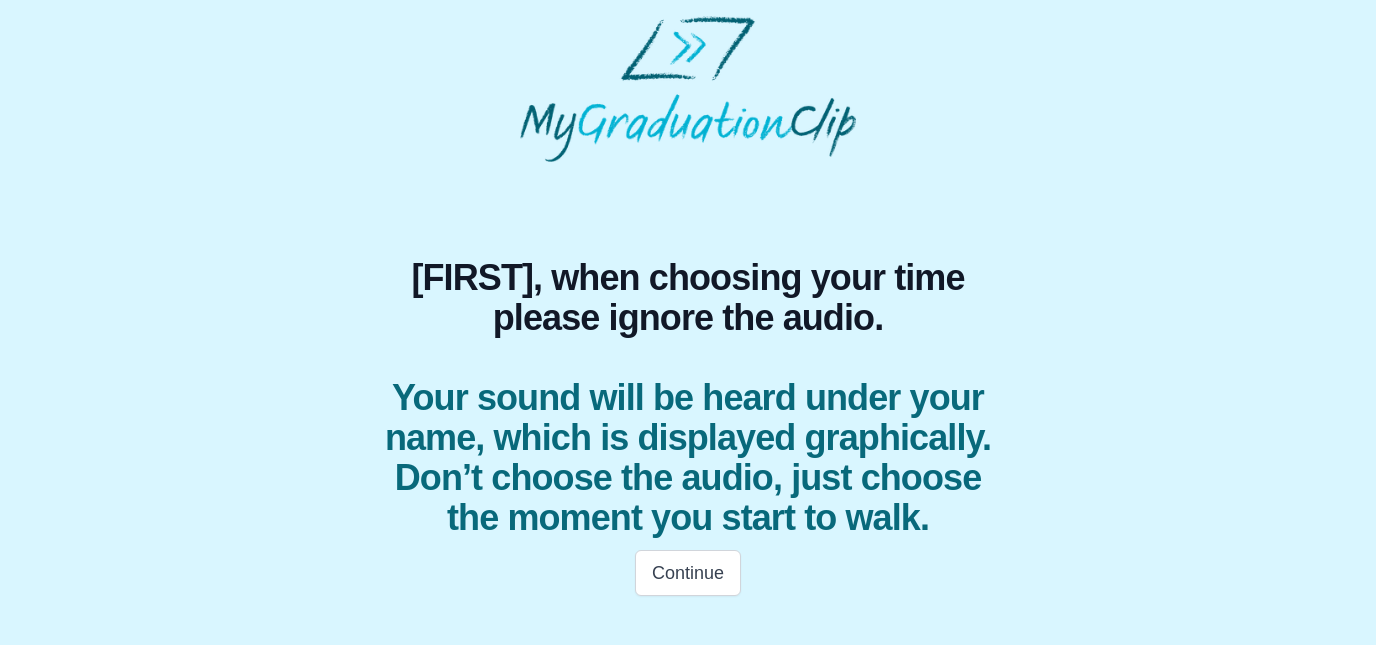 scroll, scrollTop: 0, scrollLeft: 0, axis: both 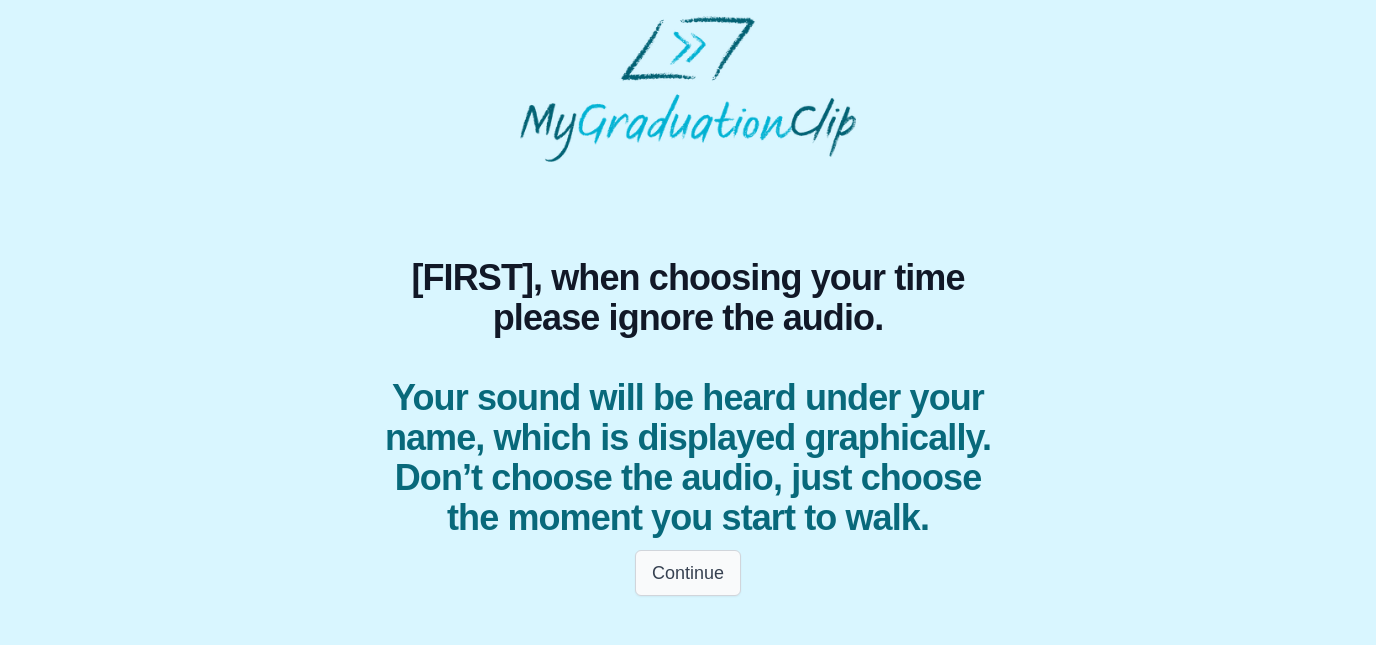 click on "Continue" at bounding box center [688, 573] 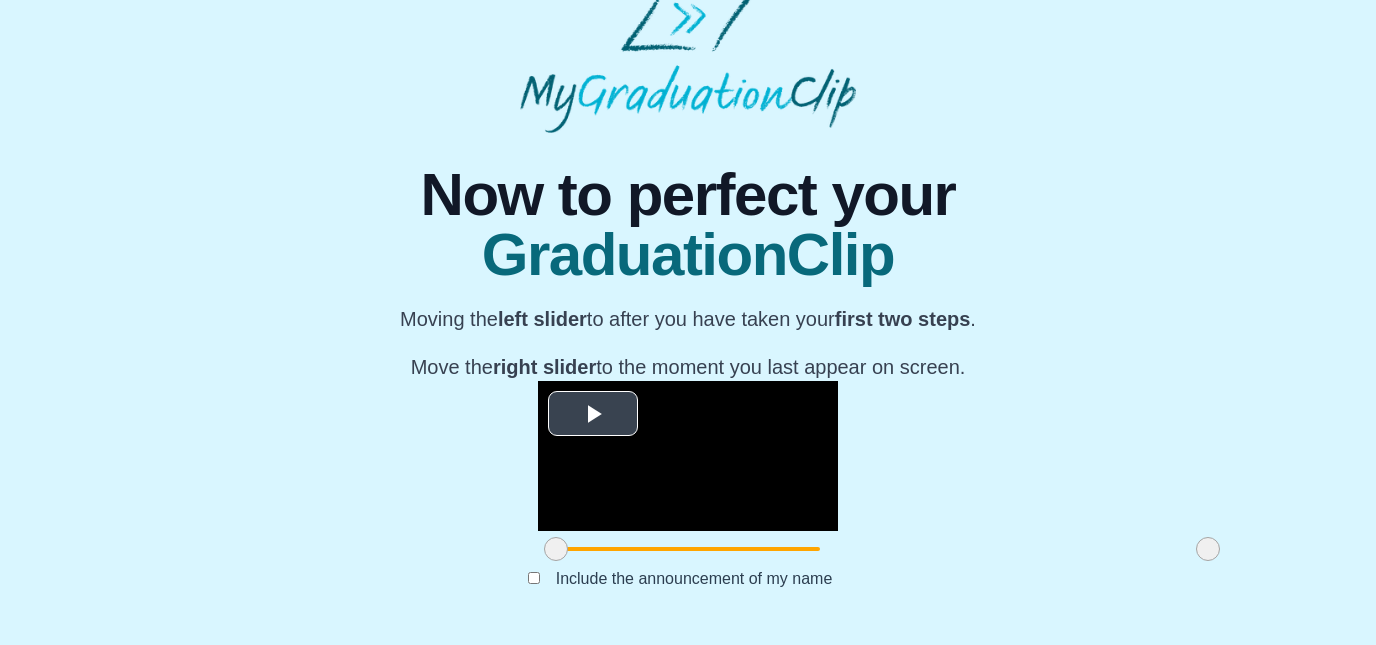 scroll, scrollTop: 198, scrollLeft: 0, axis: vertical 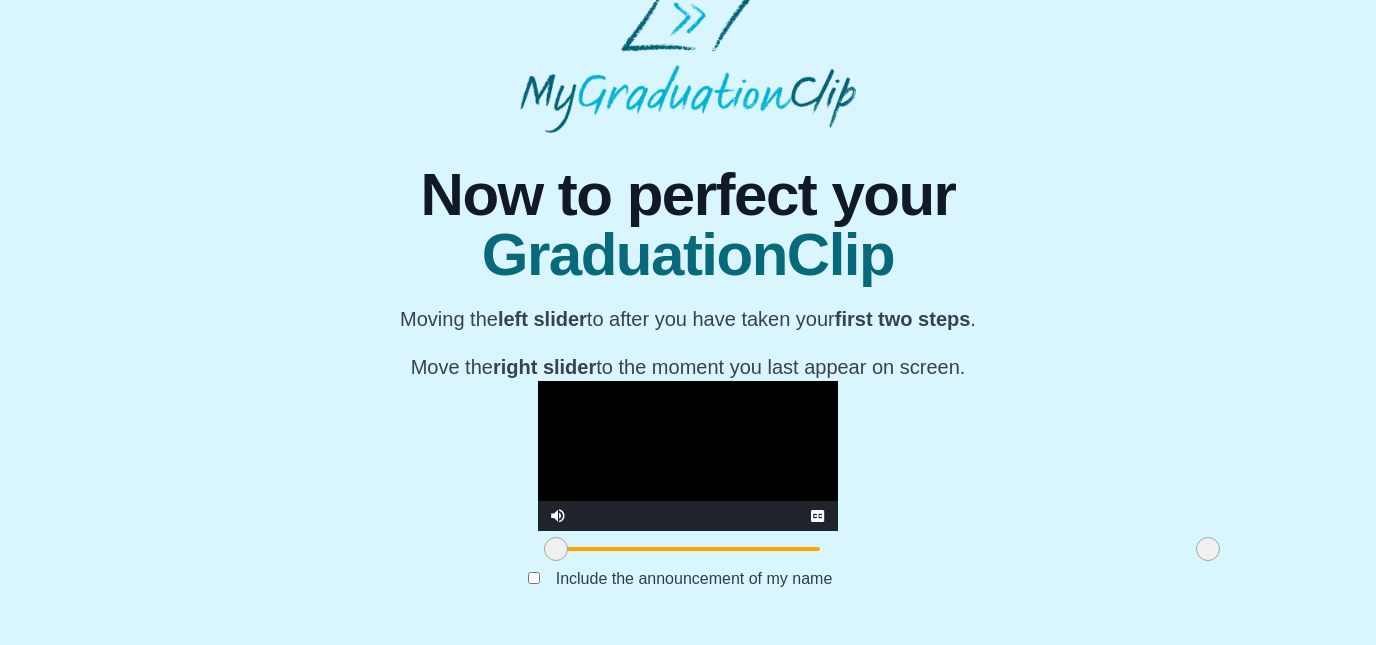 drag, startPoint x: 354, startPoint y: 547, endPoint x: 312, endPoint y: 552, distance: 42.296574 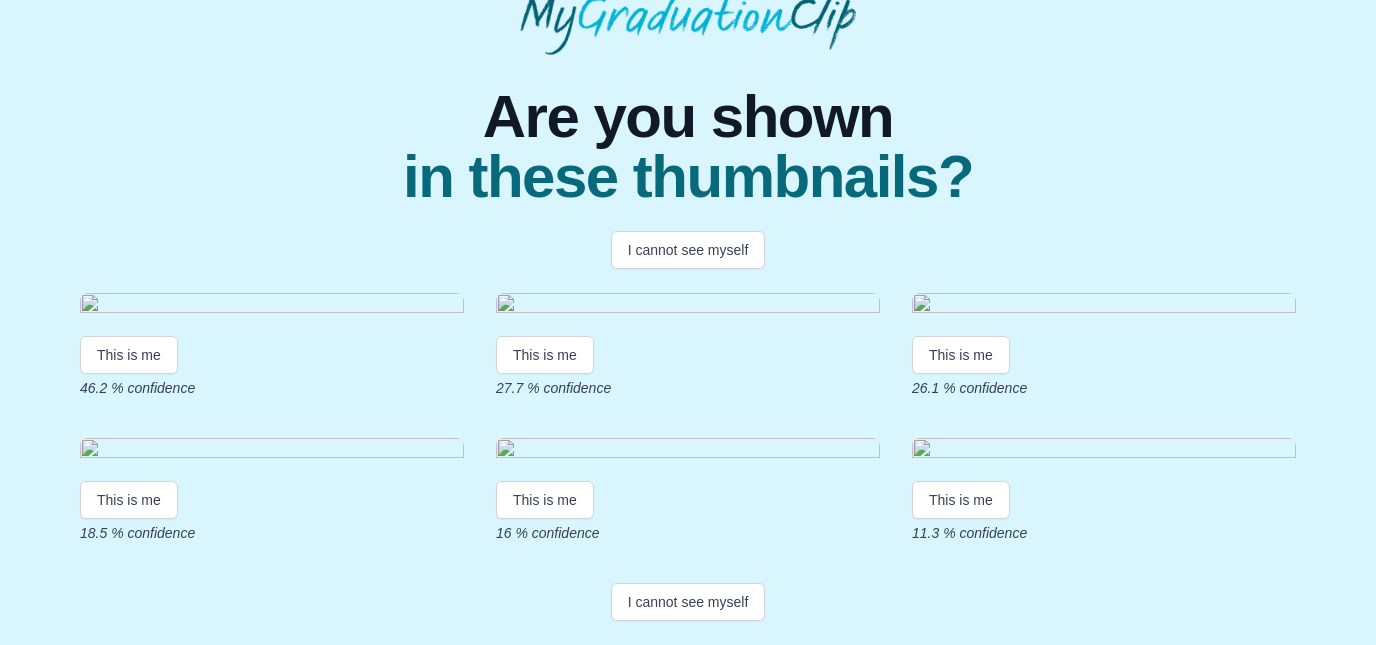 scroll, scrollTop: 146, scrollLeft: 0, axis: vertical 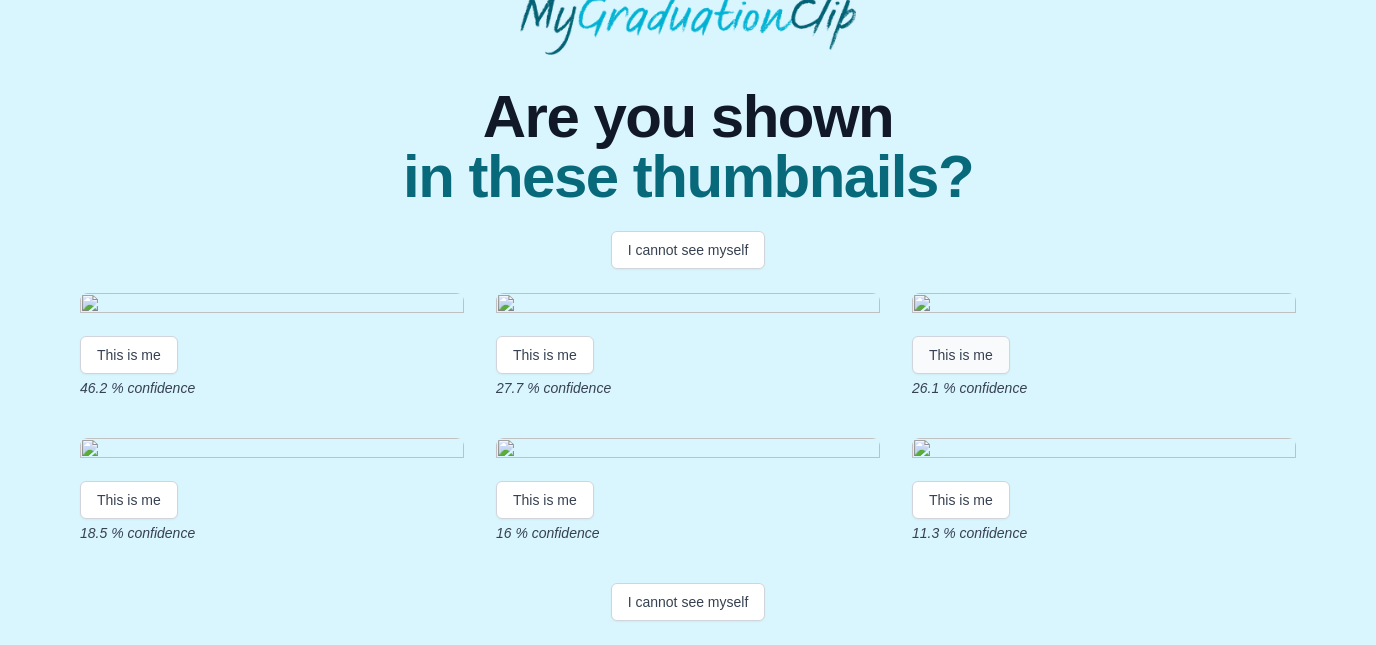 click on "This is me" at bounding box center [961, 355] 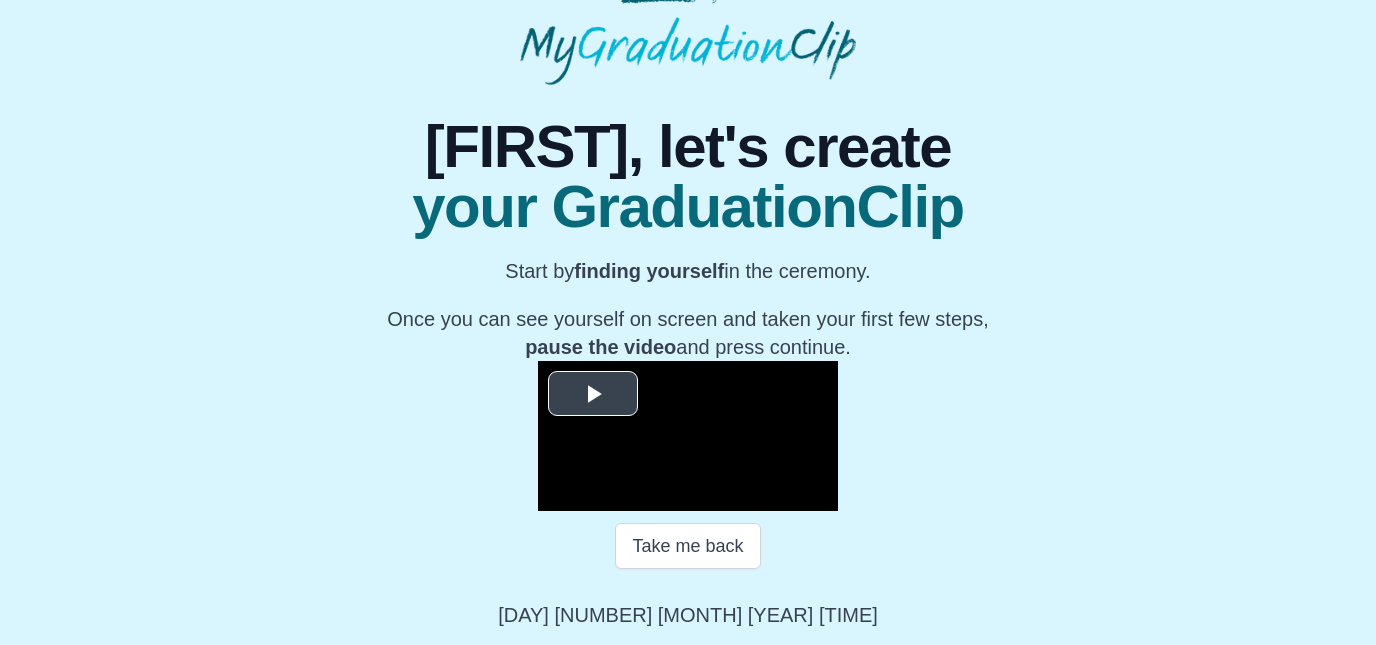 scroll, scrollTop: 315, scrollLeft: 0, axis: vertical 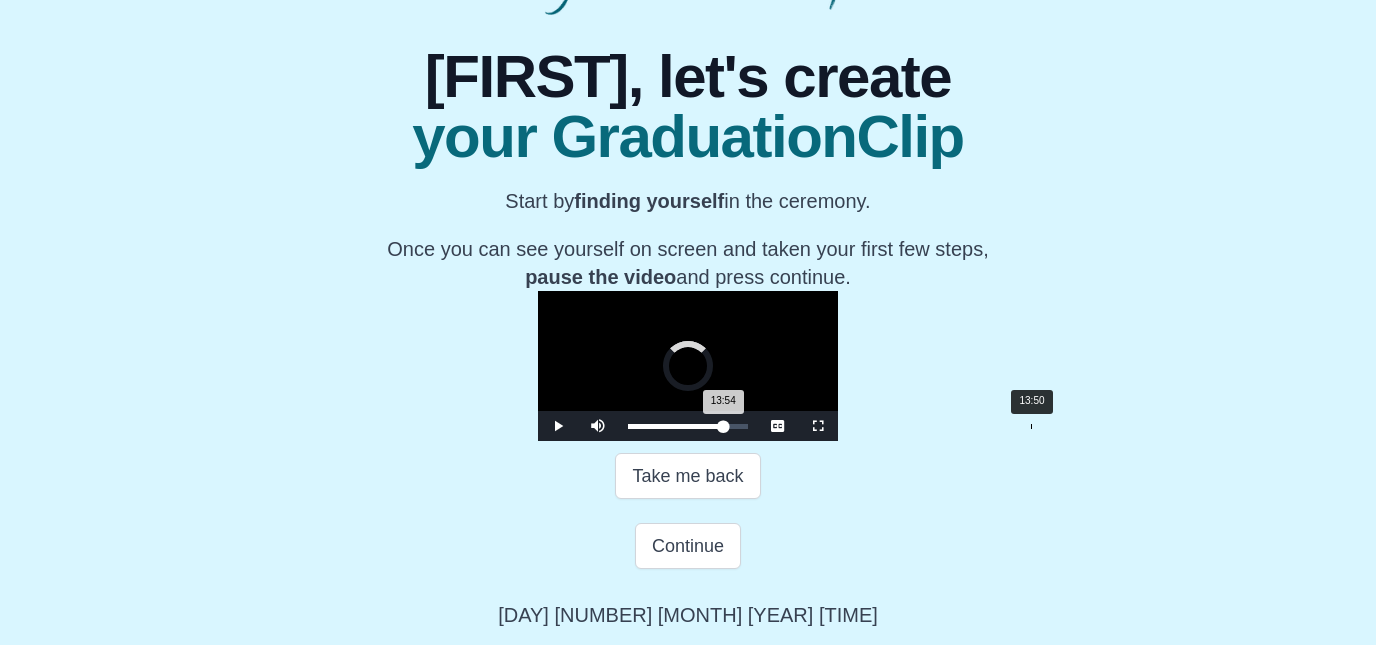 click on "13:54 Progress : 0%" at bounding box center [675, 426] 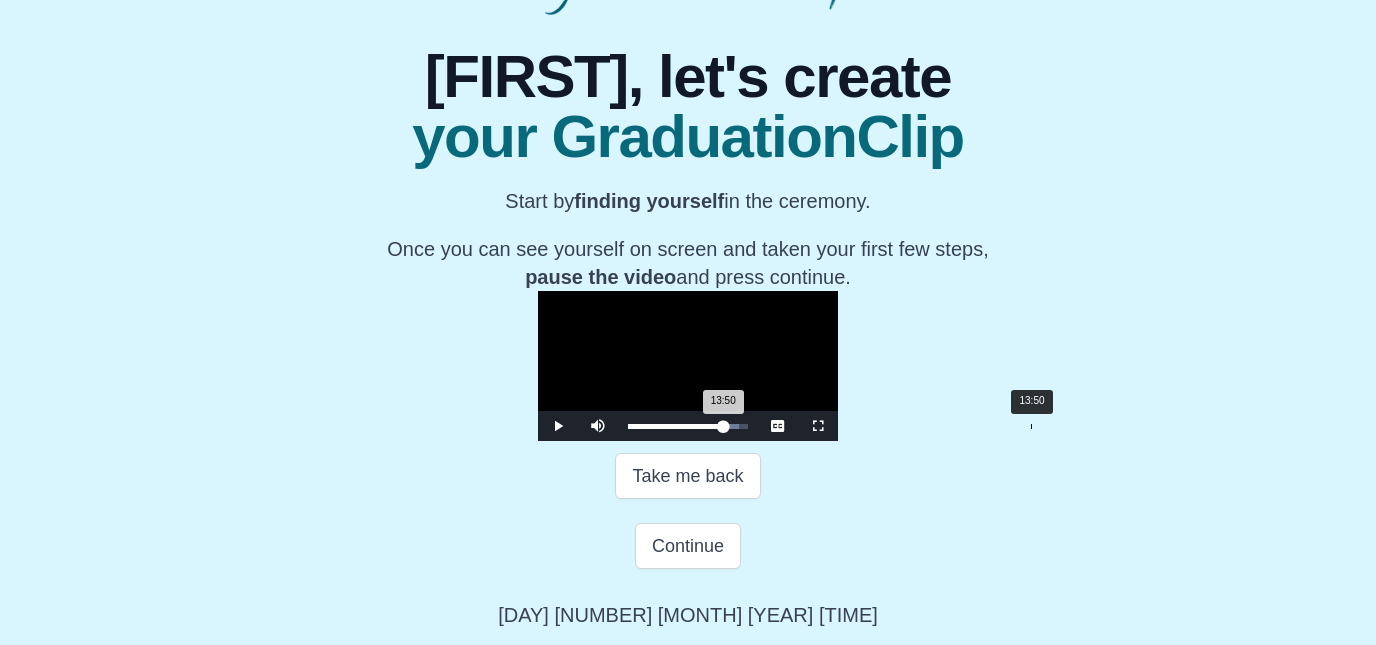 click on "13:50 Progress : 0%" at bounding box center (675, 426) 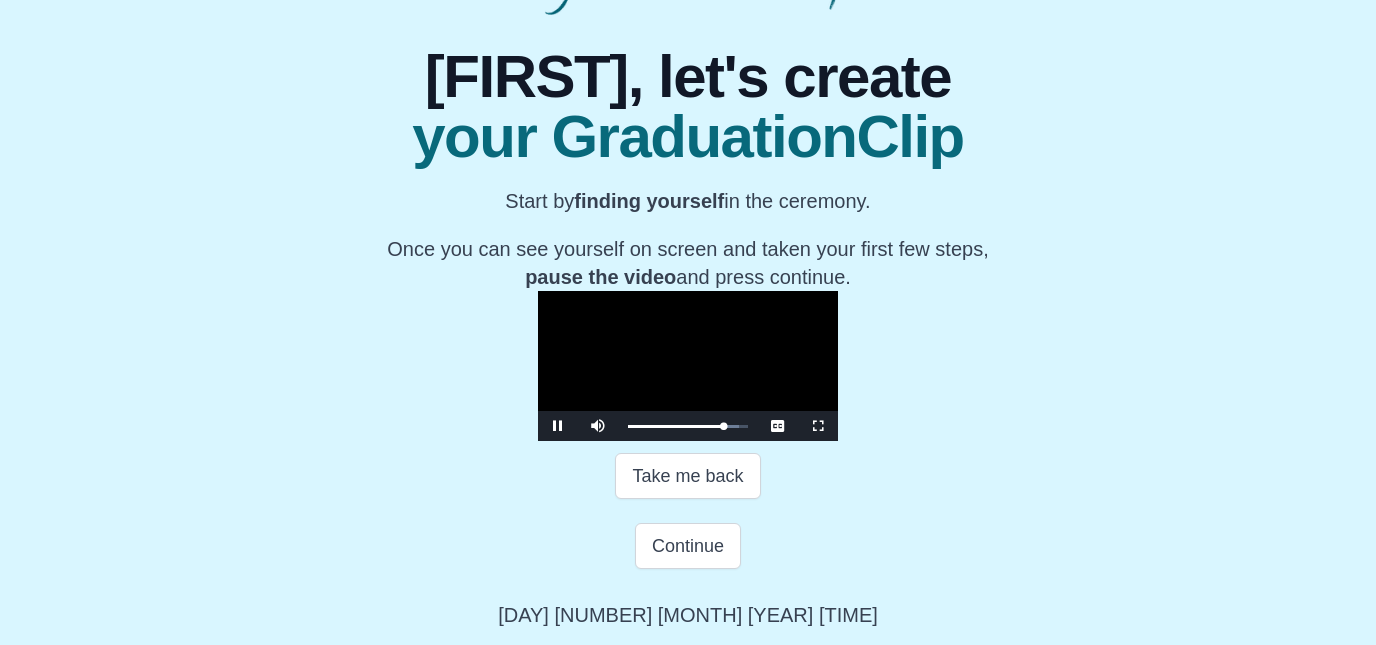 click at bounding box center (558, 426) 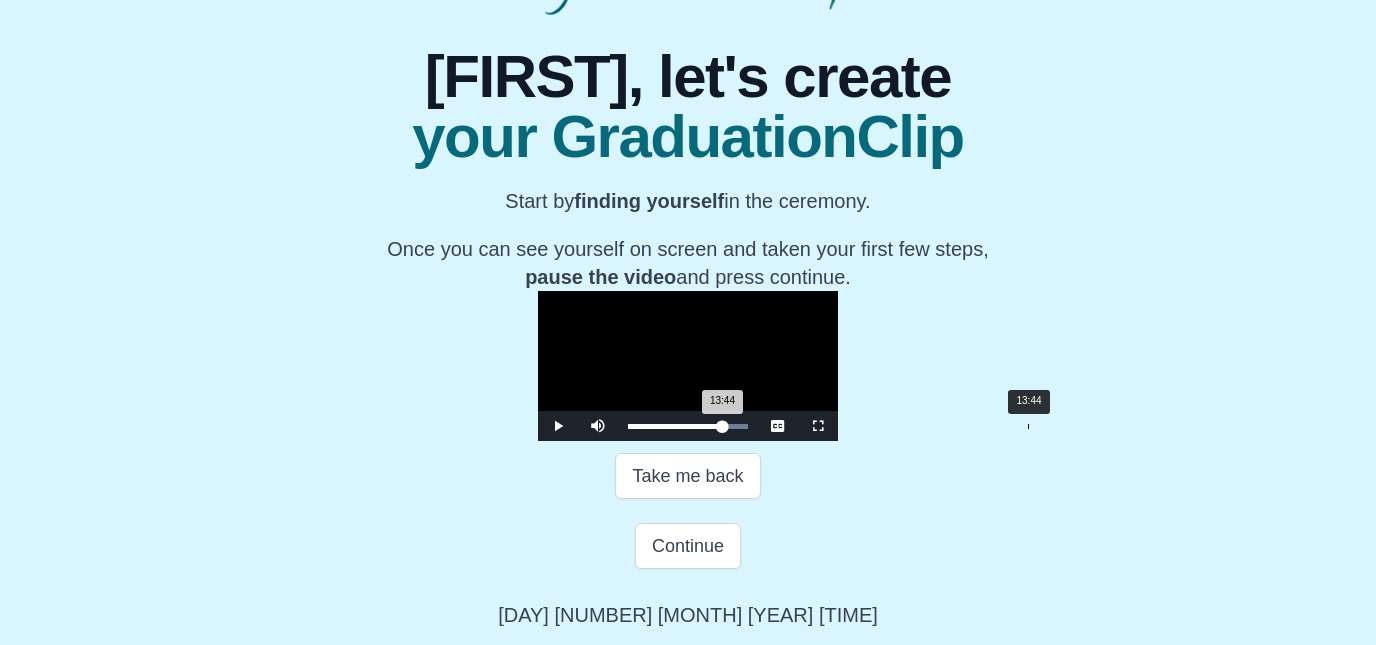click on "13:44 Progress : 0%" at bounding box center [675, 426] 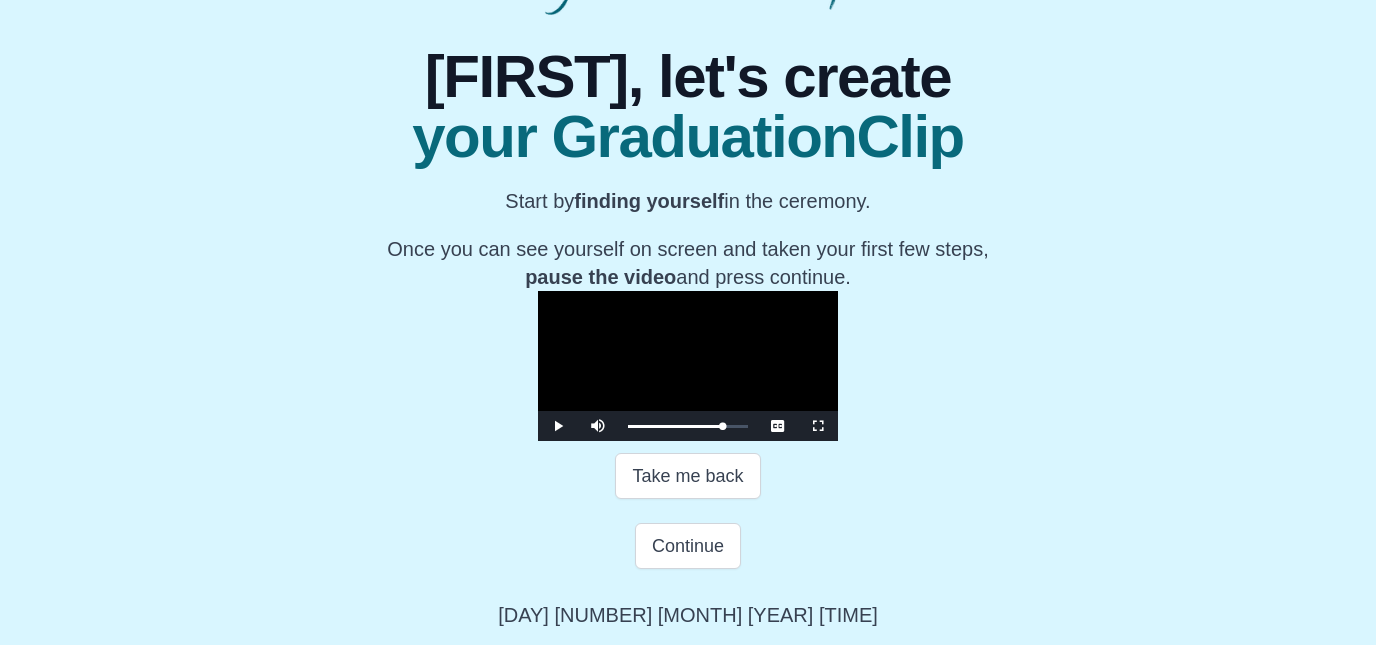 click at bounding box center (558, 426) 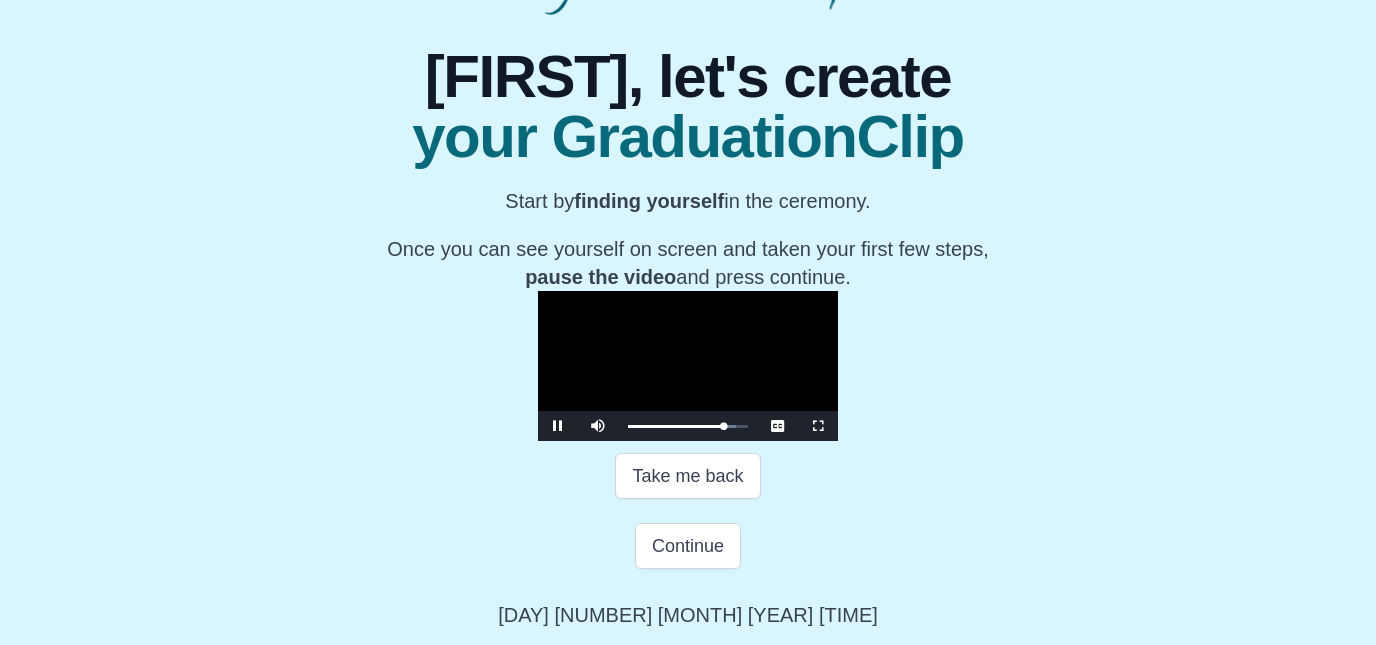 click at bounding box center (558, 426) 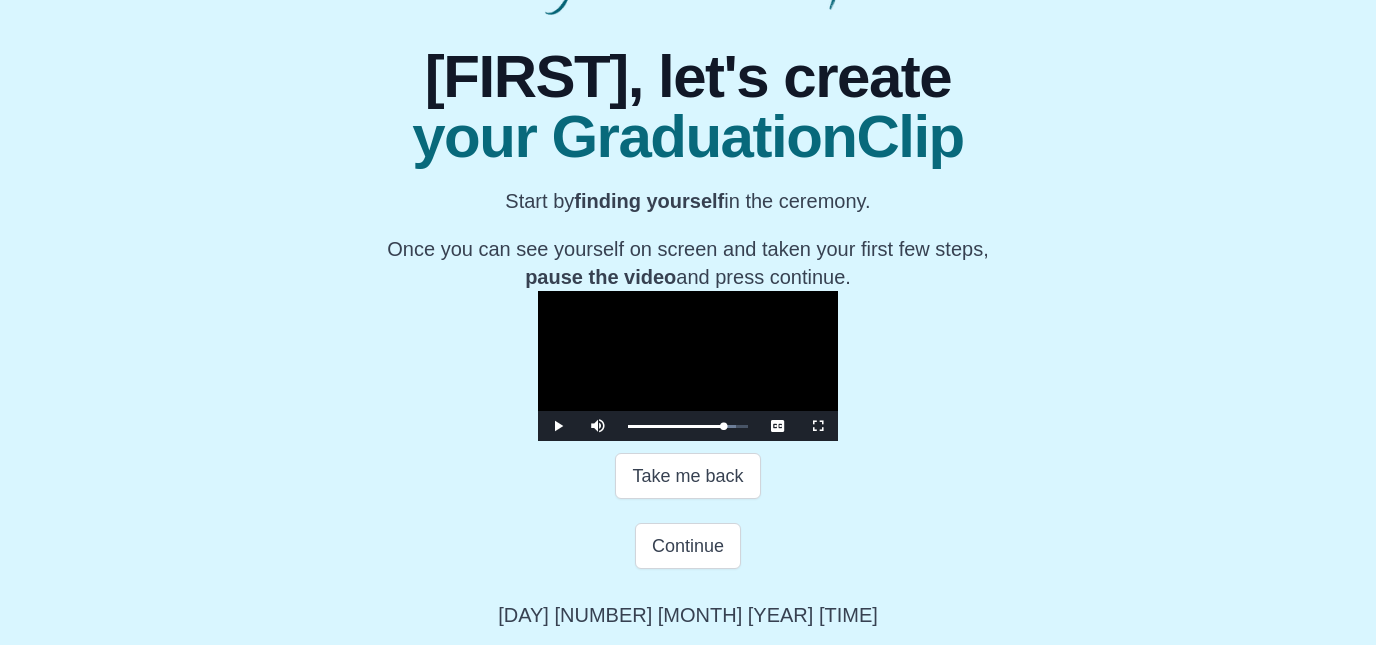 click at bounding box center (558, 426) 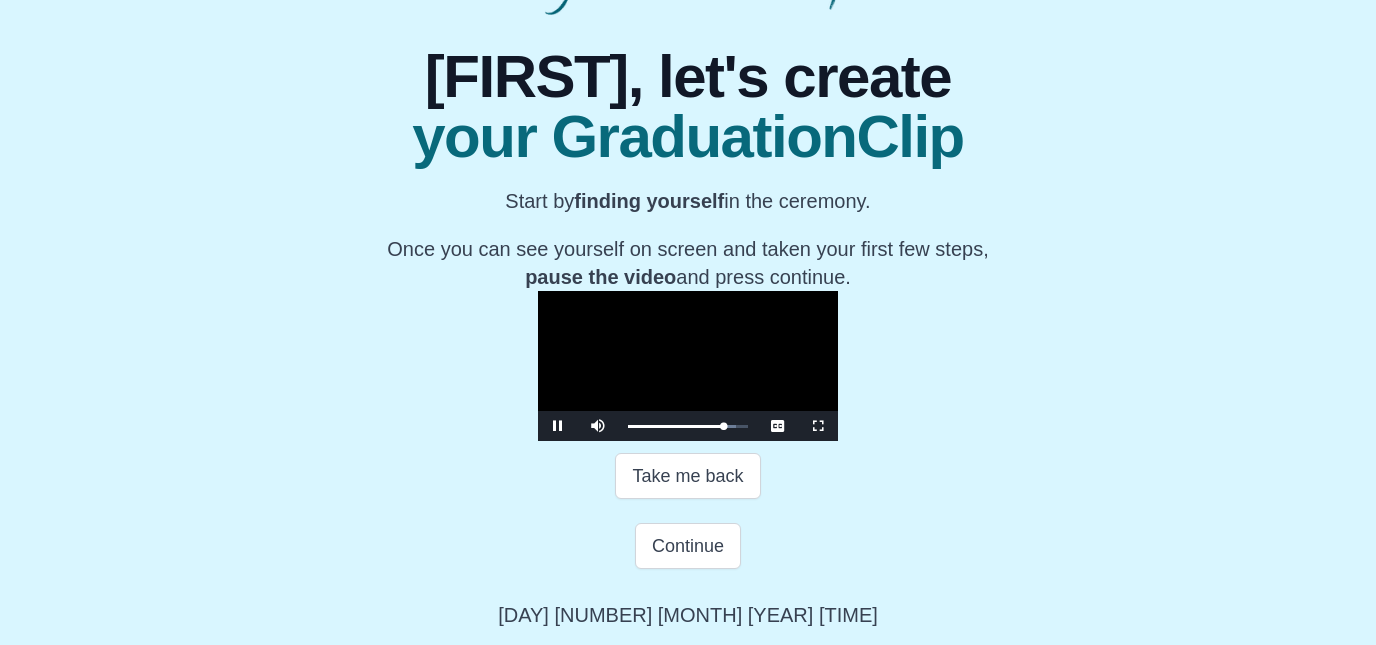 click at bounding box center [558, 426] 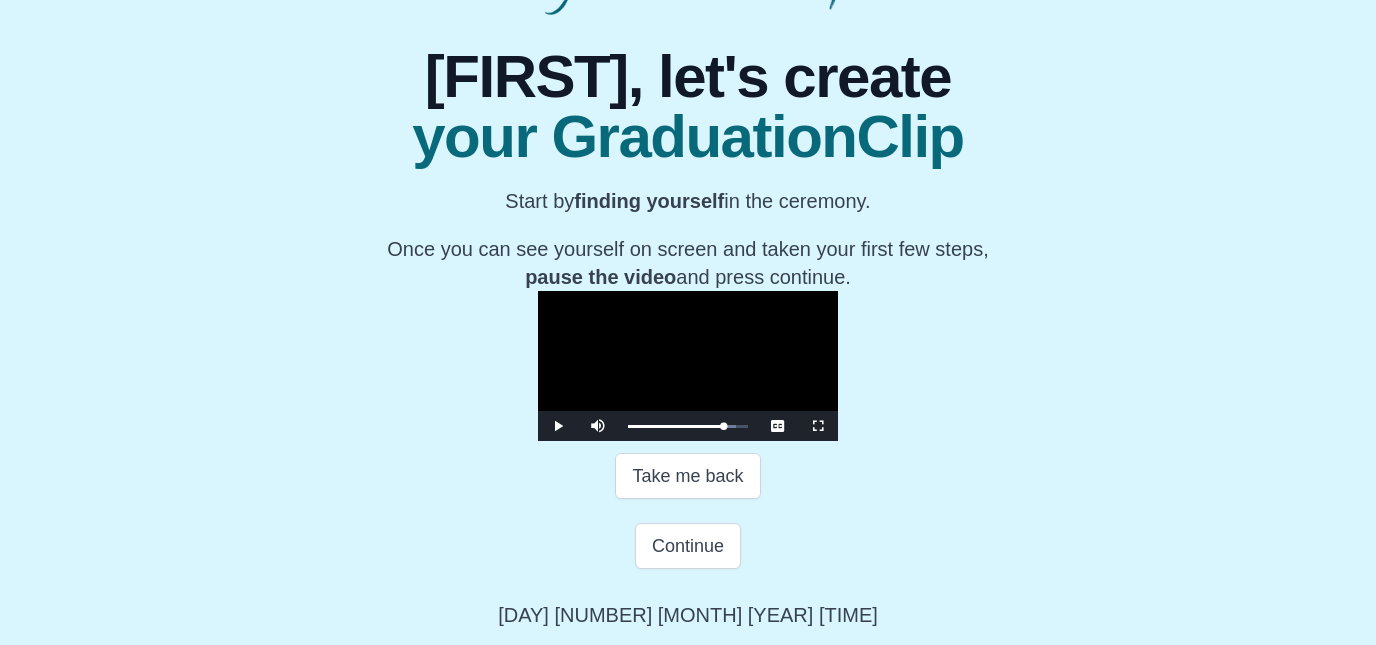 scroll, scrollTop: 350, scrollLeft: 0, axis: vertical 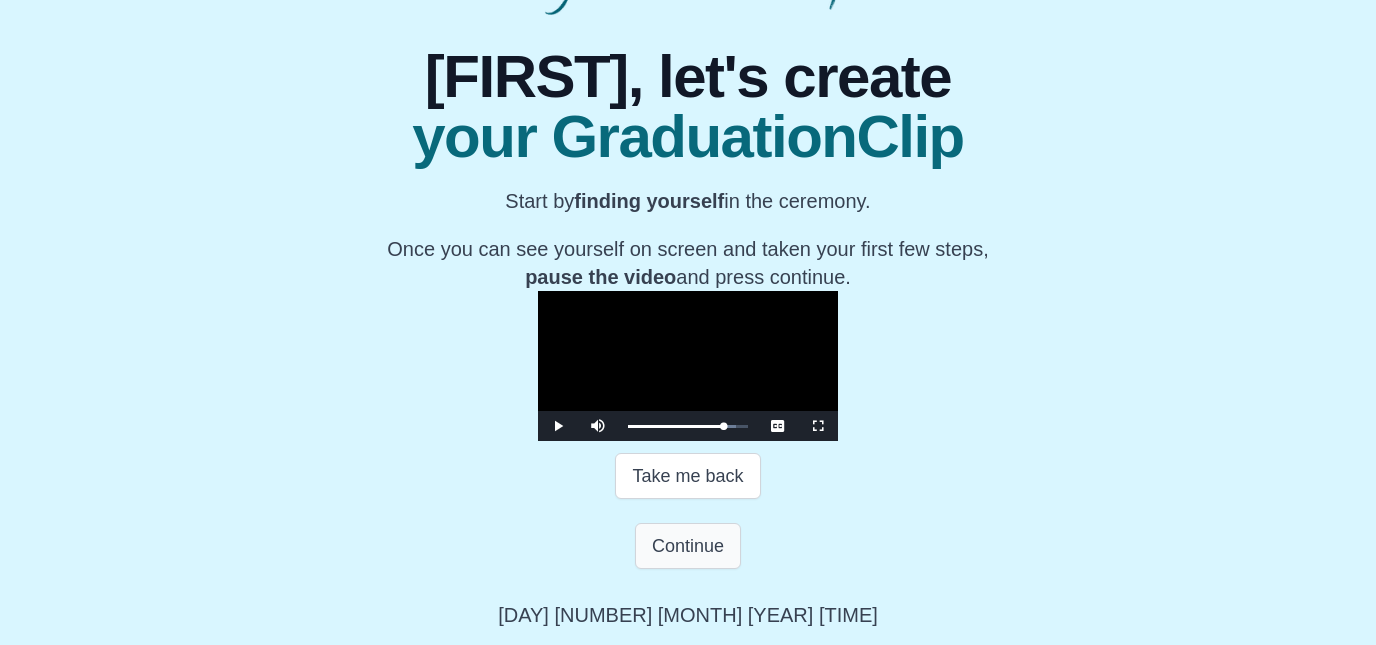 click on "Continue" at bounding box center (688, 546) 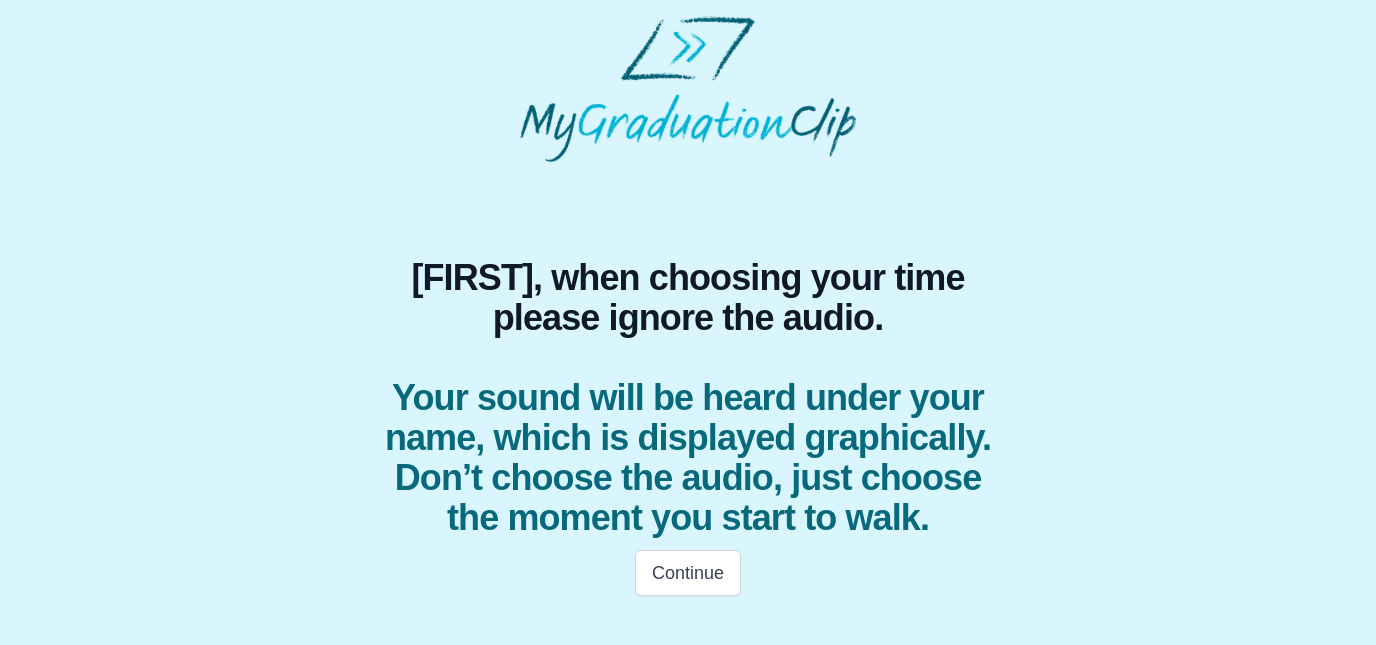 scroll, scrollTop: 0, scrollLeft: 0, axis: both 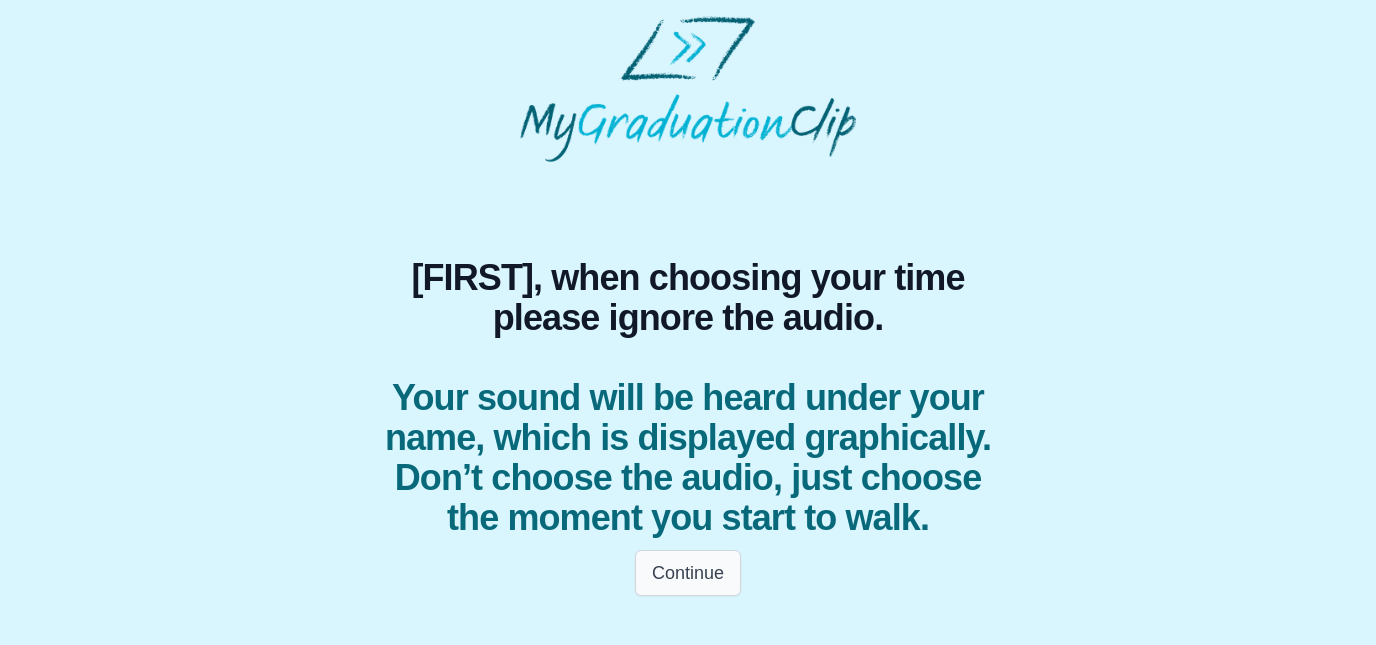 click on "Continue" at bounding box center (688, 573) 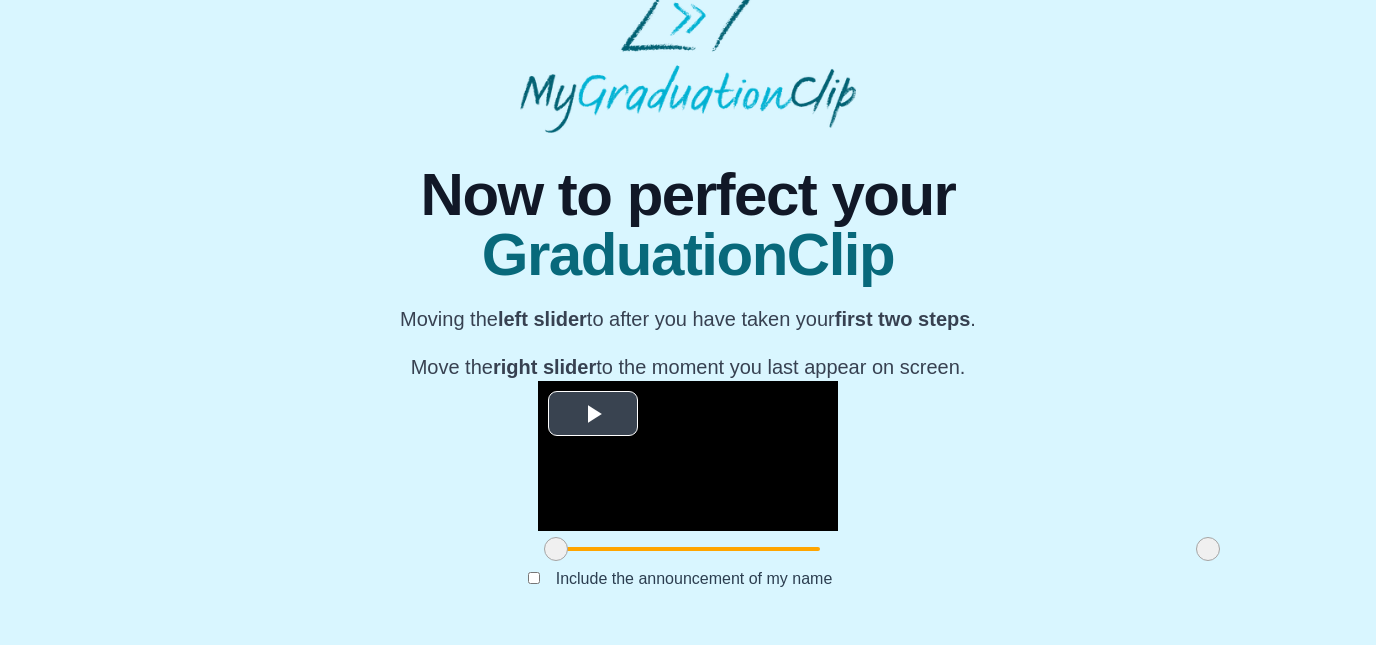 scroll, scrollTop: 195, scrollLeft: 0, axis: vertical 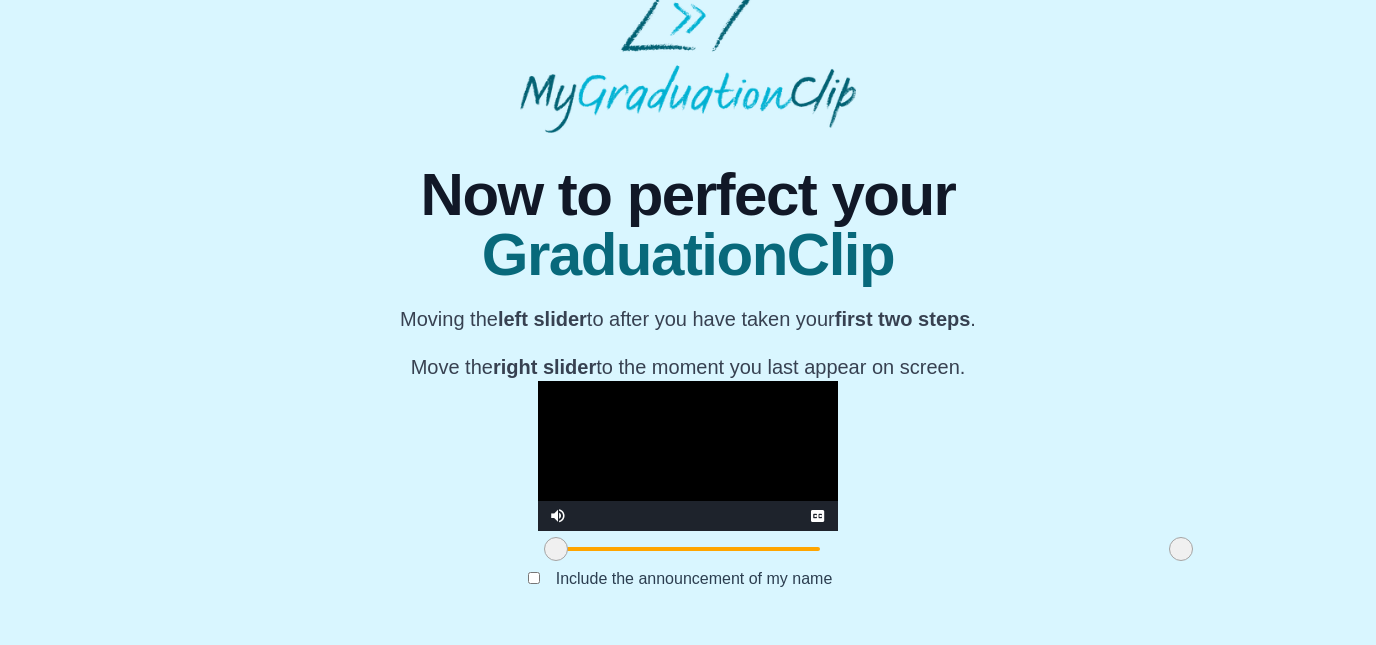 drag, startPoint x: 1019, startPoint y: 546, endPoint x: 992, endPoint y: 547, distance: 27.018513 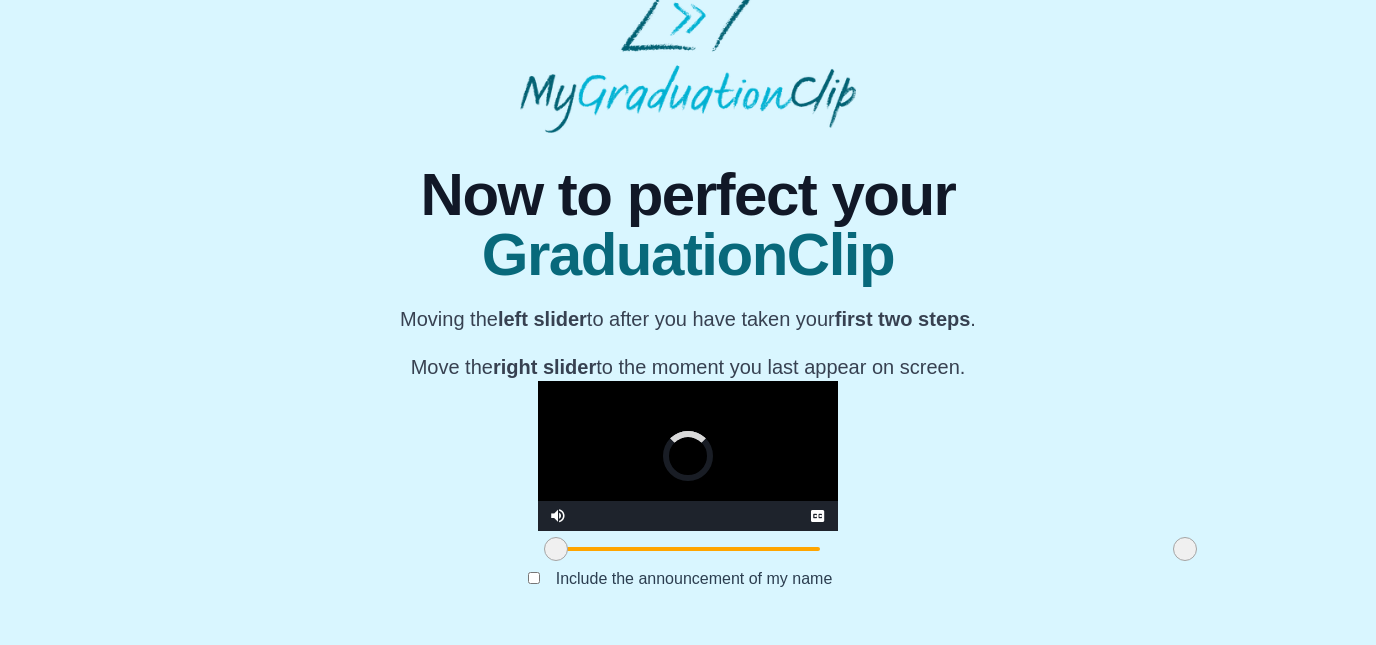 drag, startPoint x: 992, startPoint y: 550, endPoint x: 1028, endPoint y: 545, distance: 36.345562 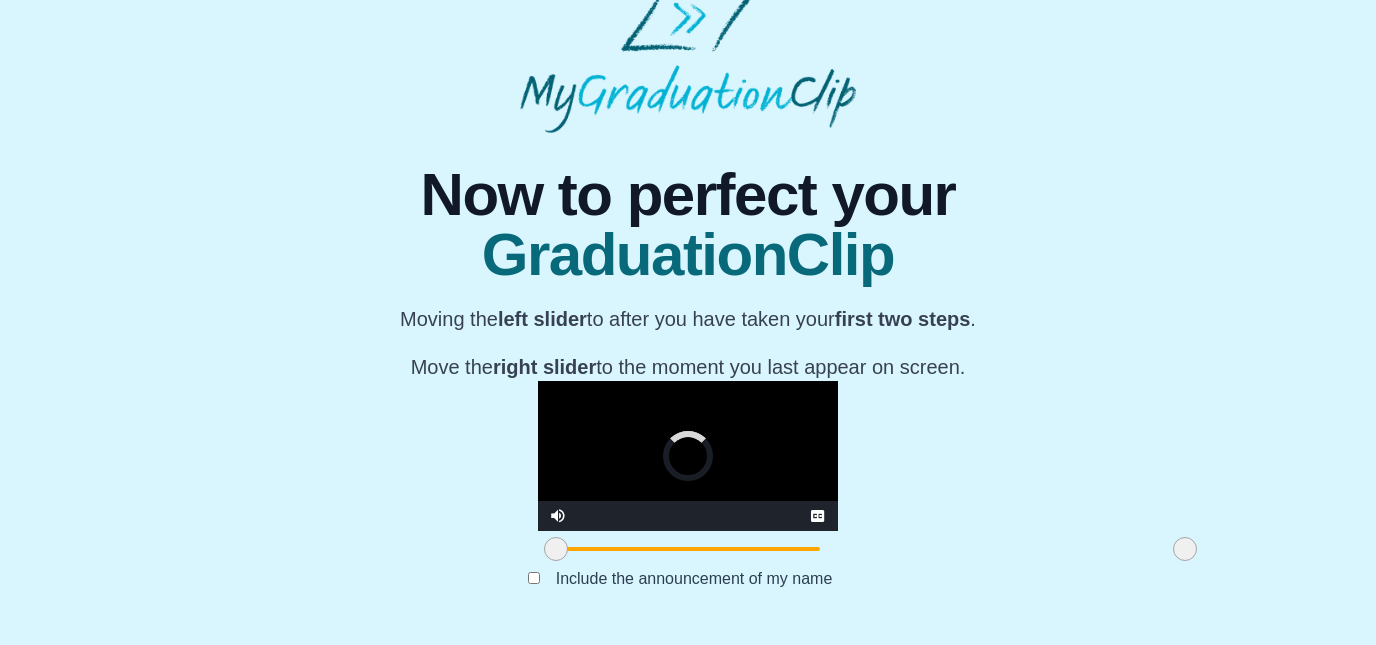 click at bounding box center [1185, 549] 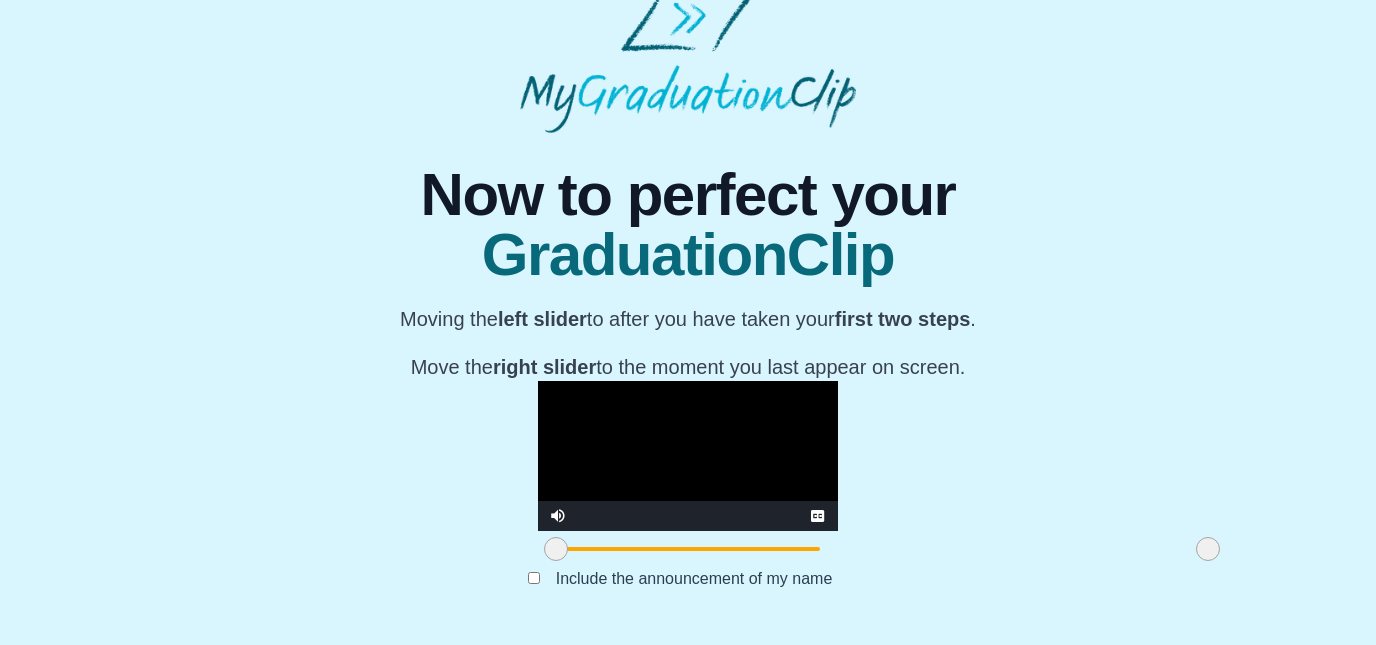 click at bounding box center (688, 456) 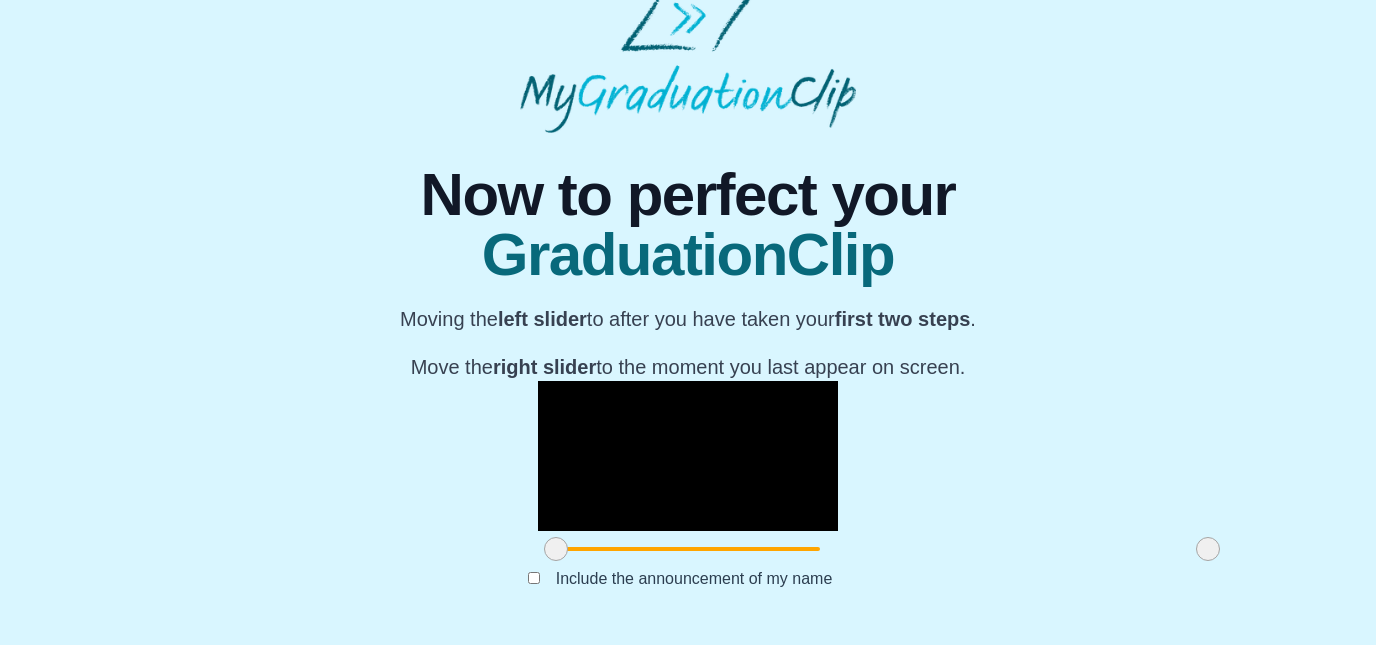 click at bounding box center (688, 456) 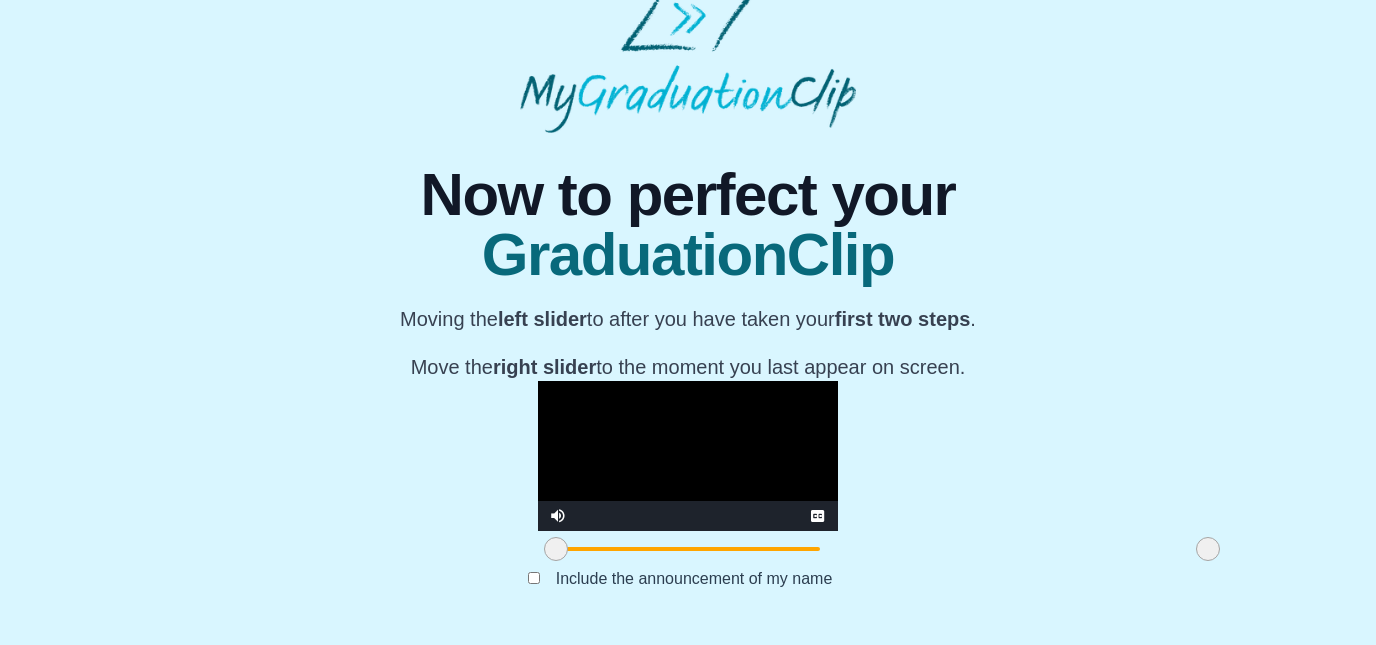 drag, startPoint x: 1013, startPoint y: 545, endPoint x: 1040, endPoint y: 545, distance: 27 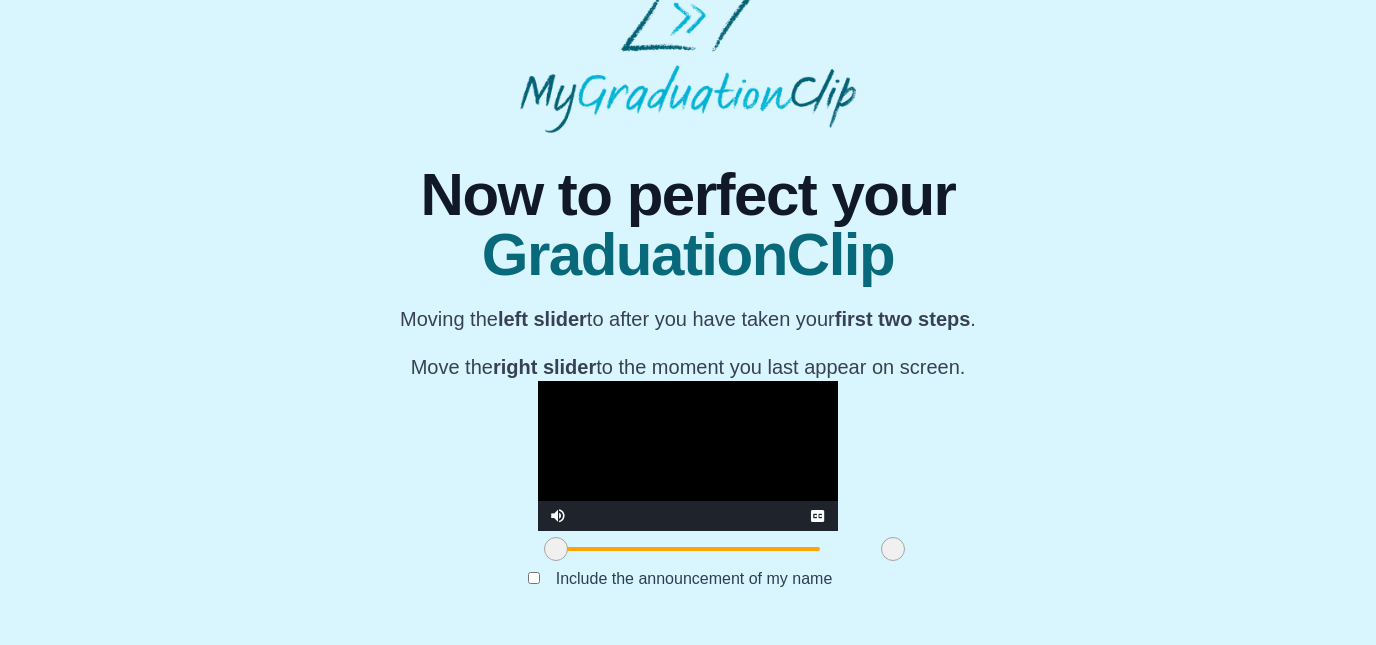 drag, startPoint x: 1019, startPoint y: 549, endPoint x: 704, endPoint y: 544, distance: 315.03967 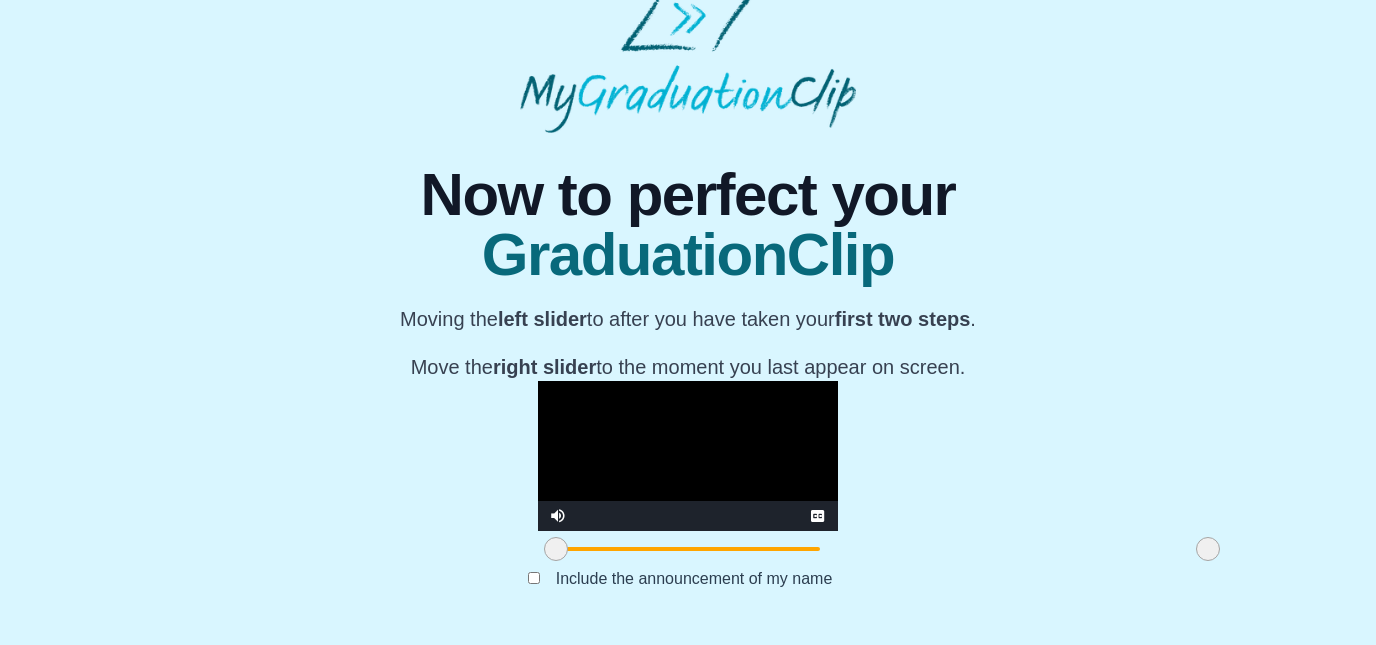 drag, startPoint x: 704, startPoint y: 544, endPoint x: 1092, endPoint y: 557, distance: 388.2177 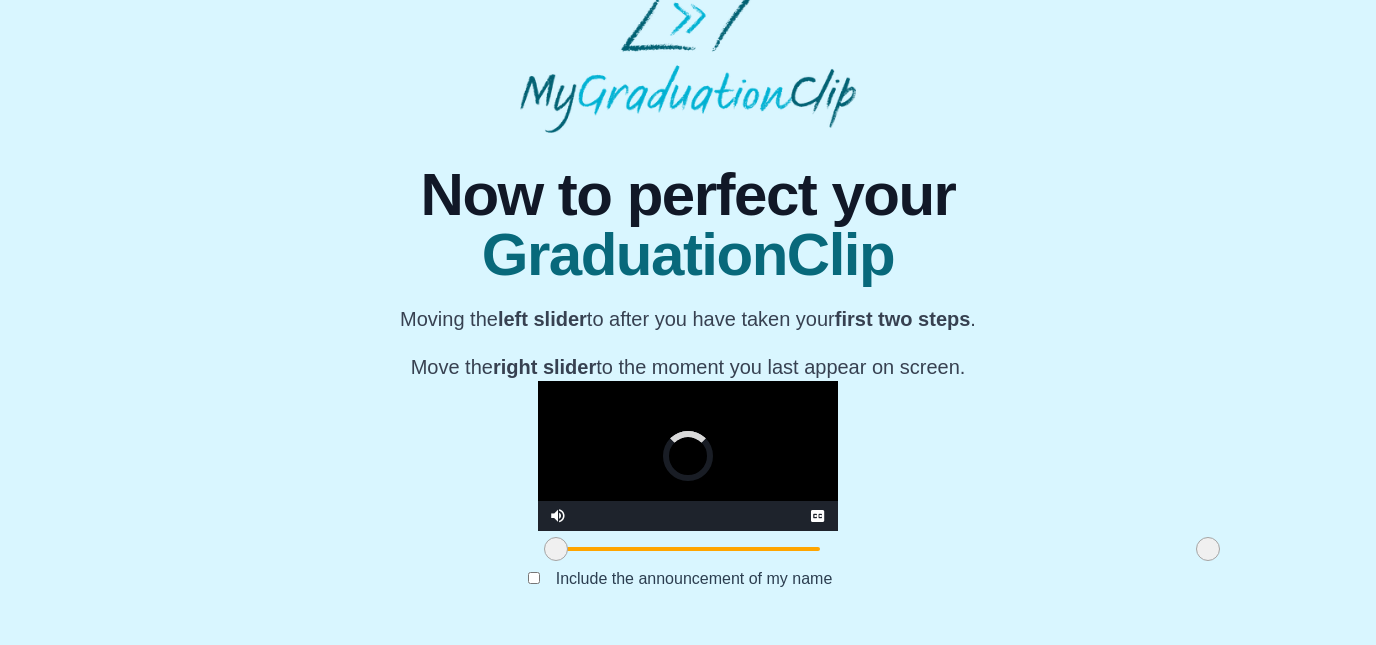 drag, startPoint x: 1013, startPoint y: 548, endPoint x: 1278, endPoint y: 585, distance: 267.57056 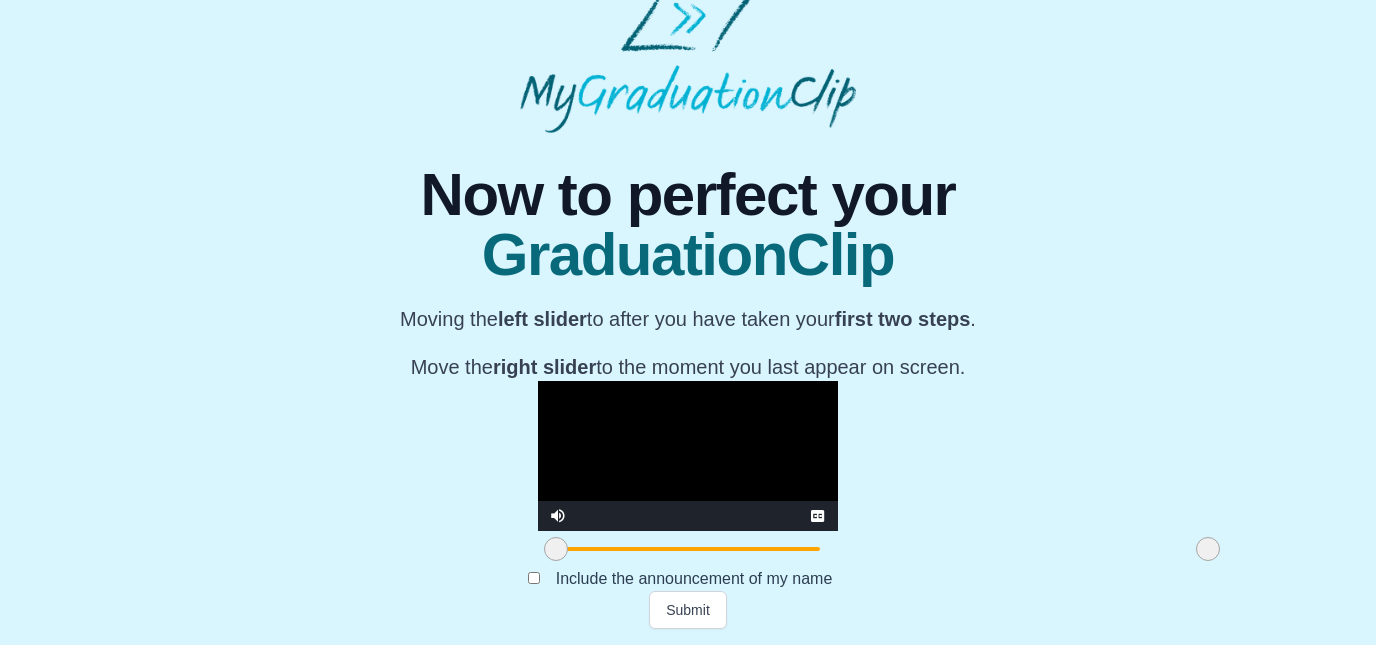 drag, startPoint x: 365, startPoint y: 544, endPoint x: 287, endPoint y: 521, distance: 81.32035 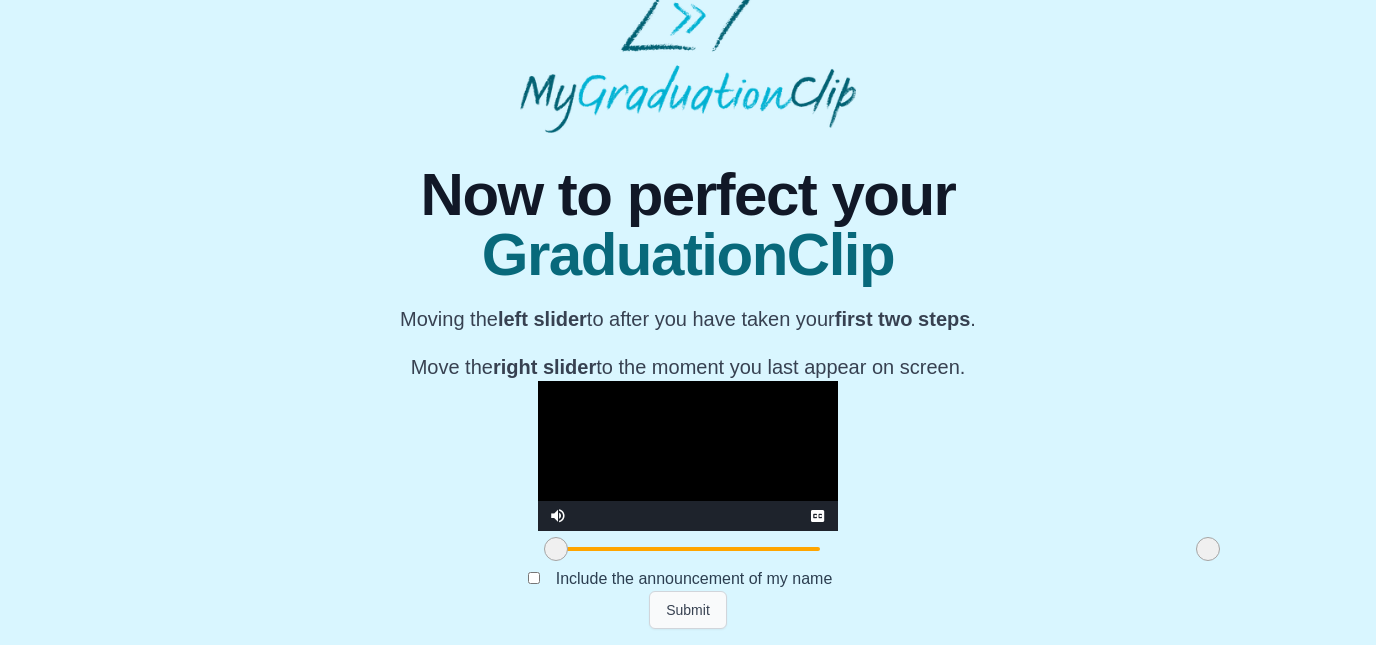 scroll, scrollTop: 267, scrollLeft: 0, axis: vertical 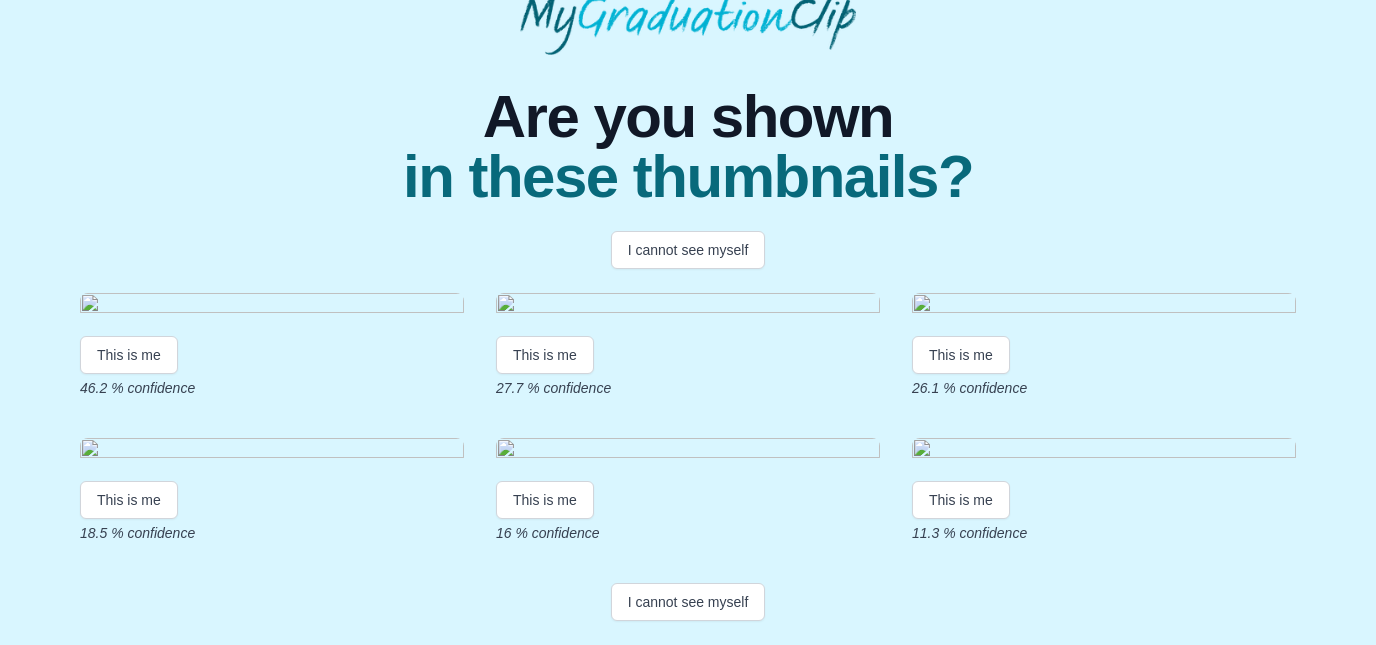 click at bounding box center [1104, 306] 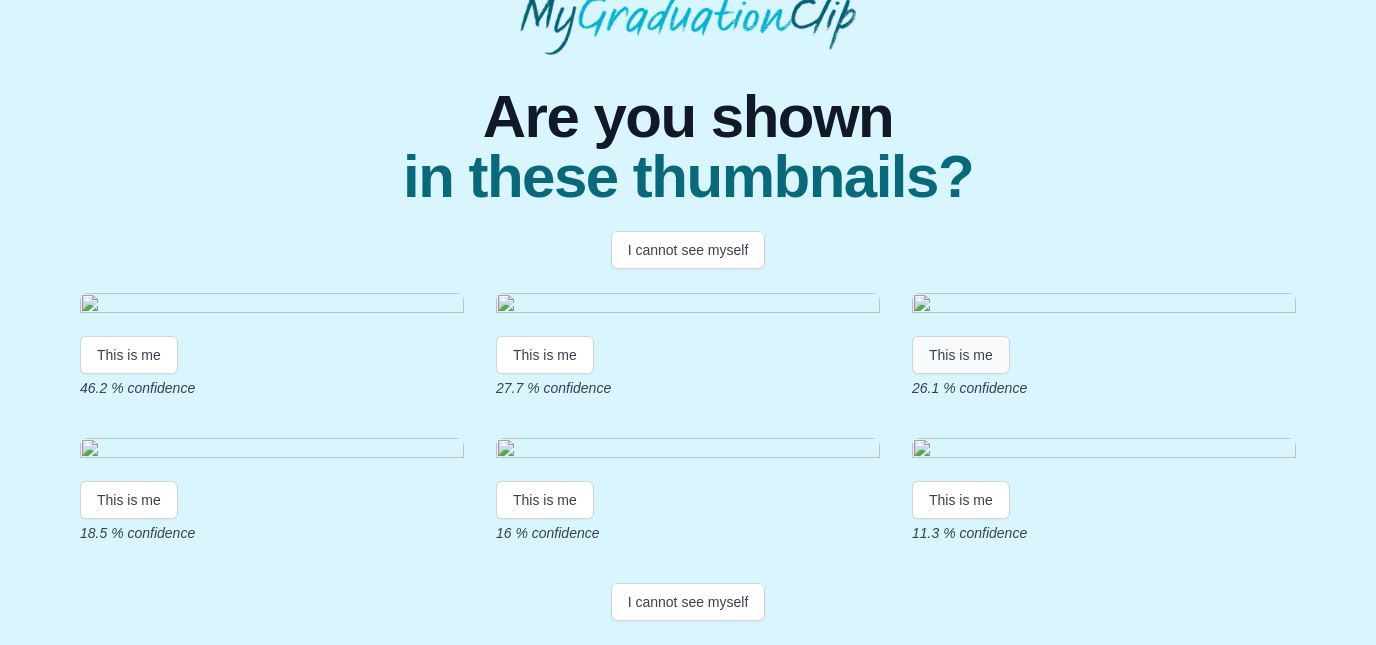 click on "This is me" at bounding box center (961, 355) 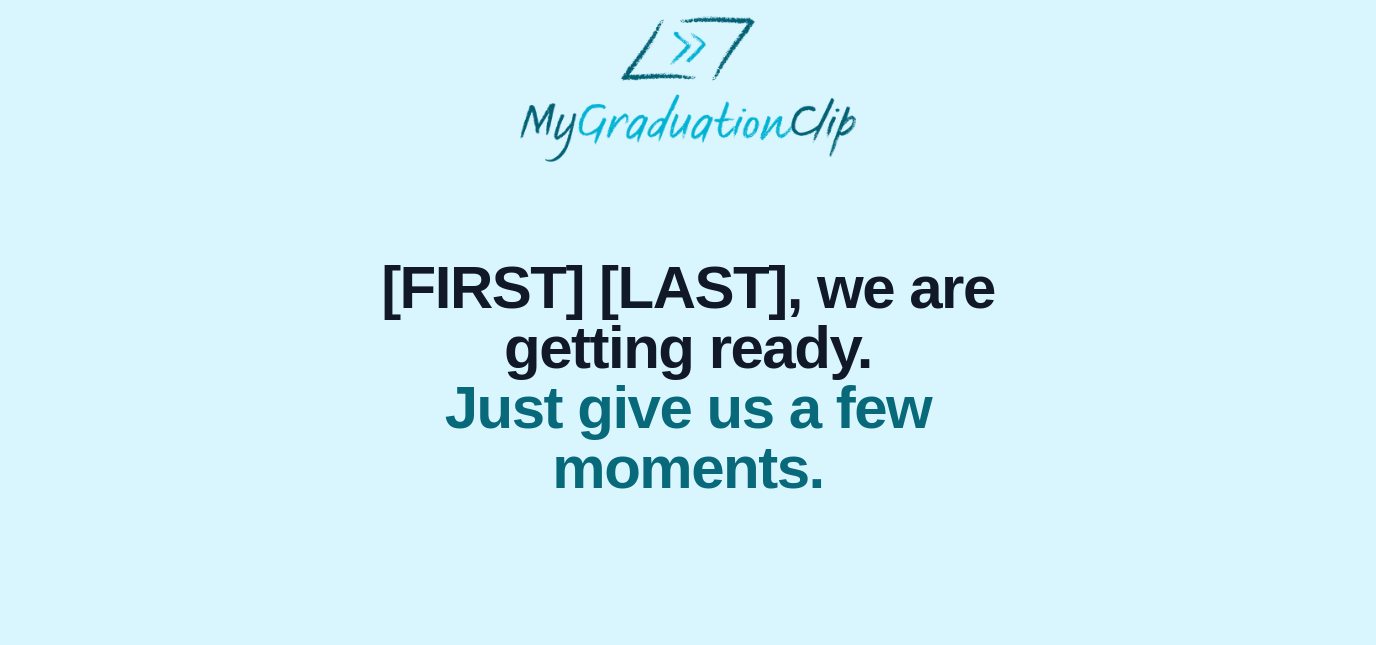 scroll, scrollTop: 0, scrollLeft: 0, axis: both 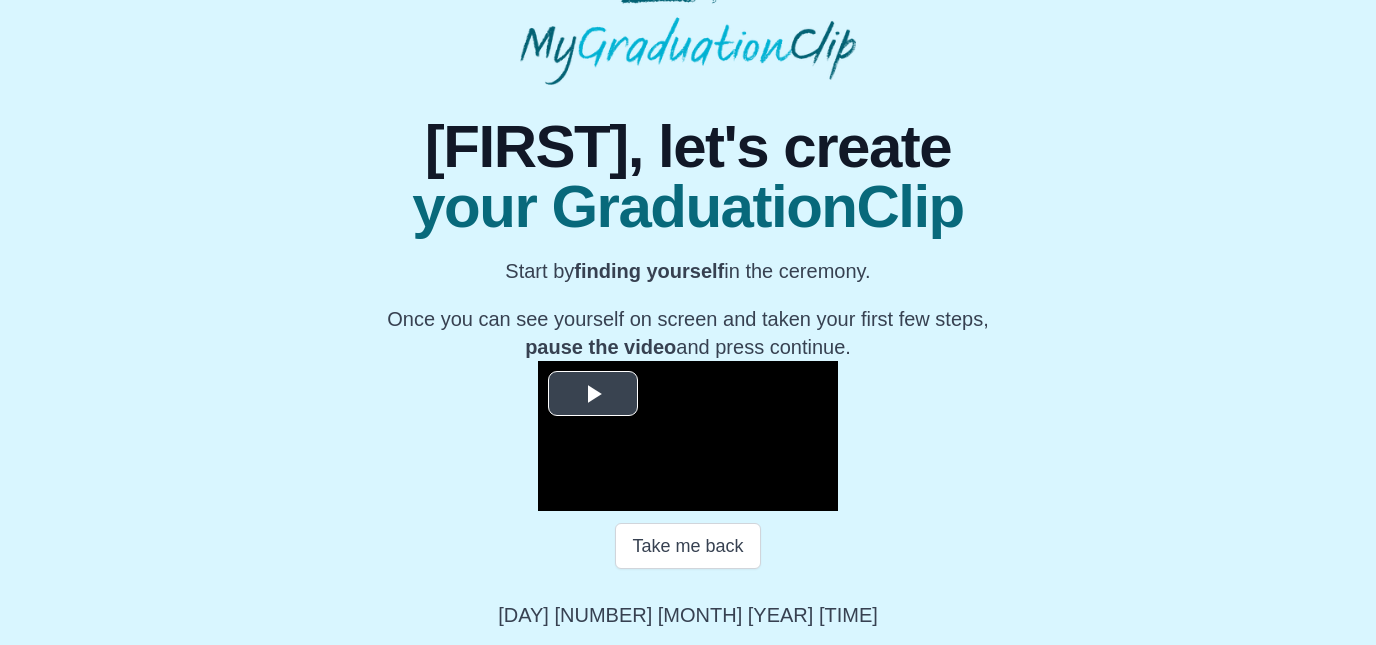 click at bounding box center (593, 394) 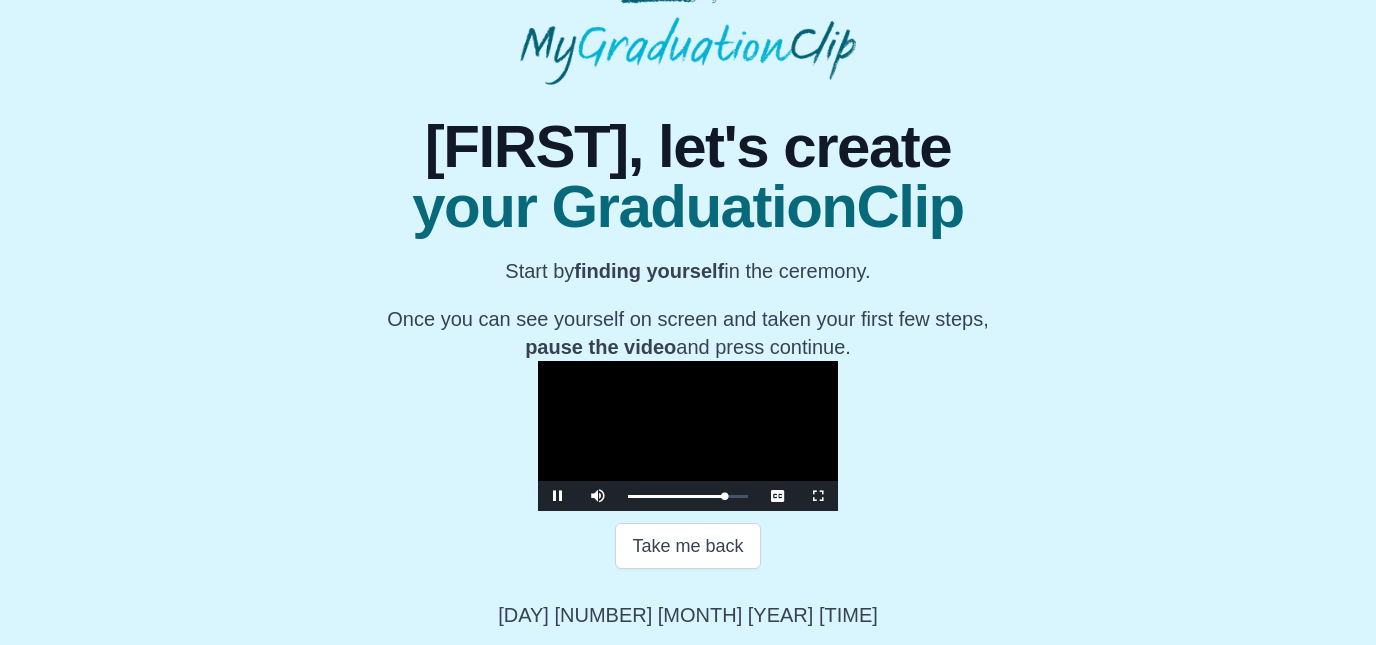 scroll, scrollTop: 303, scrollLeft: 0, axis: vertical 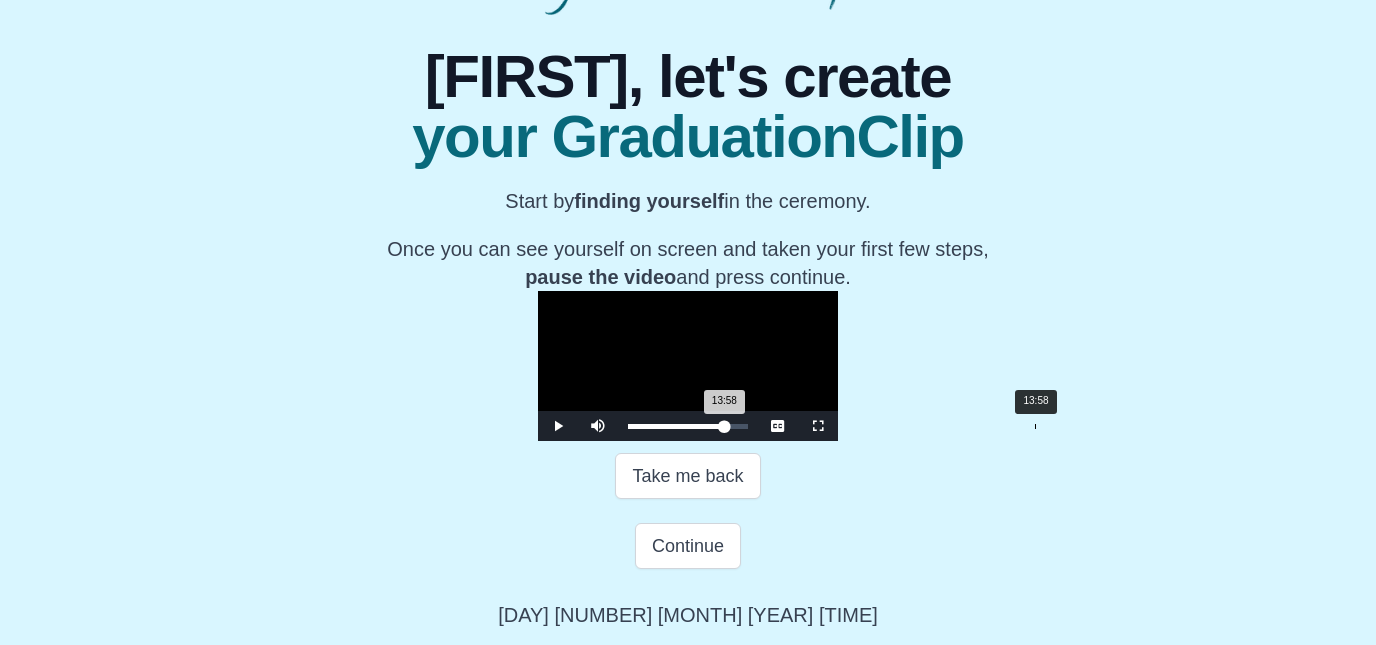 click on "13:58 Progress : 0%" at bounding box center (676, 426) 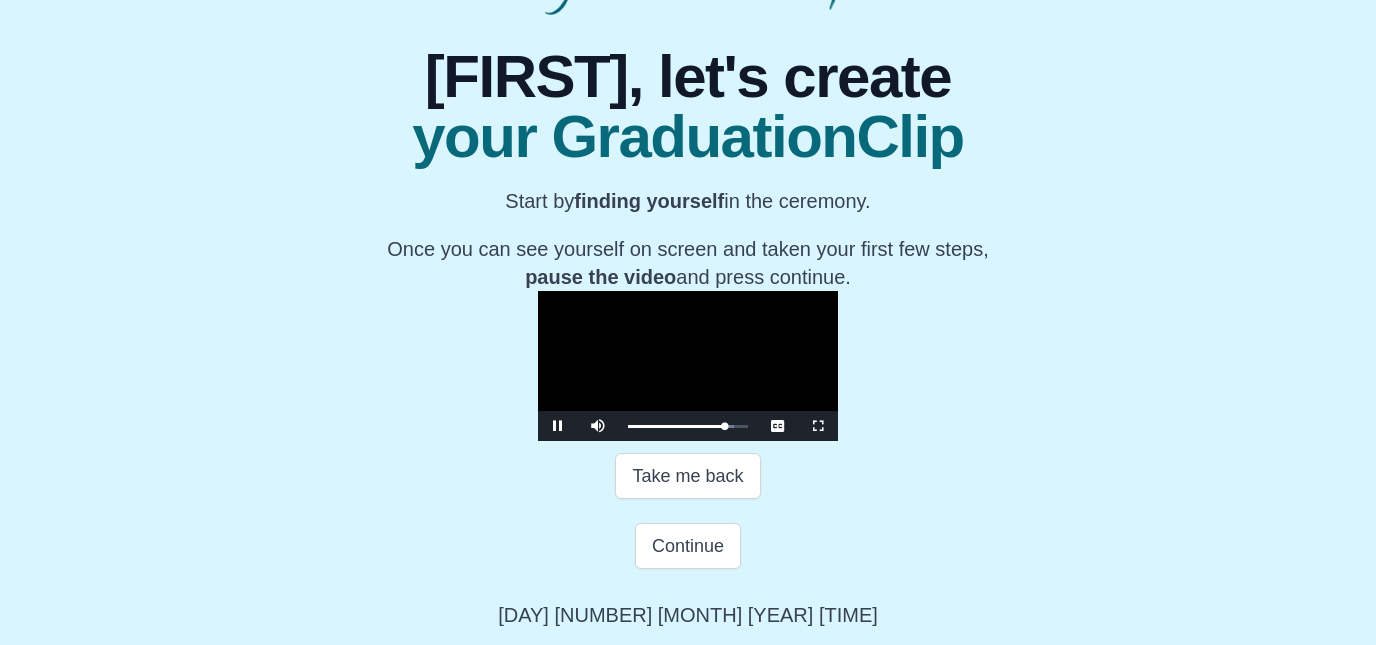 click at bounding box center (558, 426) 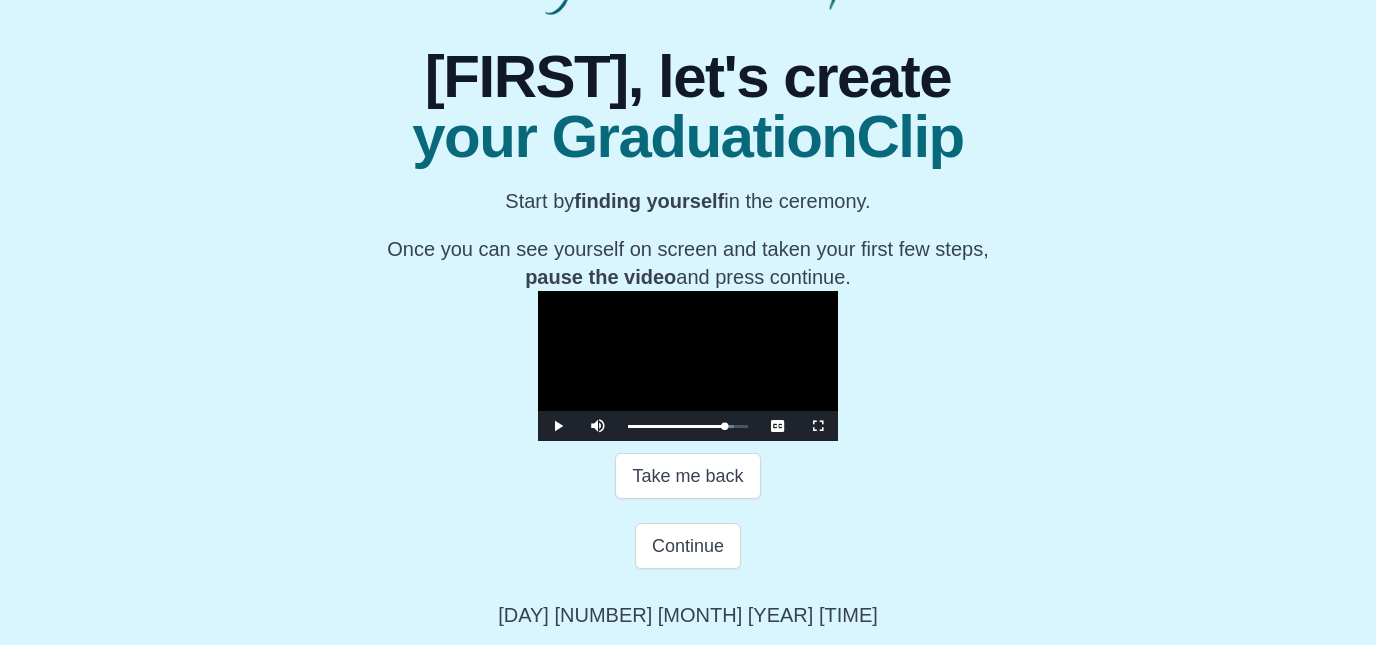 click at bounding box center (558, 426) 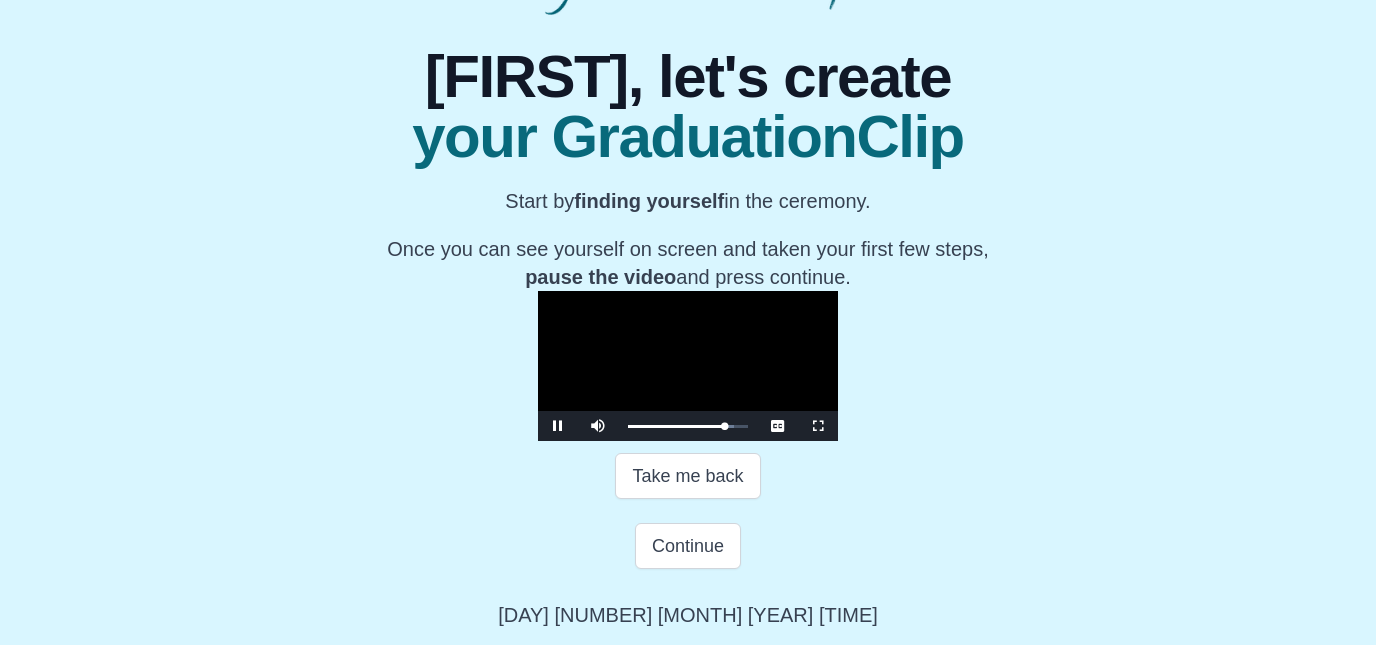 click at bounding box center [558, 426] 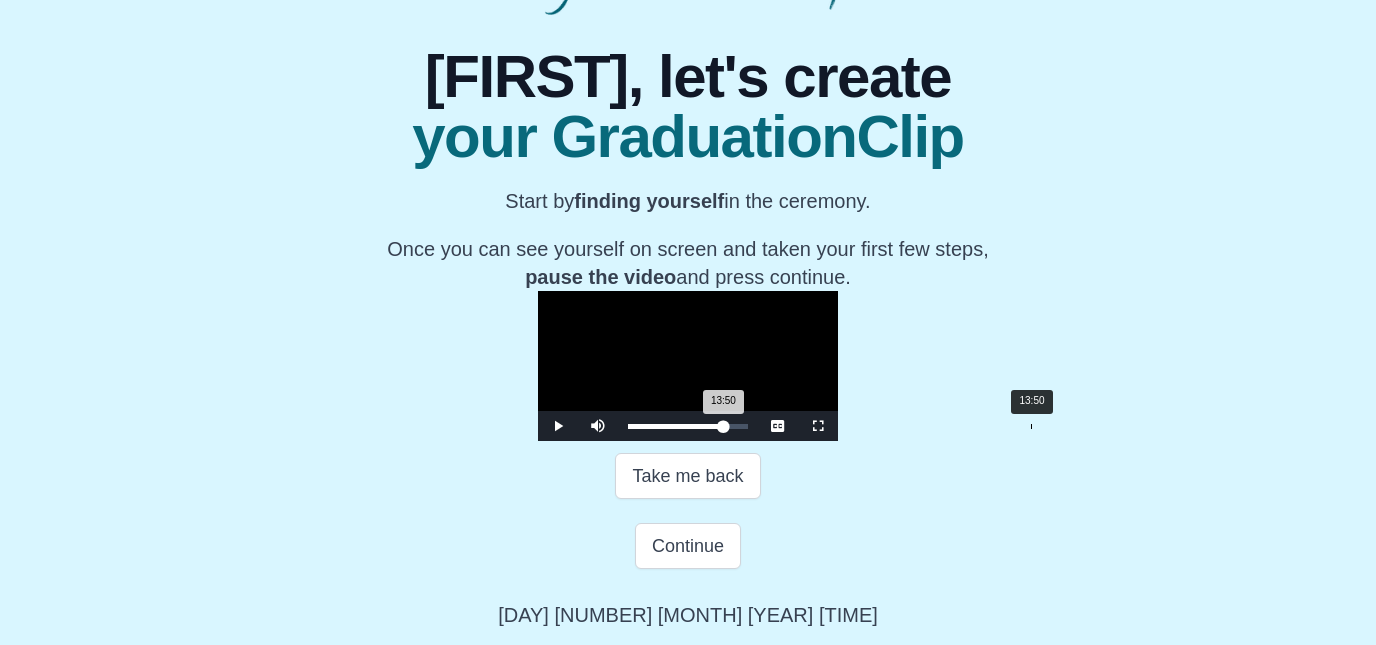 click on "13:50 Progress : 0%" at bounding box center [675, 426] 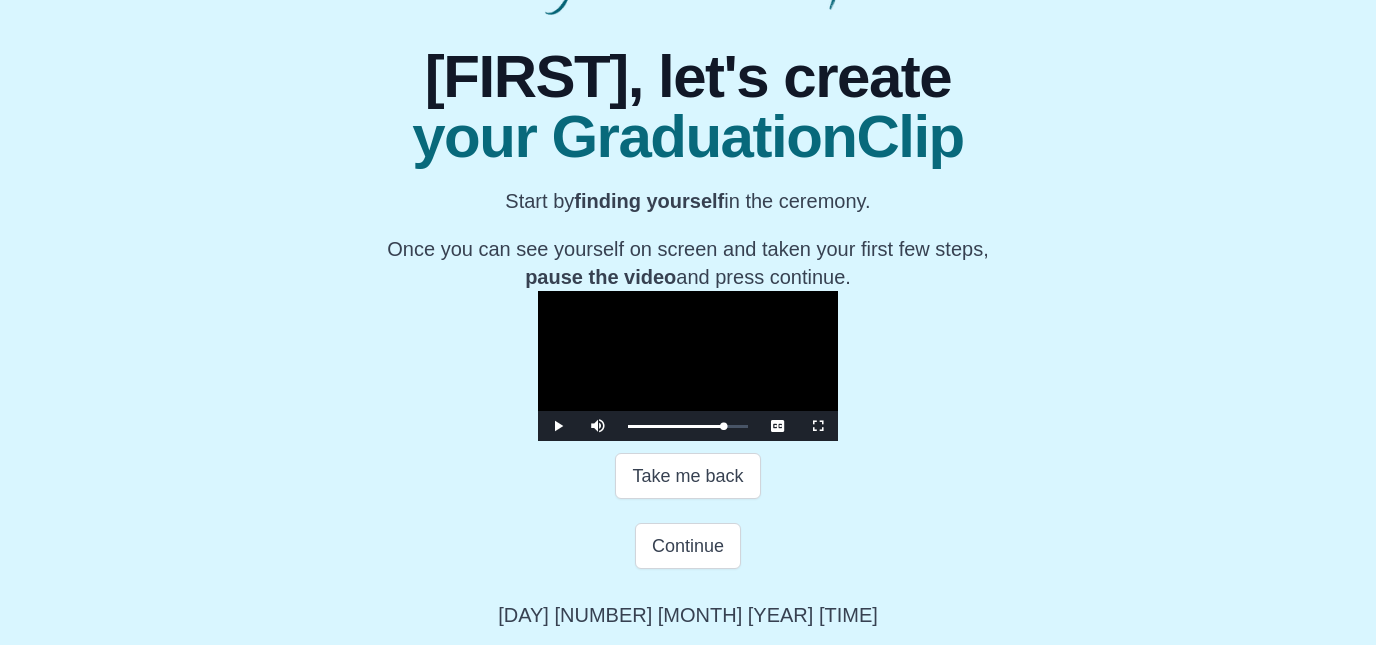 click at bounding box center [558, 426] 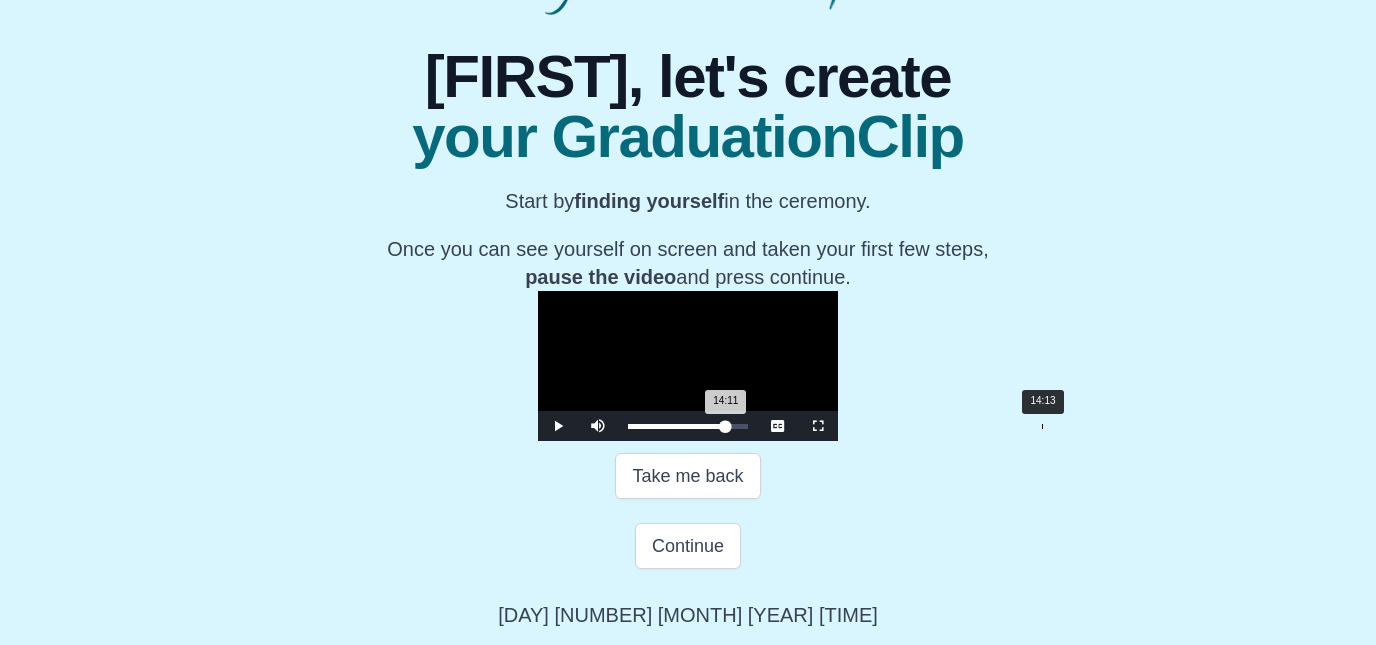 click on "14:11 Progress : 0%" at bounding box center [677, 426] 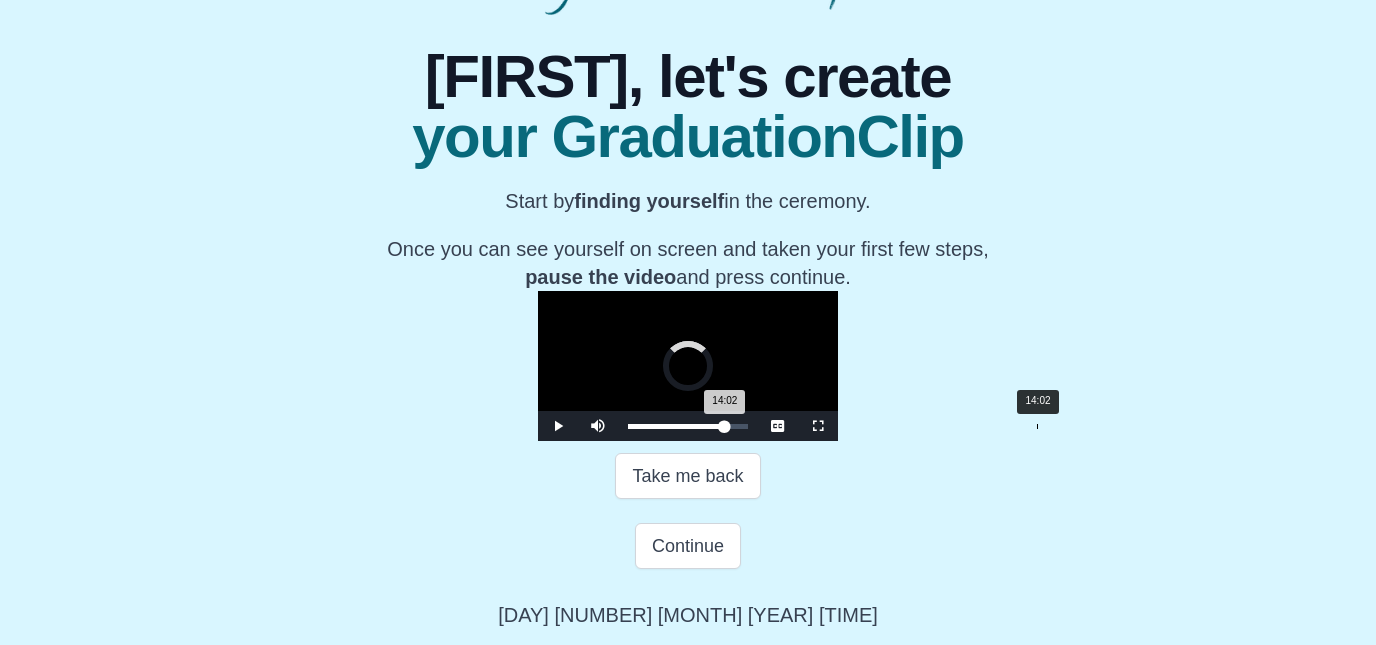 click on "14:02 Progress : 0%" at bounding box center (676, 426) 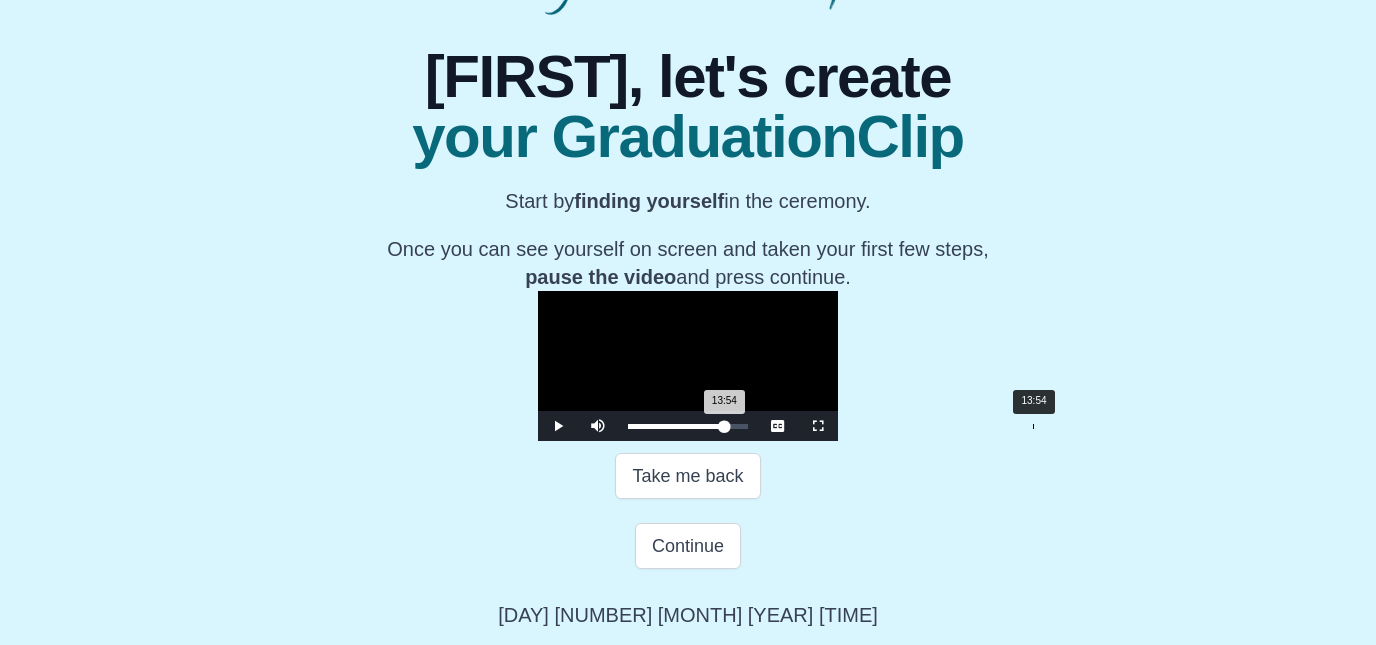 click on "13:54 Progress : 0%" at bounding box center (676, 426) 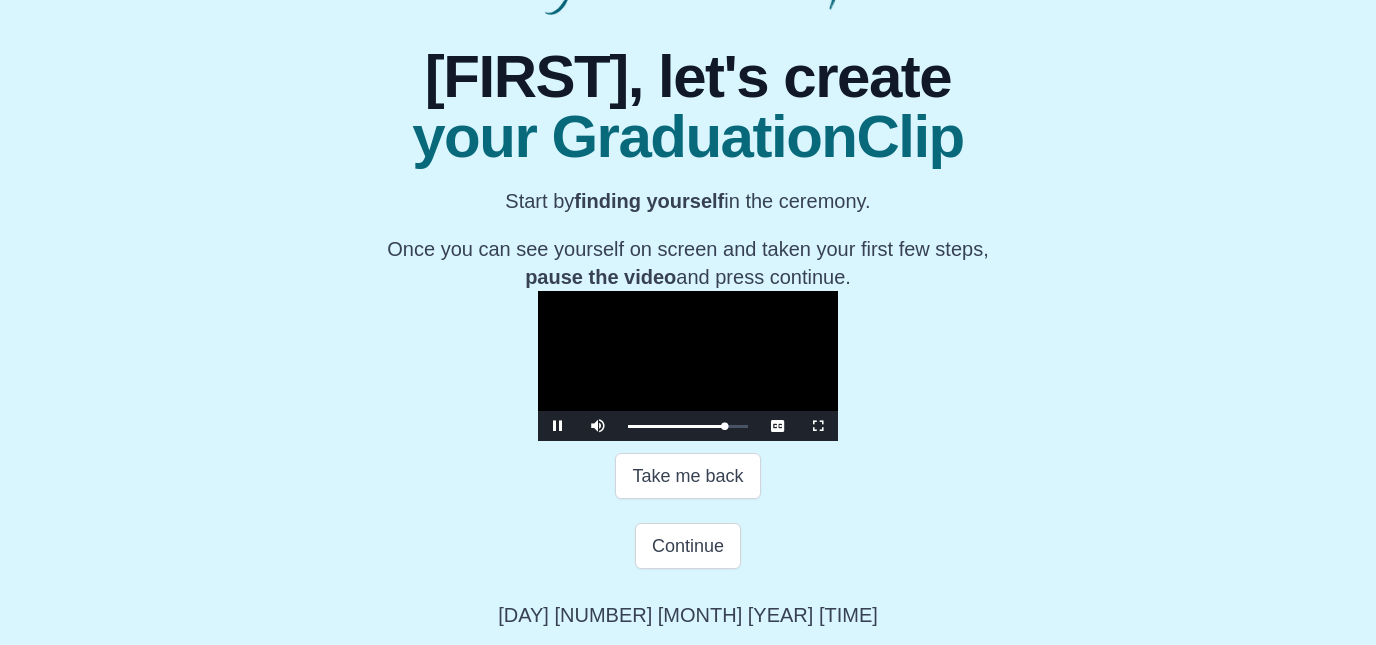 click at bounding box center (558, 426) 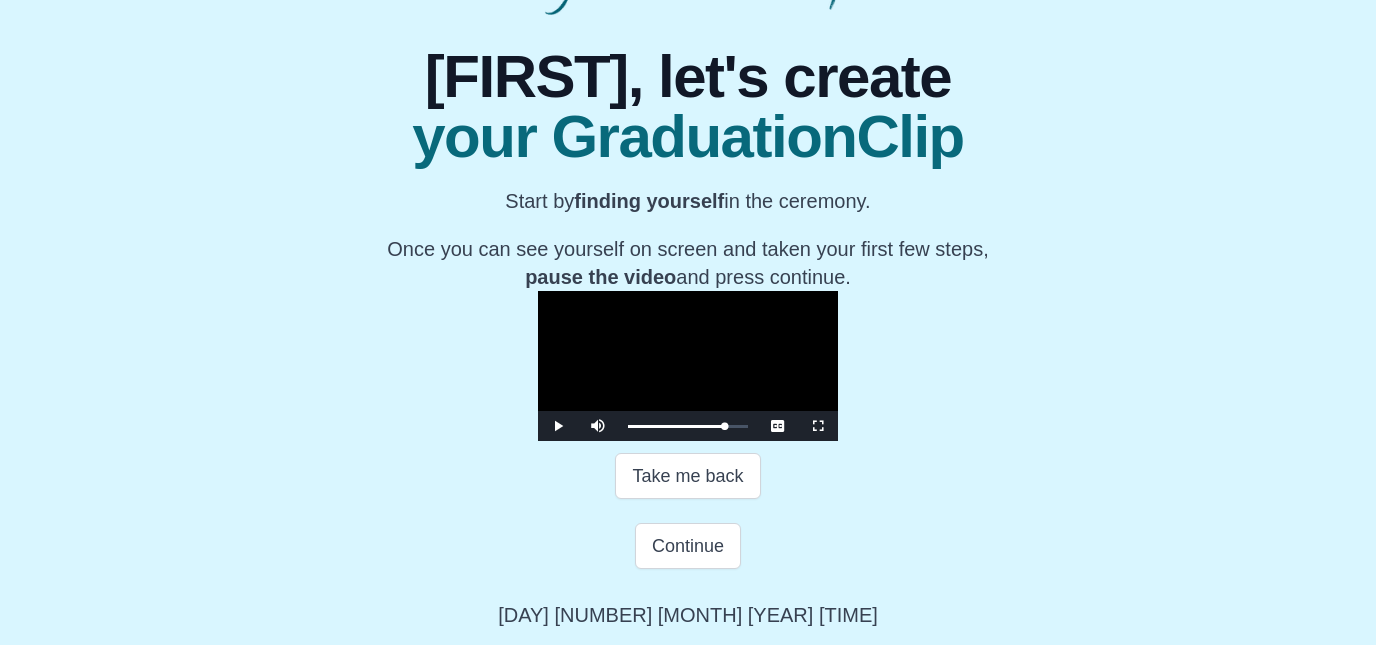 click at bounding box center (558, 426) 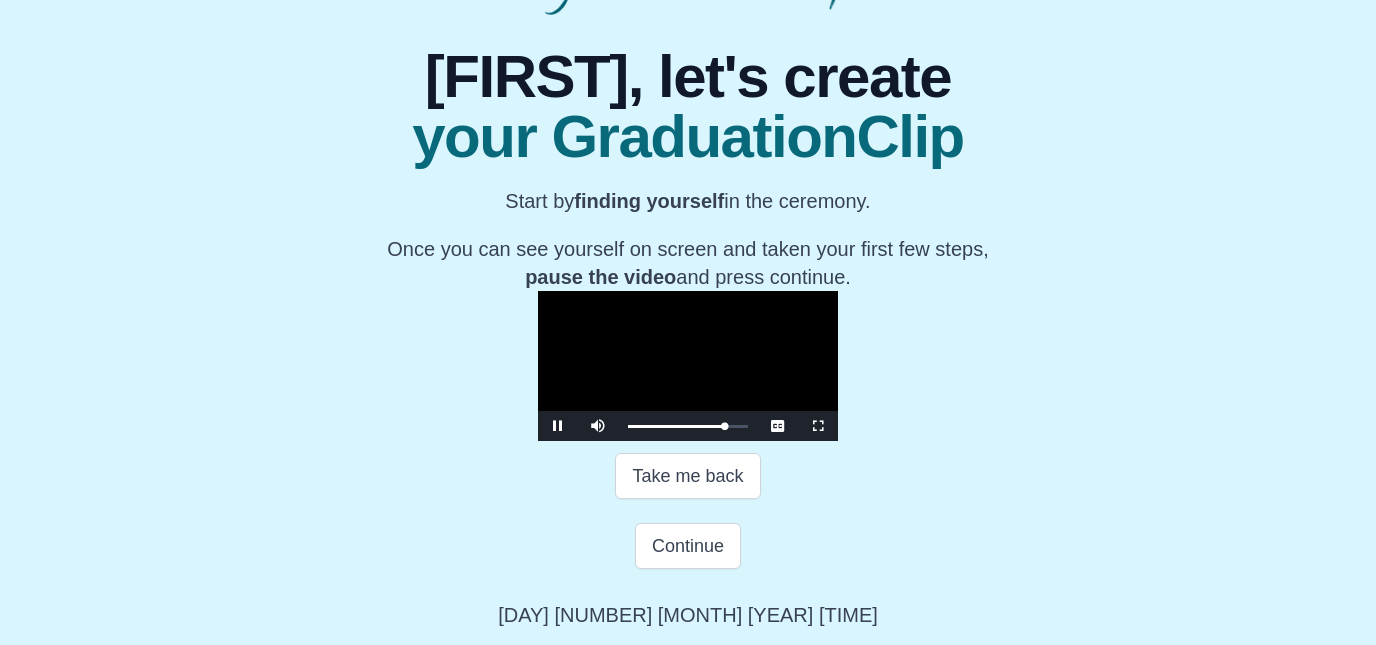 click at bounding box center [558, 426] 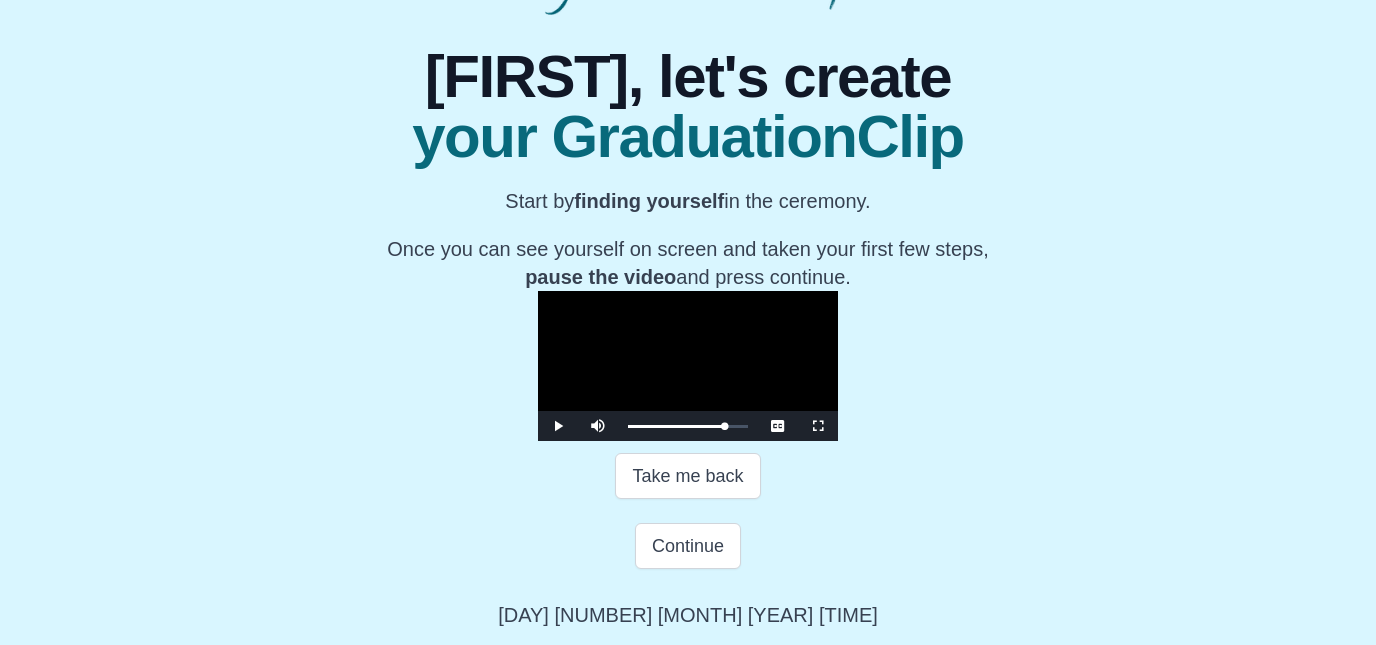 click at bounding box center (558, 426) 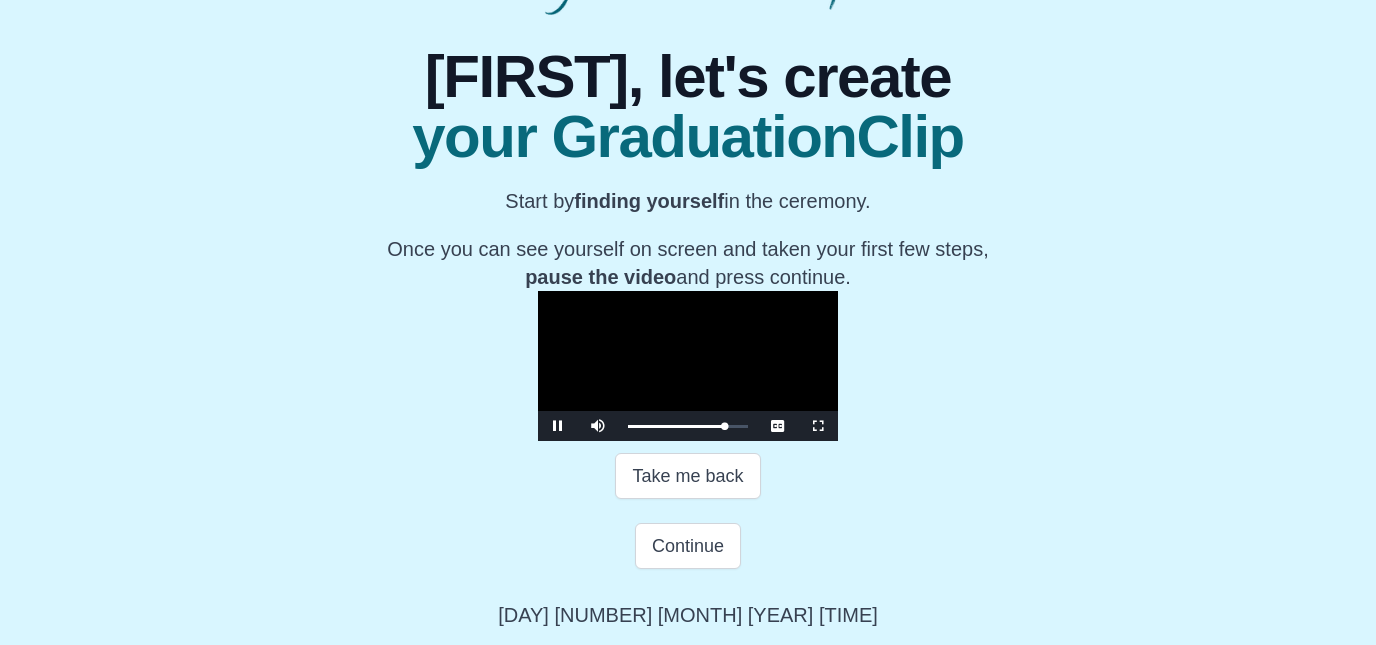 click at bounding box center [558, 426] 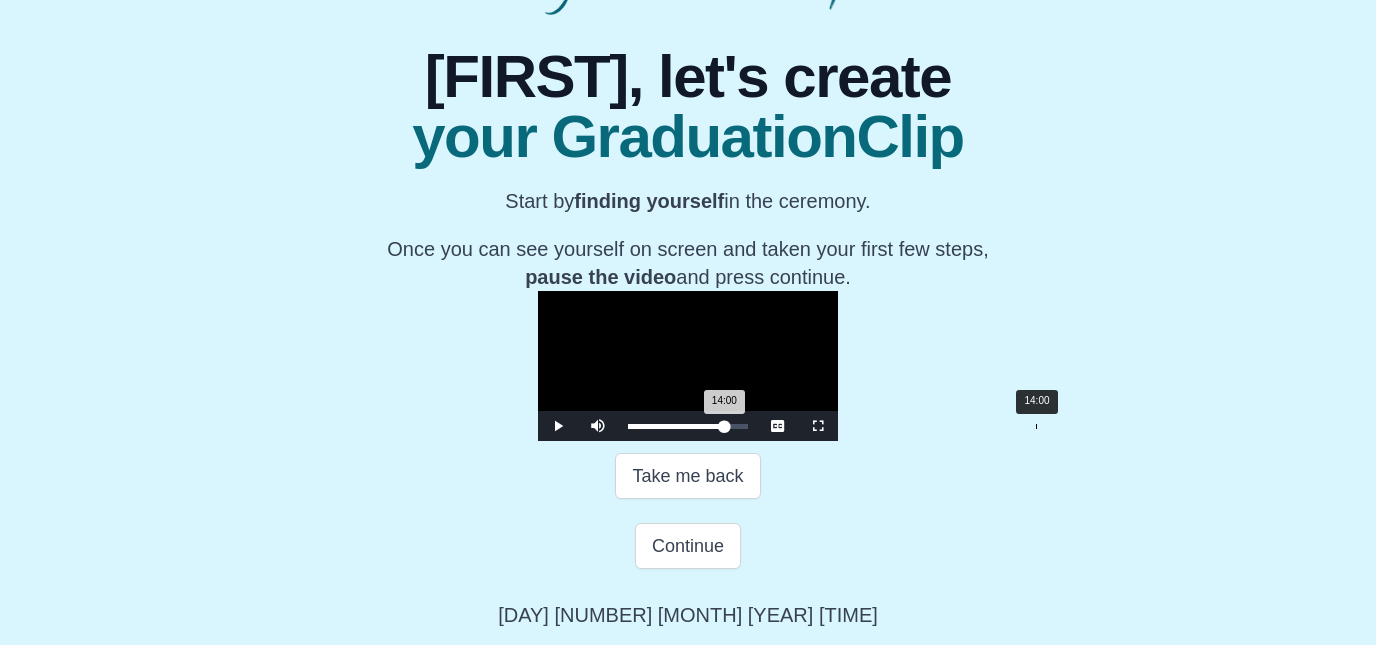 click on "14:00 Progress : 0%" at bounding box center [676, 426] 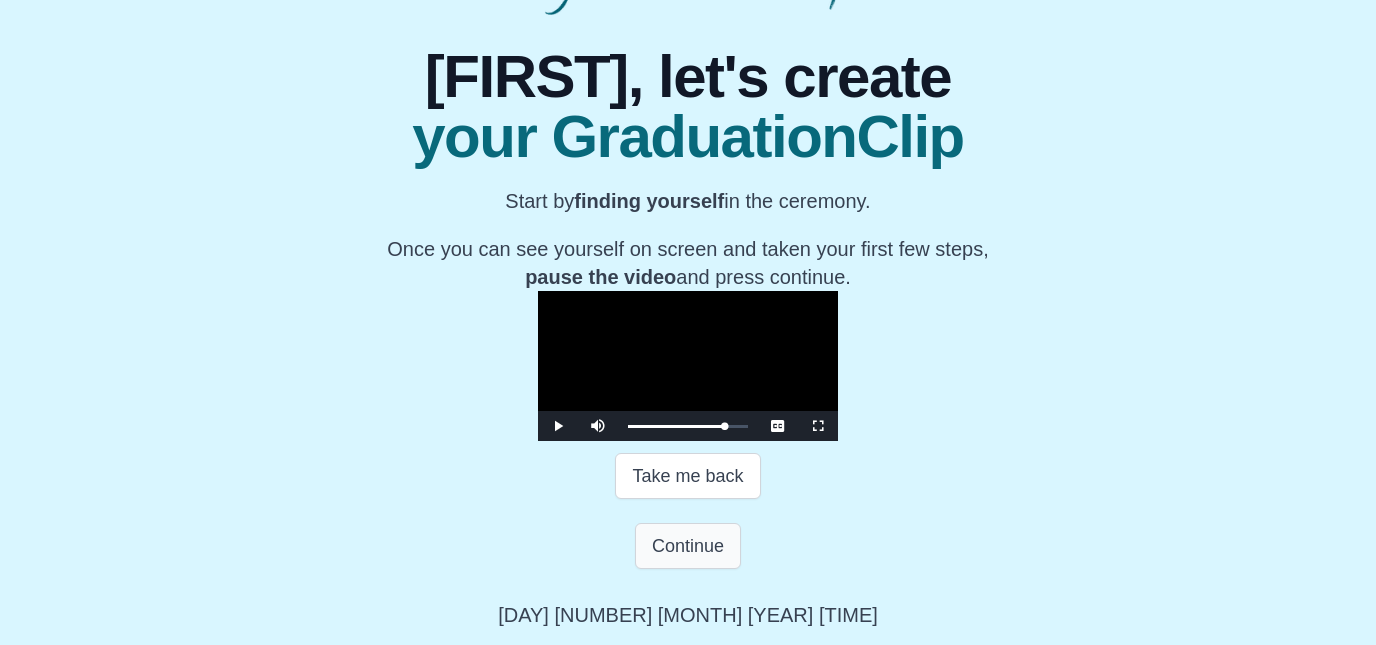 click on "Continue" at bounding box center [688, 546] 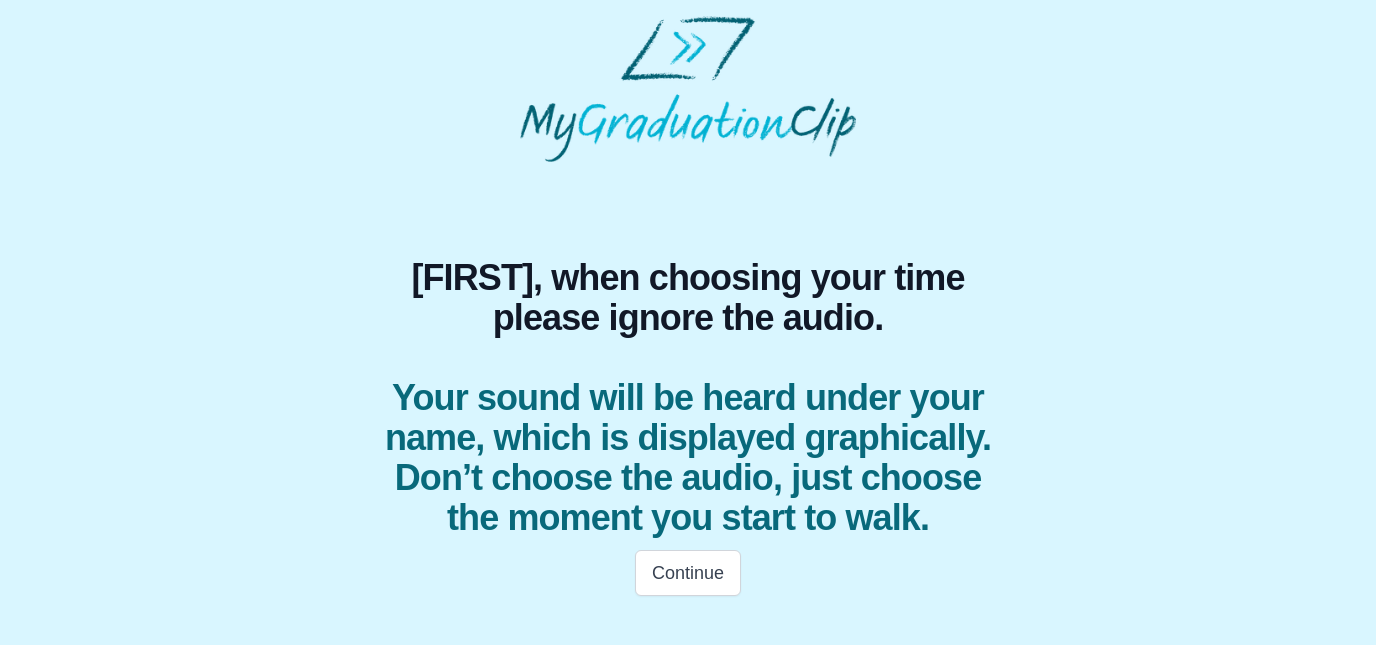 scroll, scrollTop: 0, scrollLeft: 0, axis: both 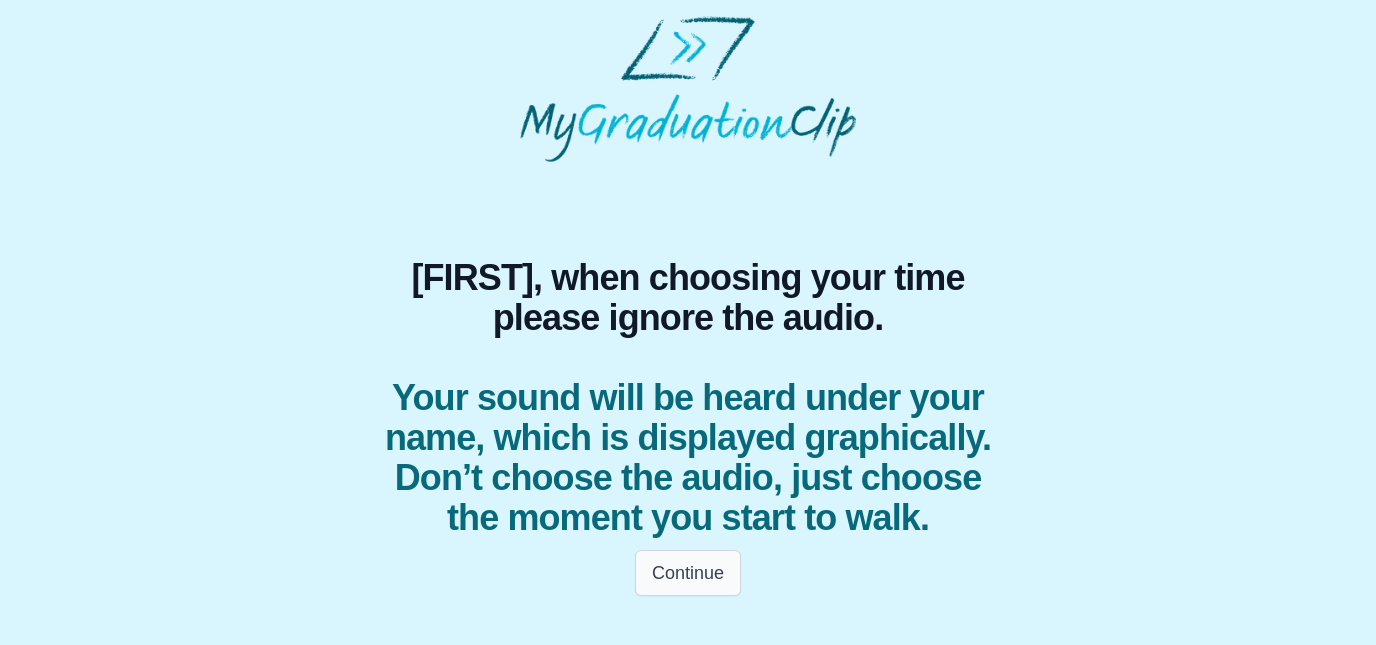 click on "Continue" at bounding box center (688, 573) 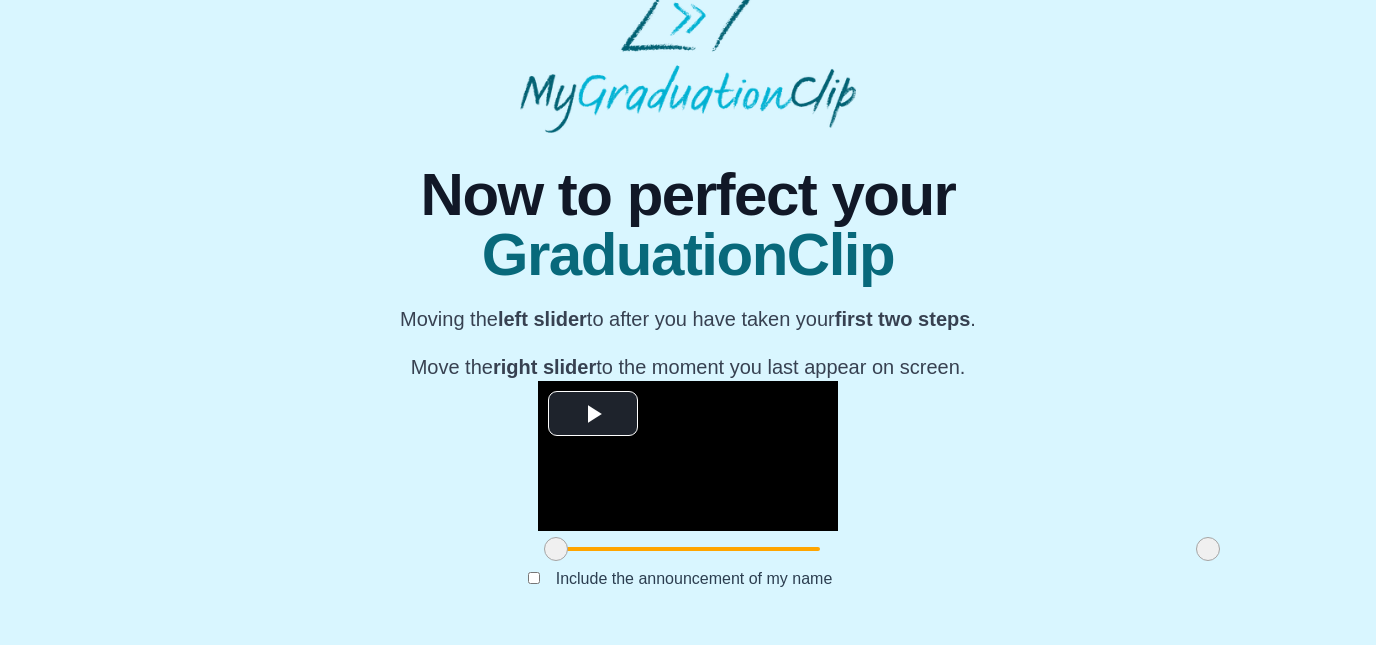 scroll, scrollTop: 267, scrollLeft: 0, axis: vertical 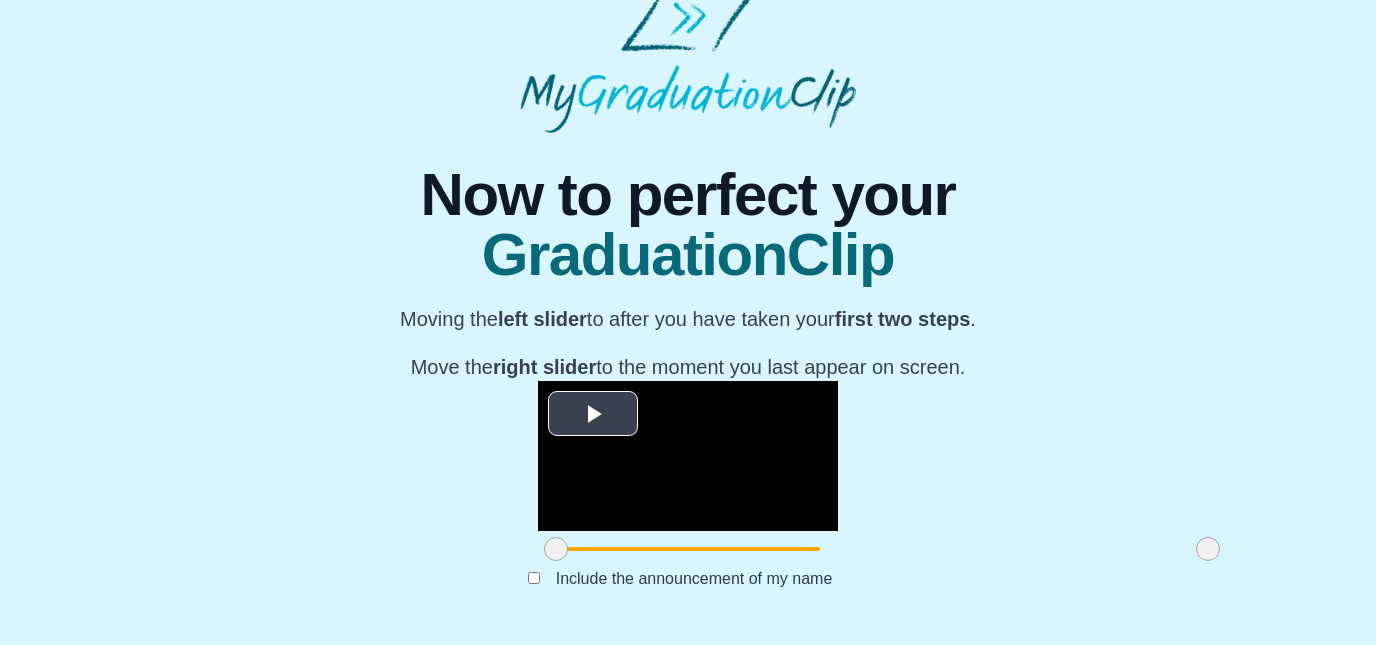 click at bounding box center (593, 414) 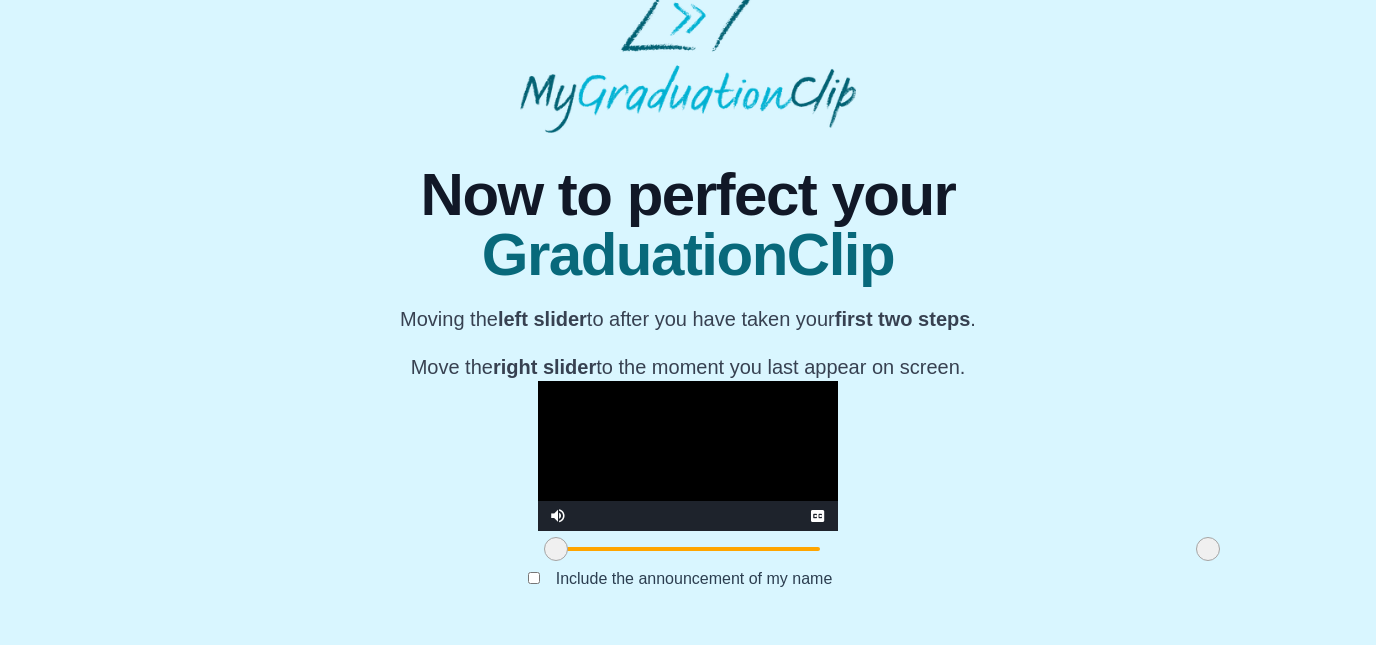 drag, startPoint x: 360, startPoint y: 551, endPoint x: 334, endPoint y: 552, distance: 26.019224 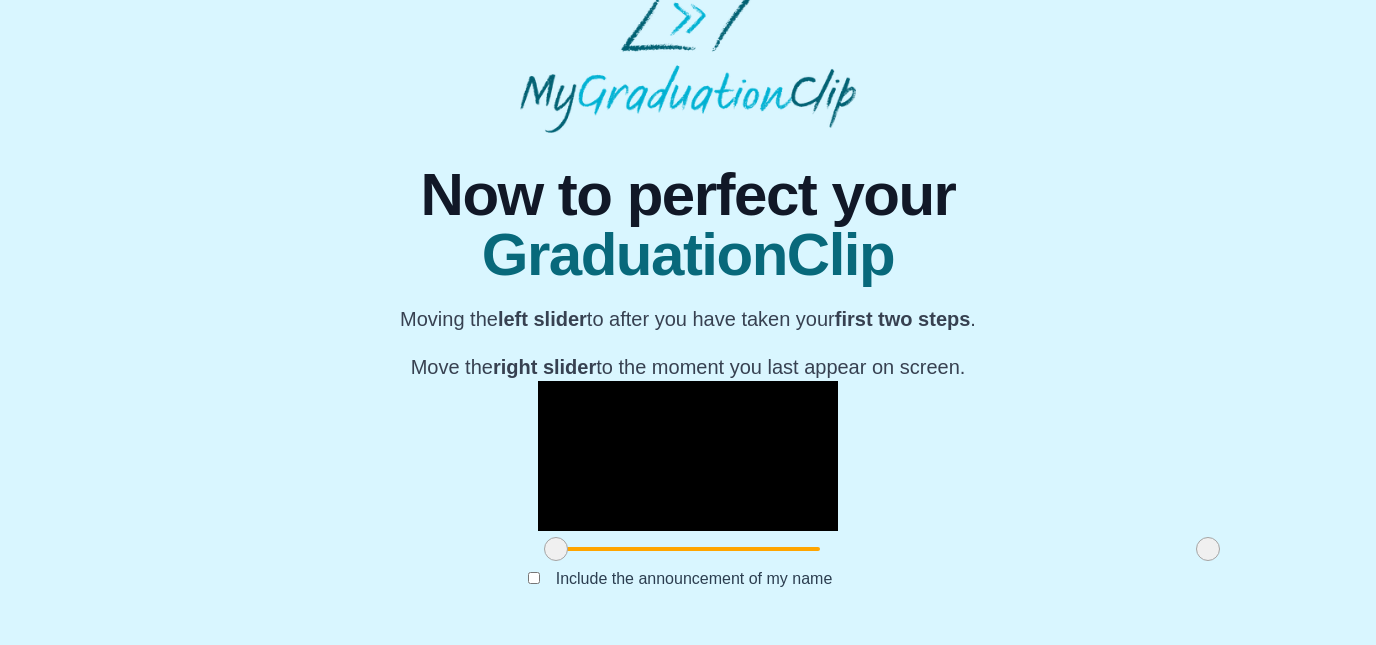drag, startPoint x: 362, startPoint y: 547, endPoint x: 341, endPoint y: 548, distance: 21.023796 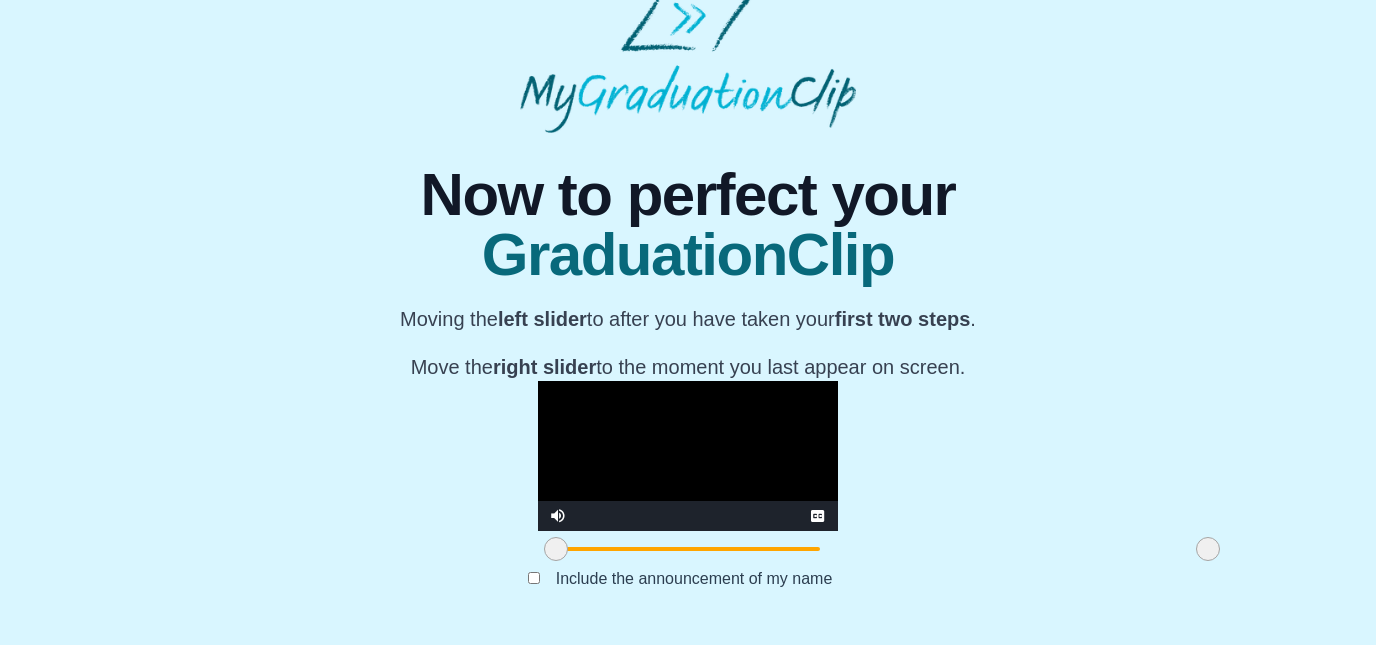 drag, startPoint x: 1020, startPoint y: 550, endPoint x: 1058, endPoint y: 549, distance: 38.013157 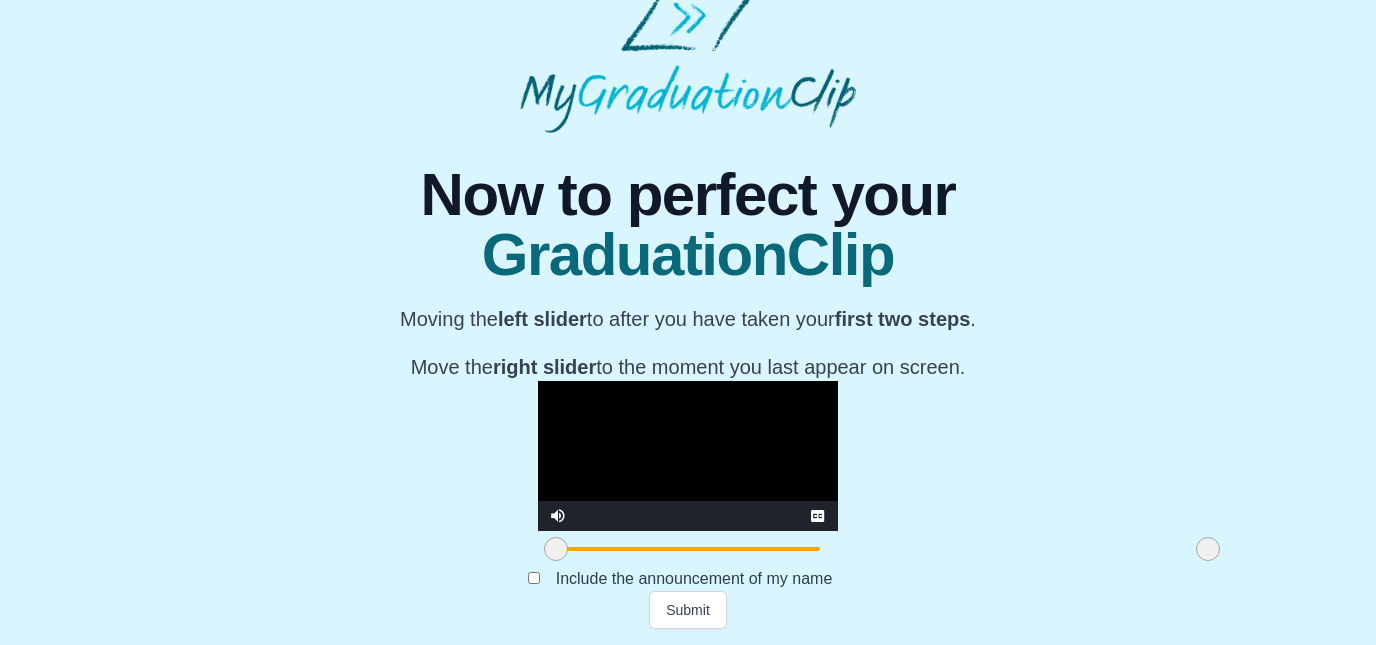 drag, startPoint x: 358, startPoint y: 552, endPoint x: 276, endPoint y: 536, distance: 83.546394 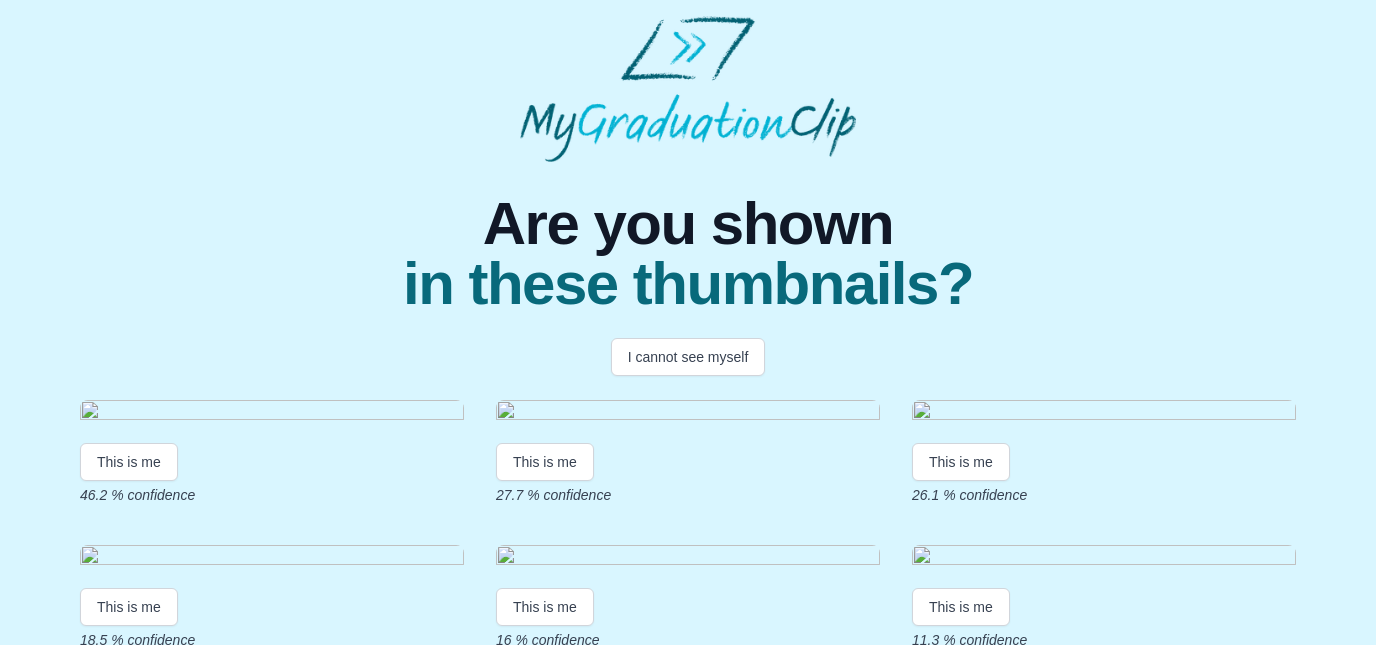 scroll, scrollTop: 92, scrollLeft: 0, axis: vertical 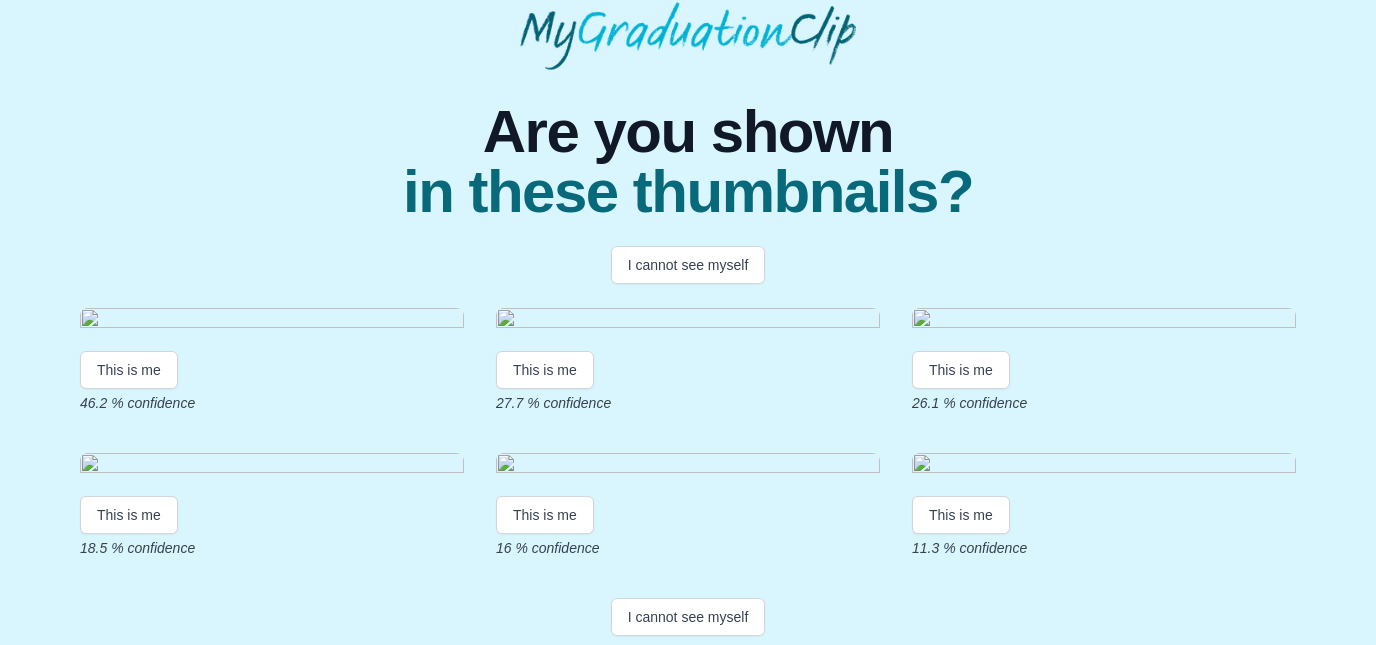 click at bounding box center [1104, 321] 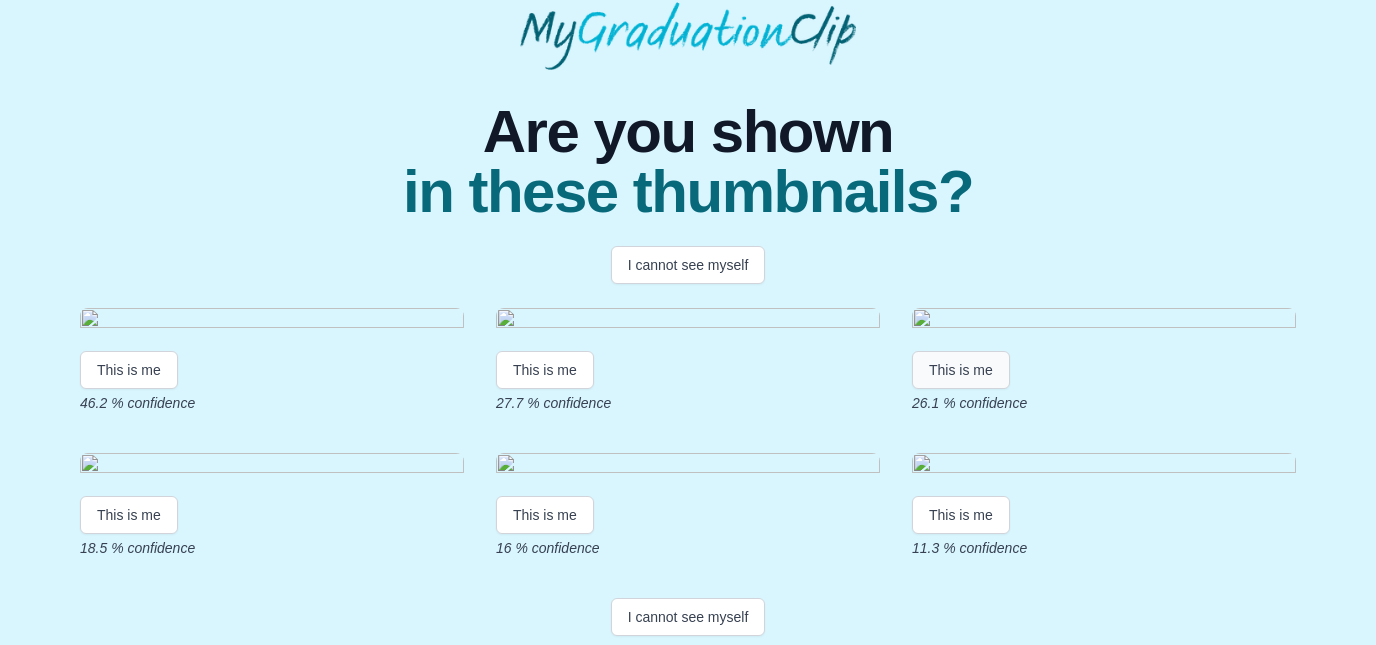 click on "This is me" at bounding box center (961, 370) 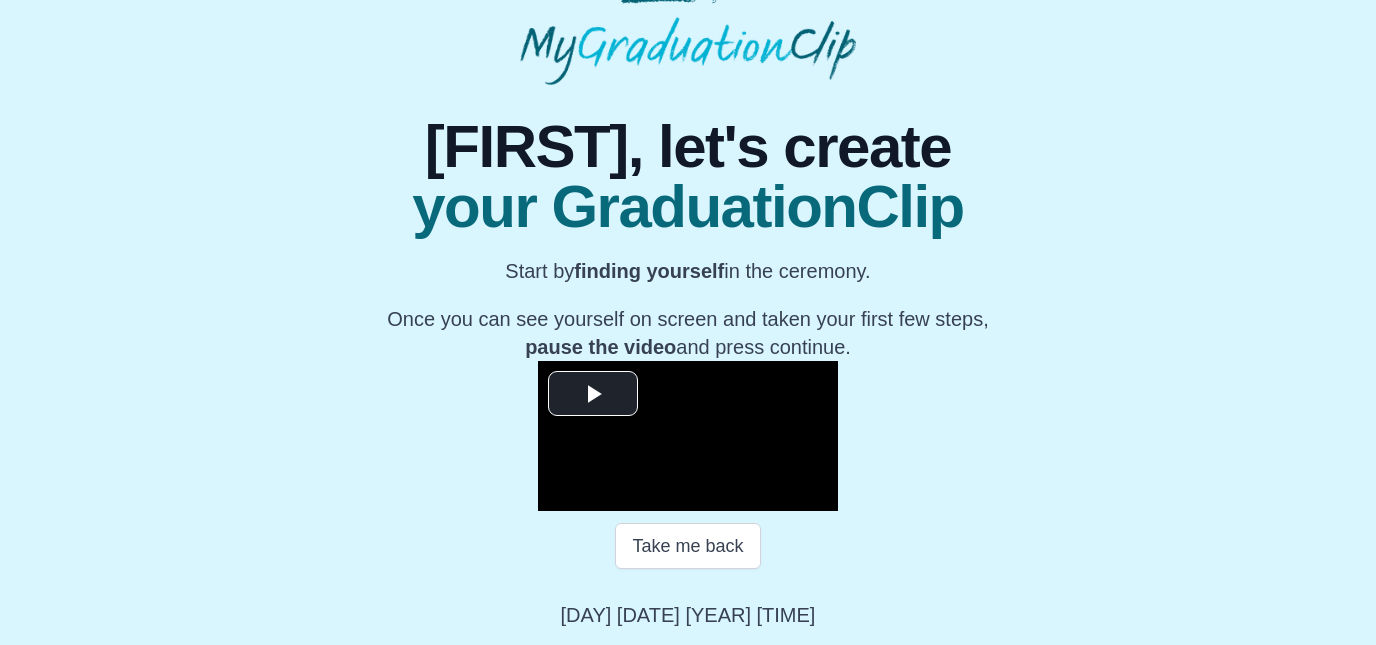 scroll, scrollTop: 315, scrollLeft: 0, axis: vertical 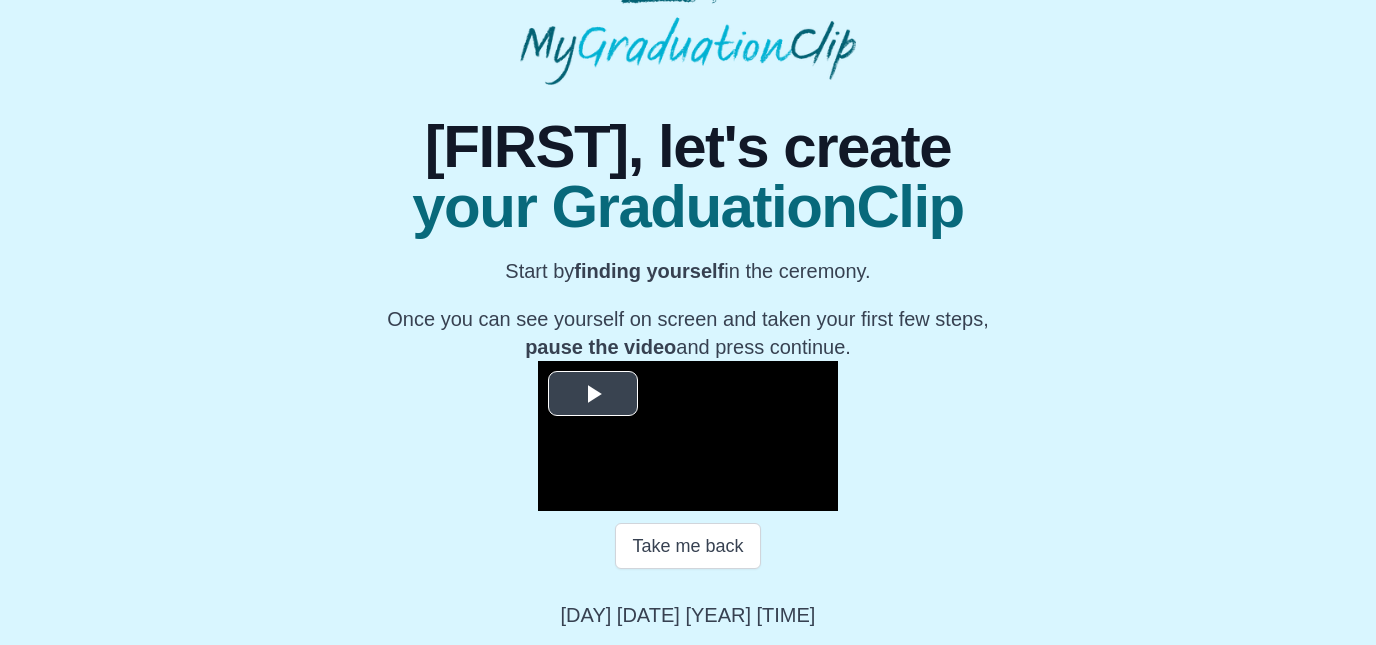 click at bounding box center [593, 394] 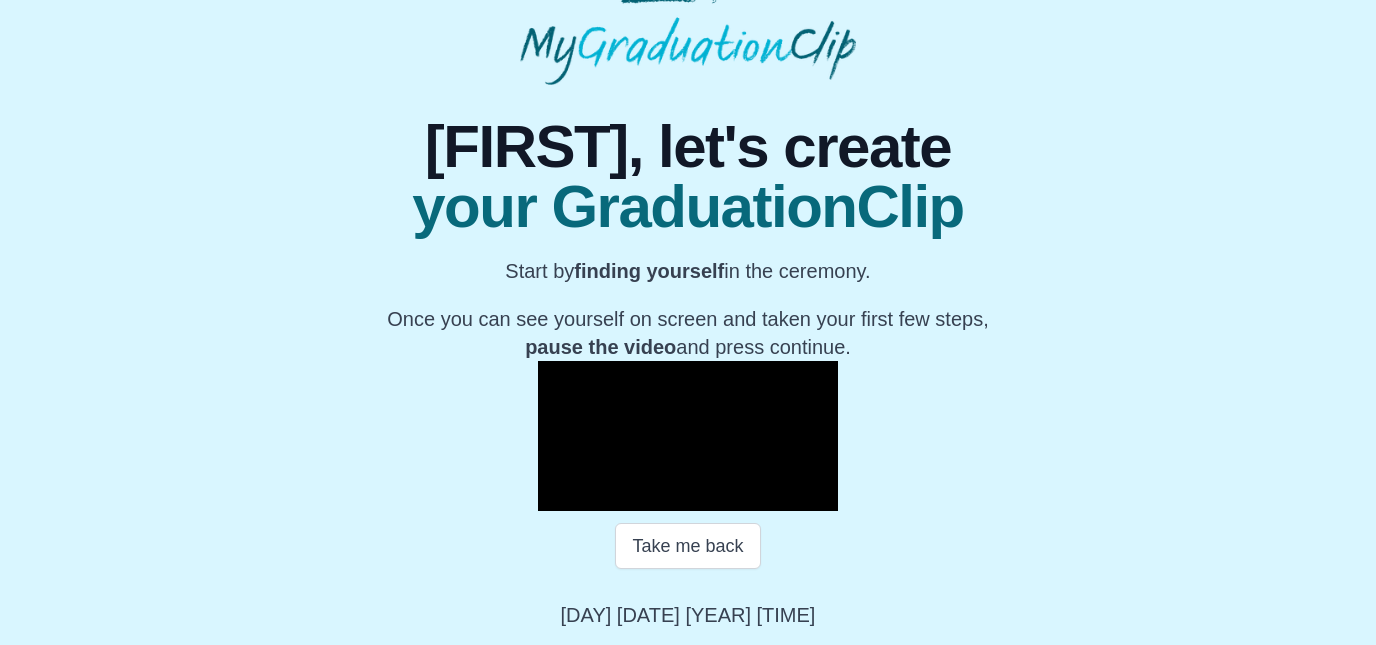 scroll, scrollTop: 315, scrollLeft: 0, axis: vertical 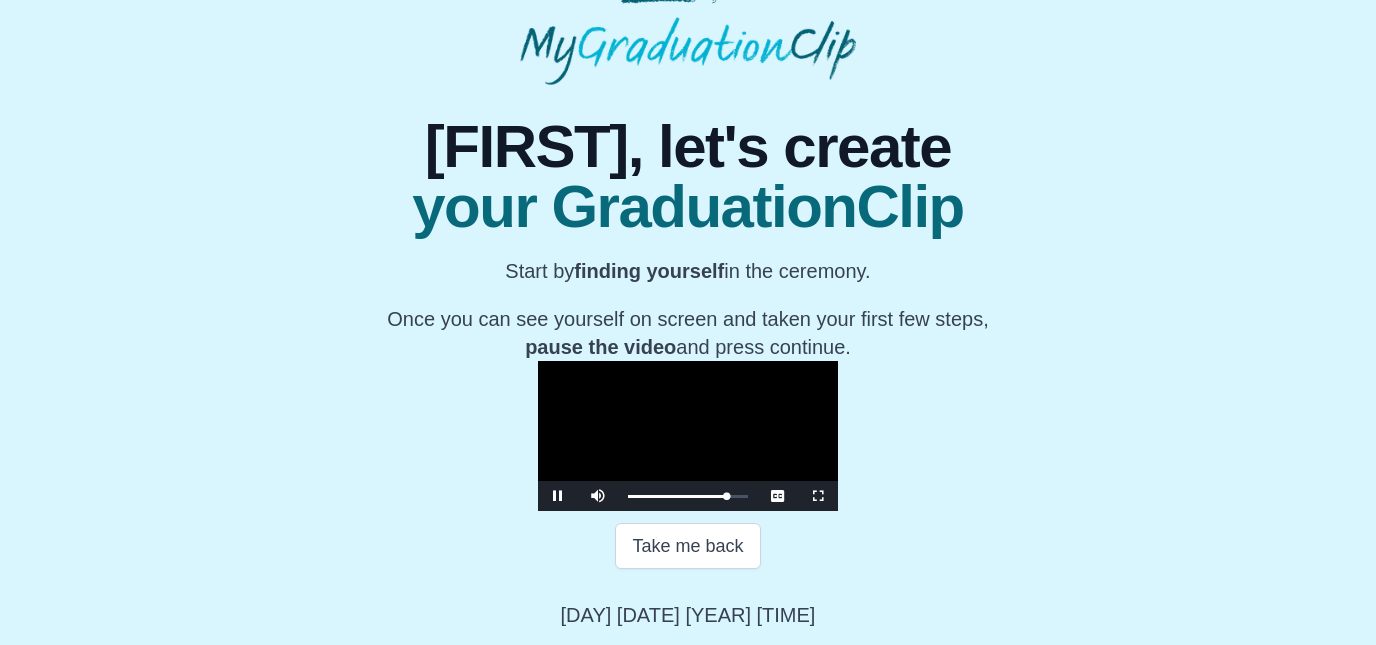 click at bounding box center (558, 496) 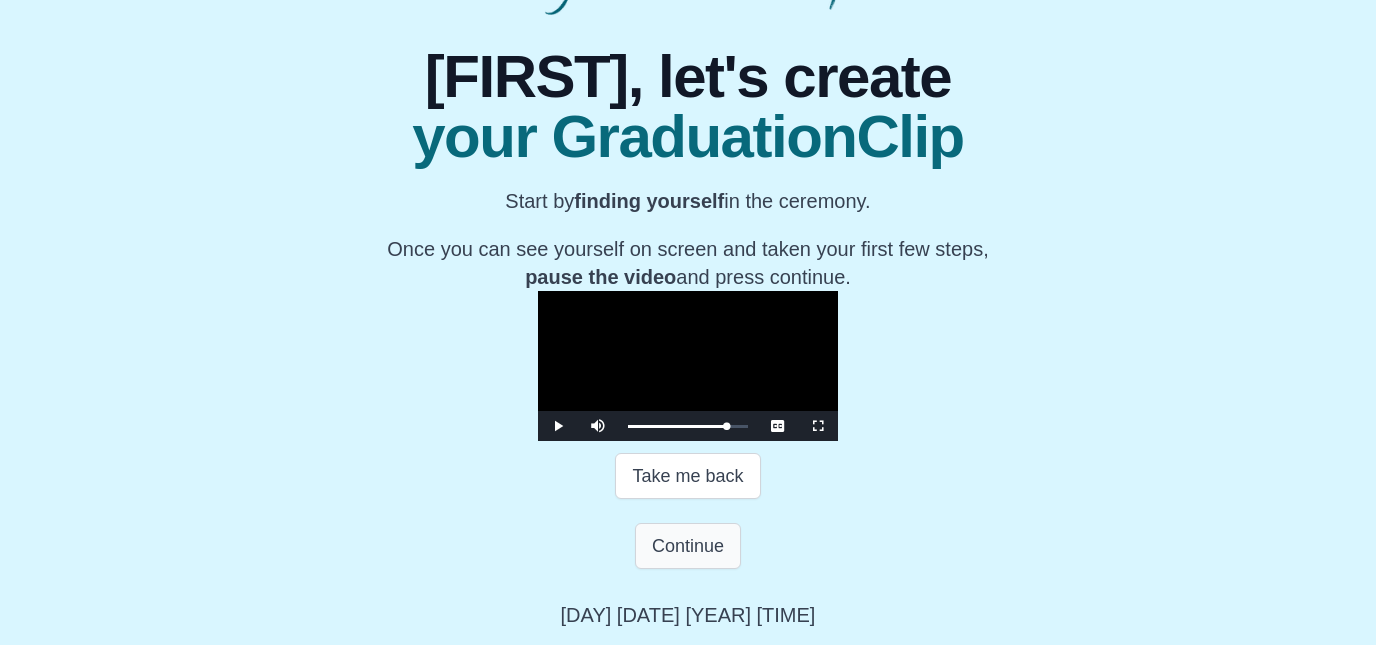 click on "Continue" at bounding box center (688, 546) 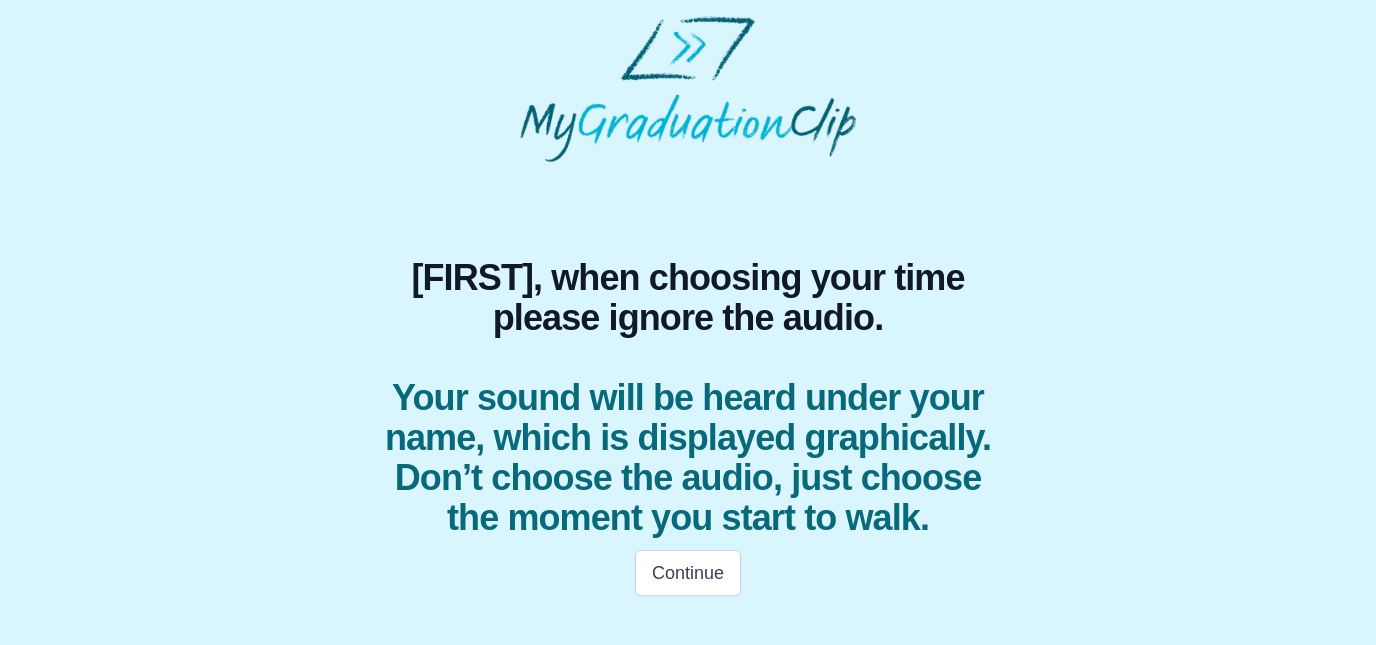 scroll, scrollTop: 0, scrollLeft: 0, axis: both 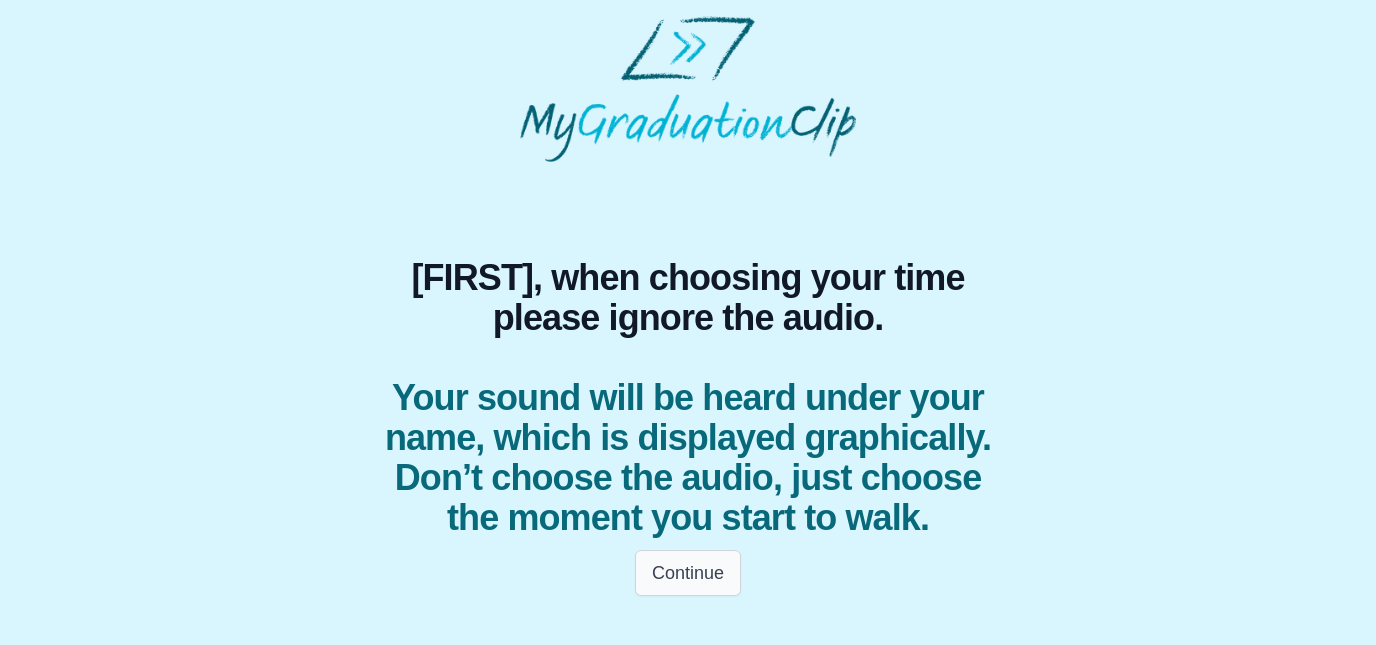 click on "Continue" at bounding box center [688, 573] 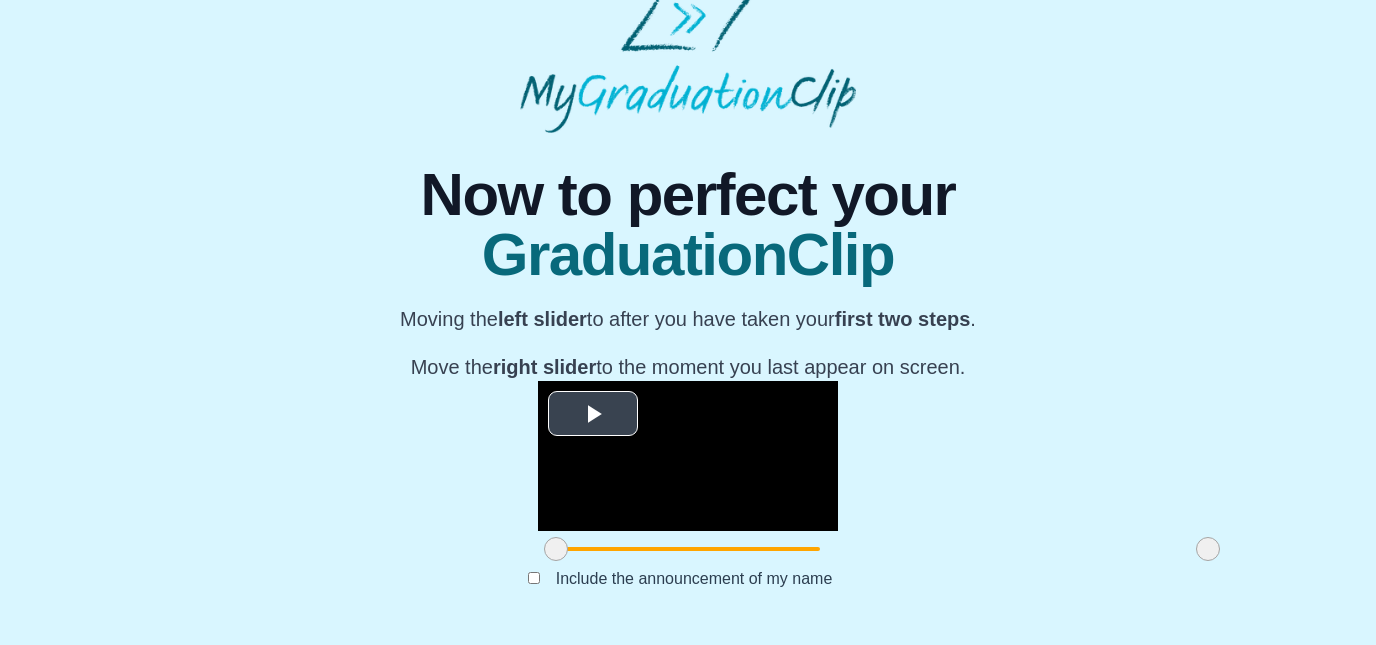 scroll, scrollTop: 267, scrollLeft: 0, axis: vertical 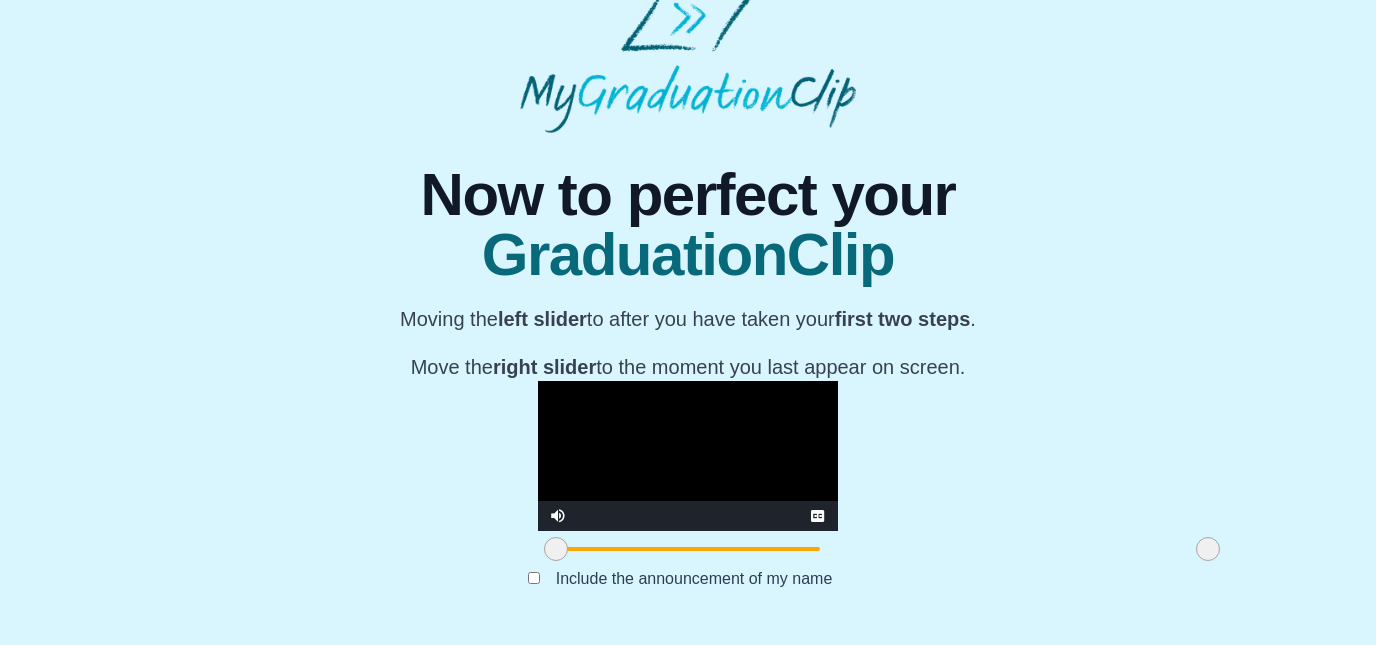 click at bounding box center [688, 456] 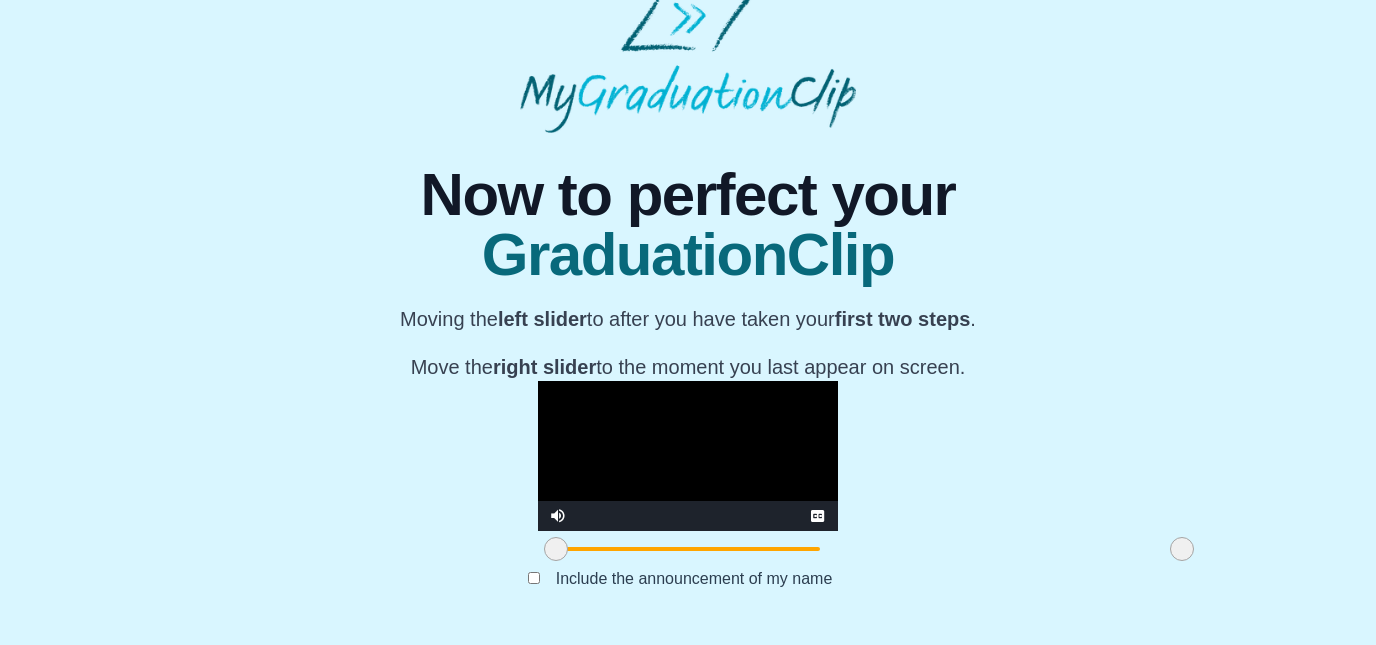 drag, startPoint x: 1015, startPoint y: 553, endPoint x: 989, endPoint y: 554, distance: 26.019224 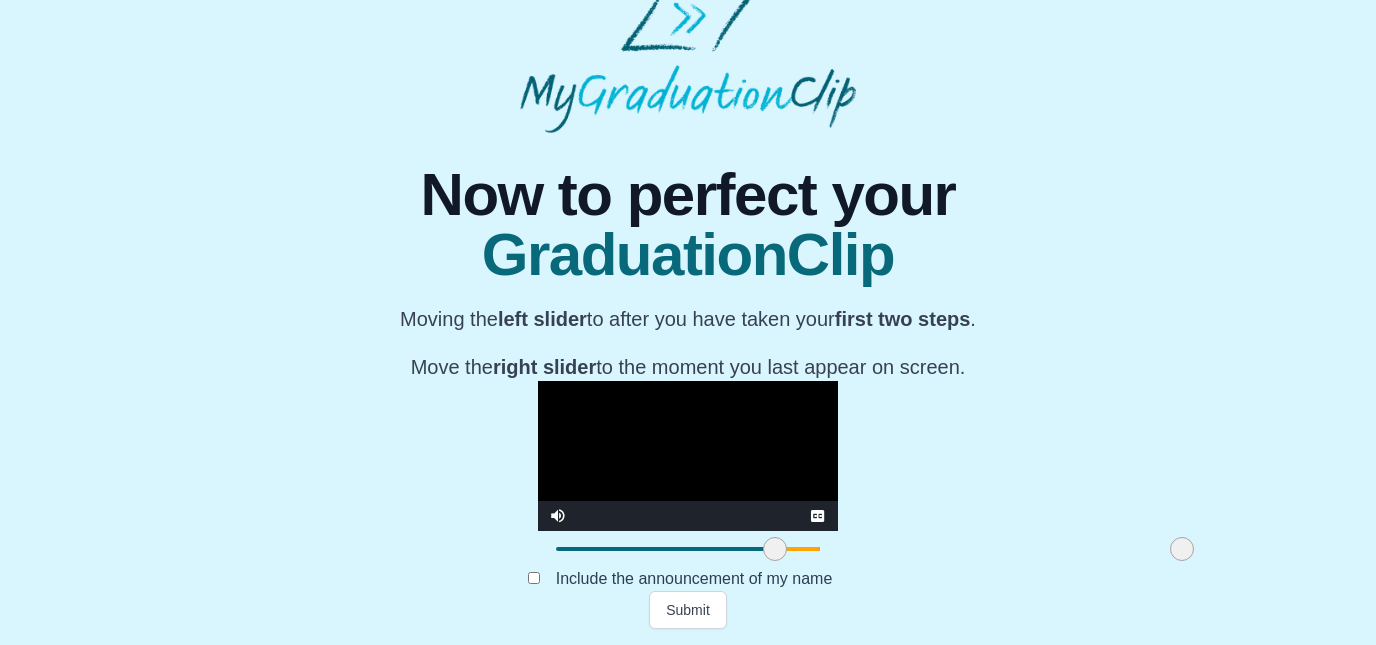 drag, startPoint x: 361, startPoint y: 546, endPoint x: 580, endPoint y: 541, distance: 219.05707 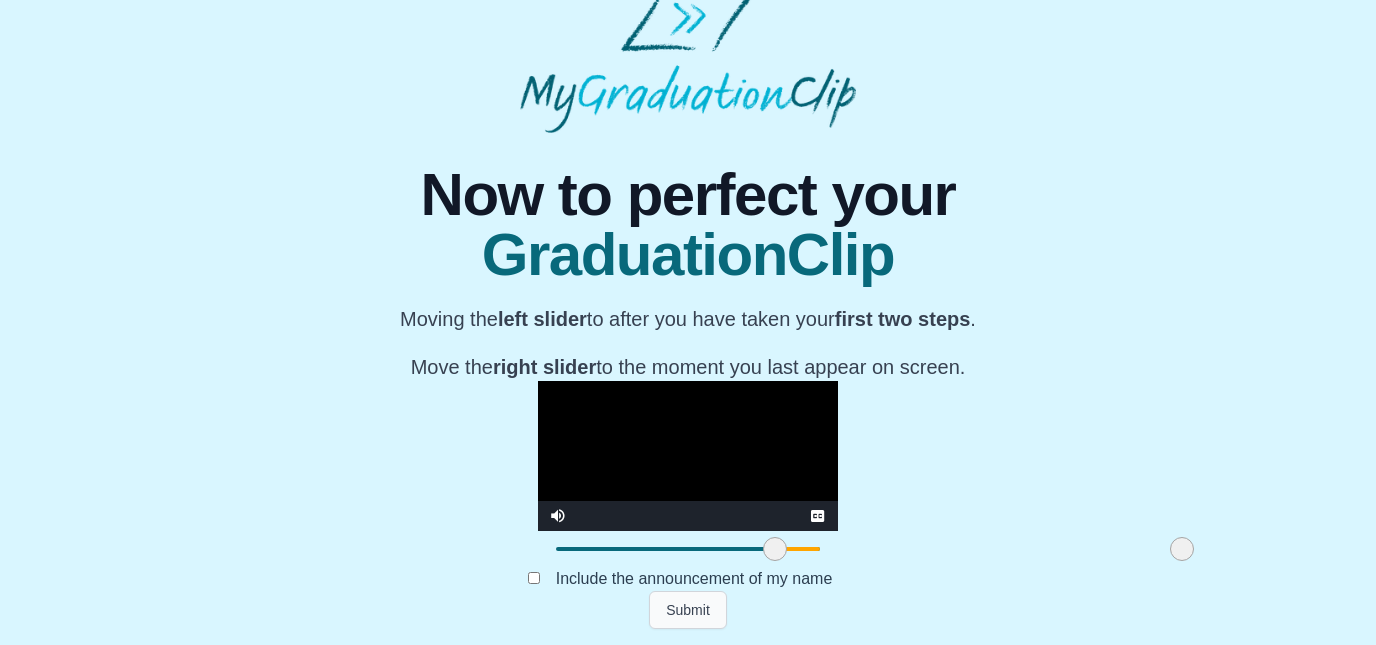 click on "Submit" at bounding box center [688, 610] 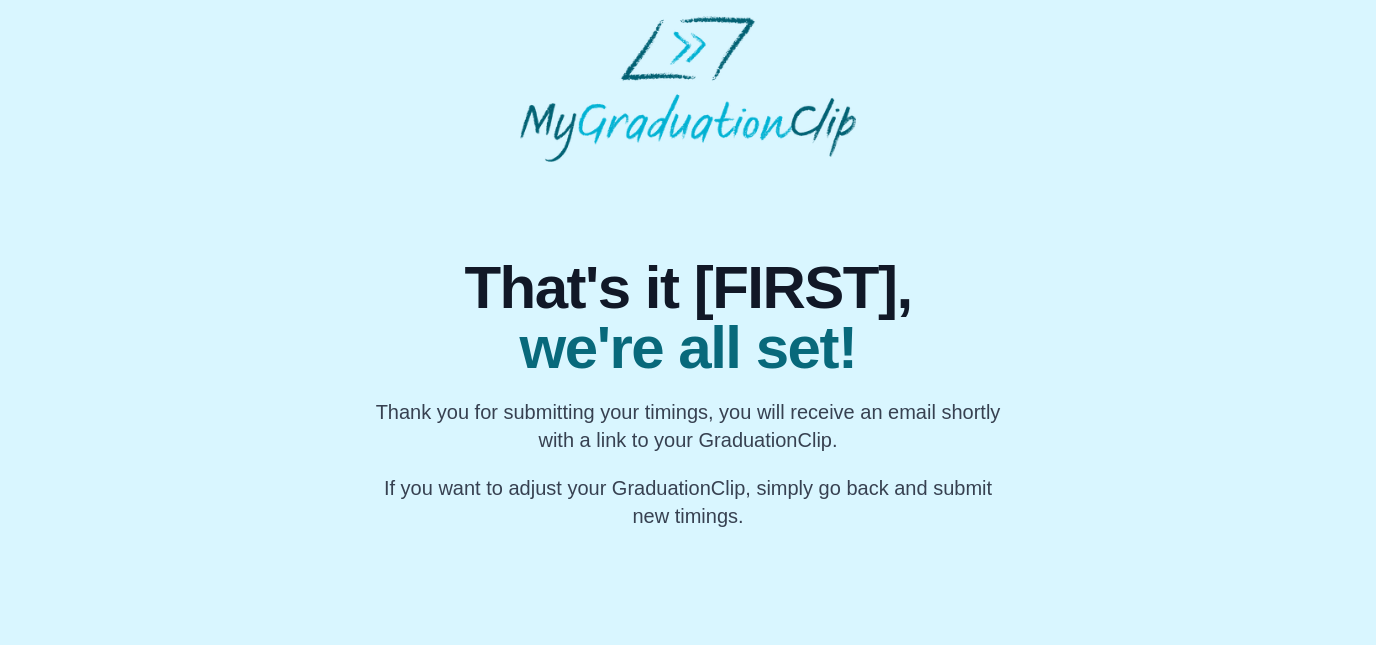 scroll, scrollTop: 0, scrollLeft: 0, axis: both 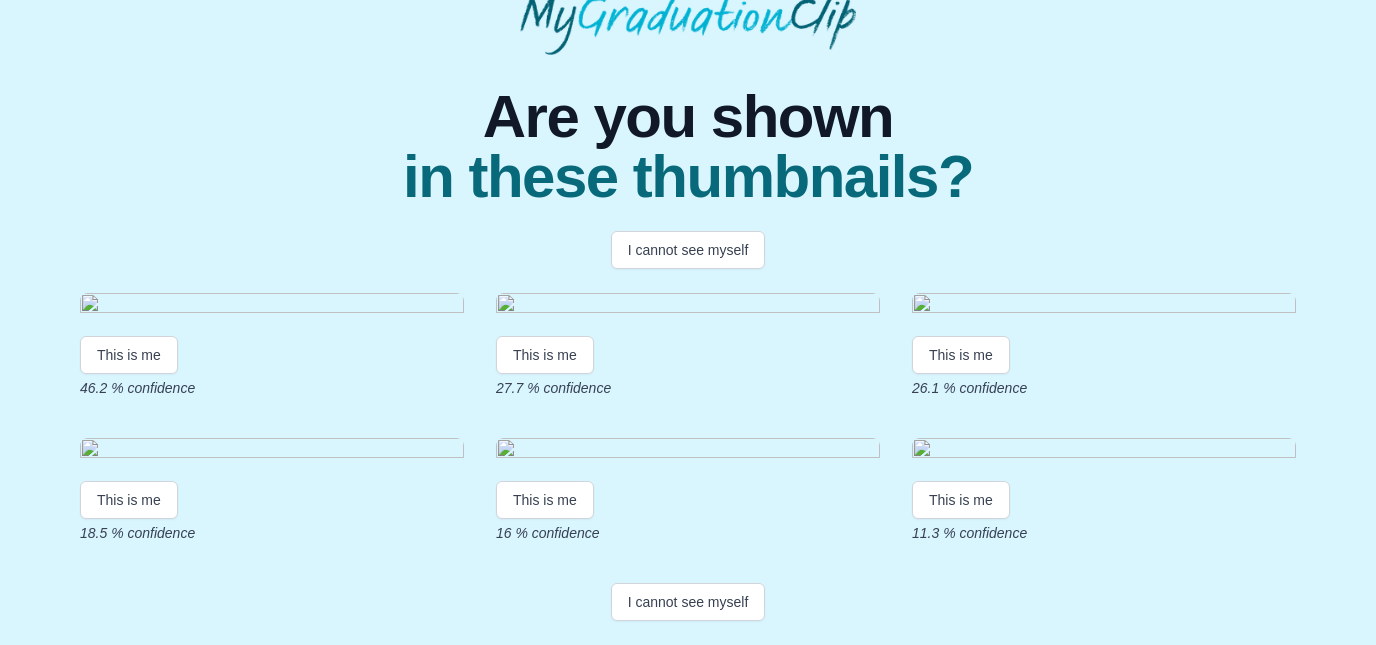 click at bounding box center (1104, 306) 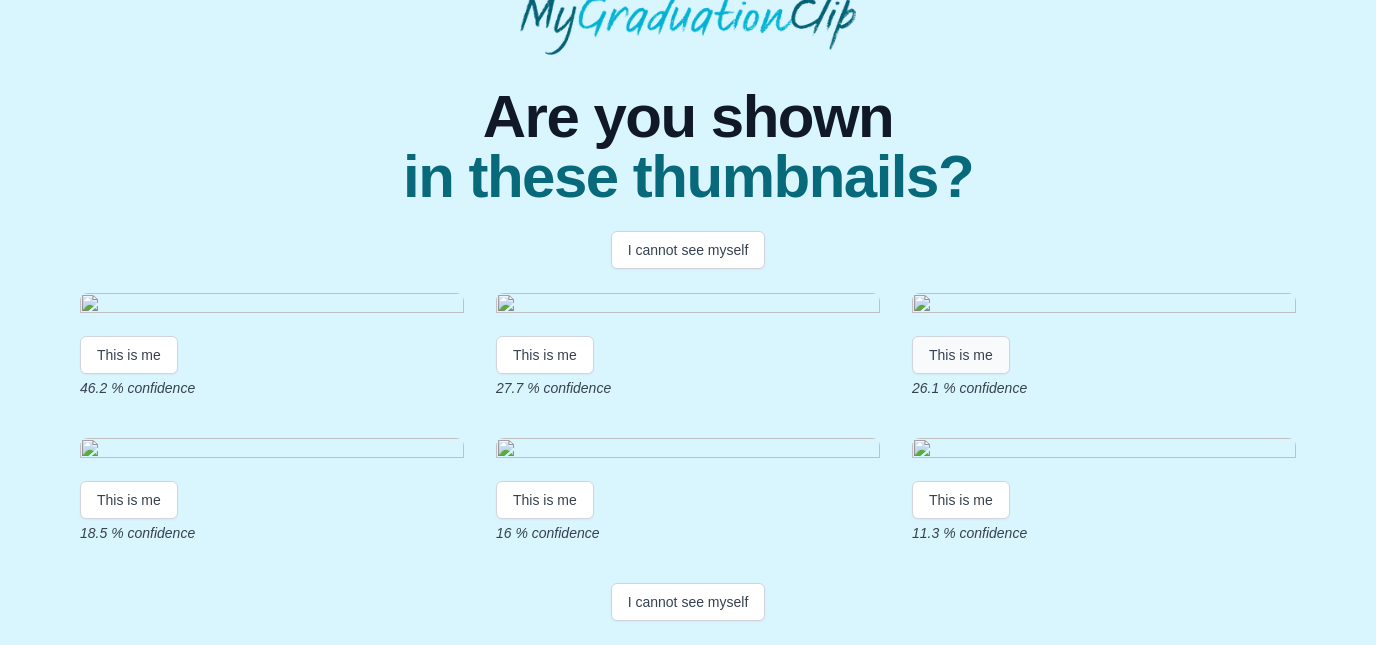 click on "This is me" at bounding box center [961, 355] 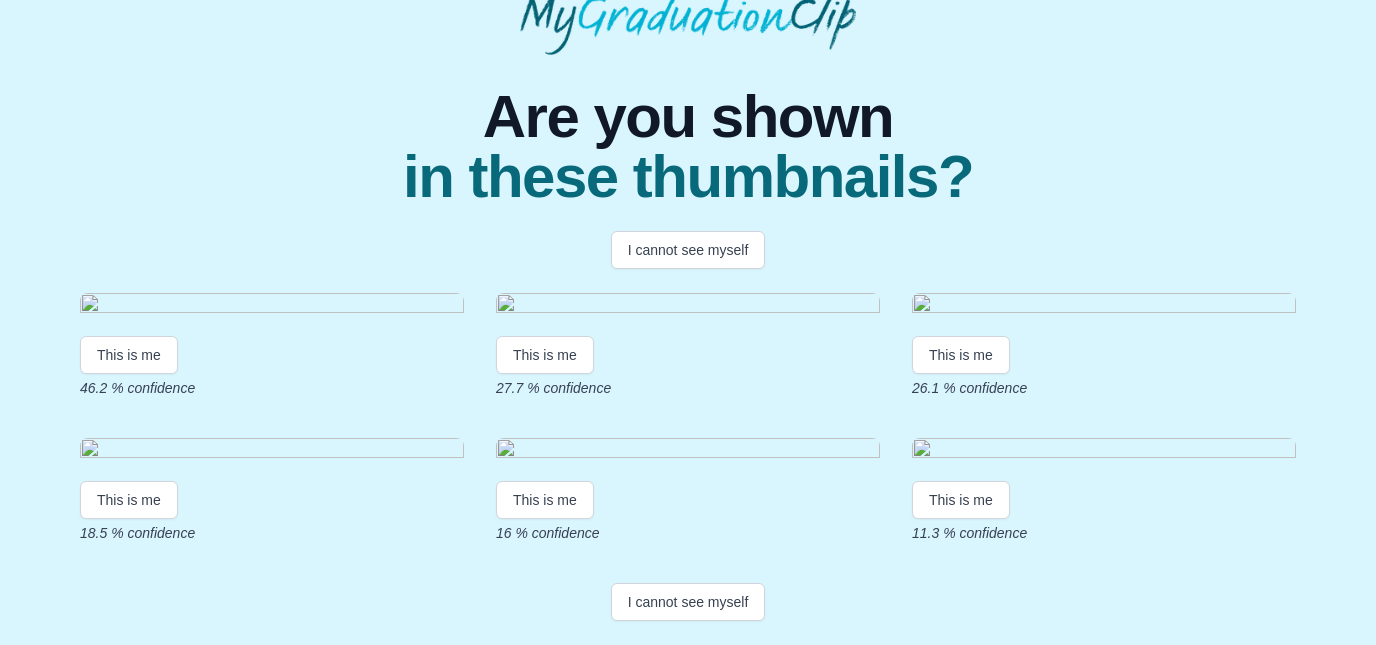 scroll, scrollTop: 0, scrollLeft: 0, axis: both 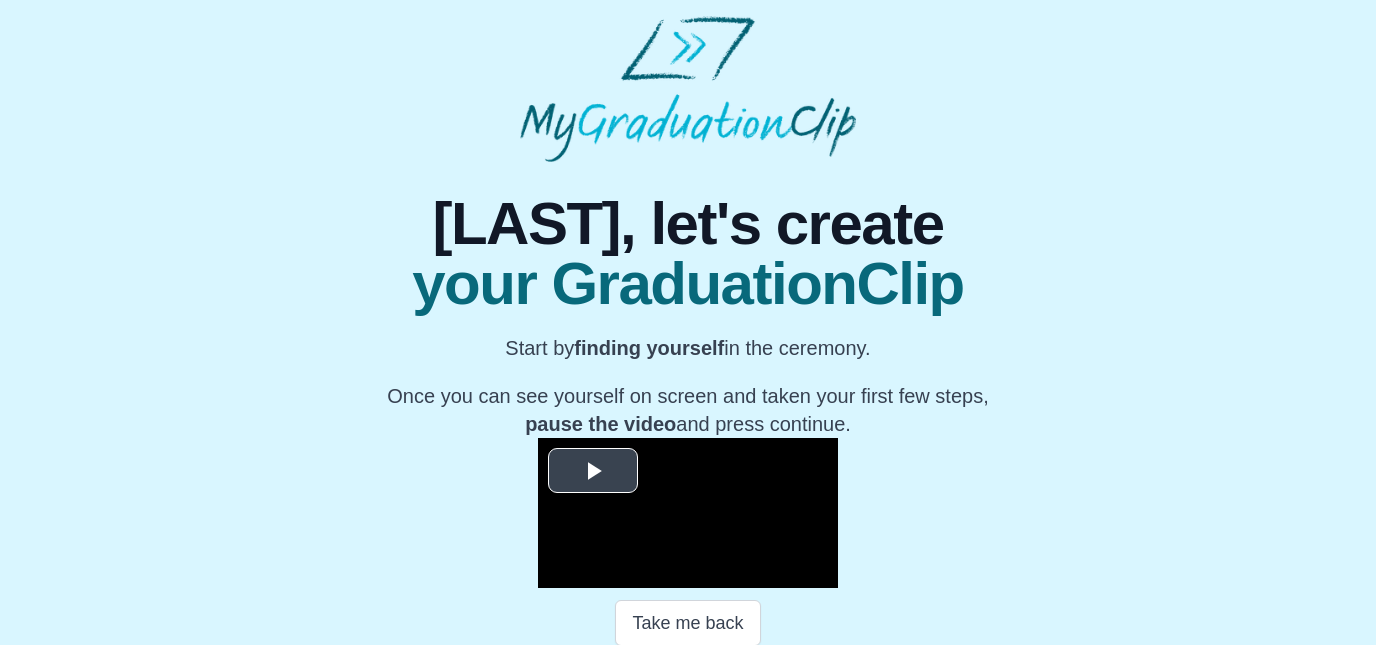 click at bounding box center [593, 471] 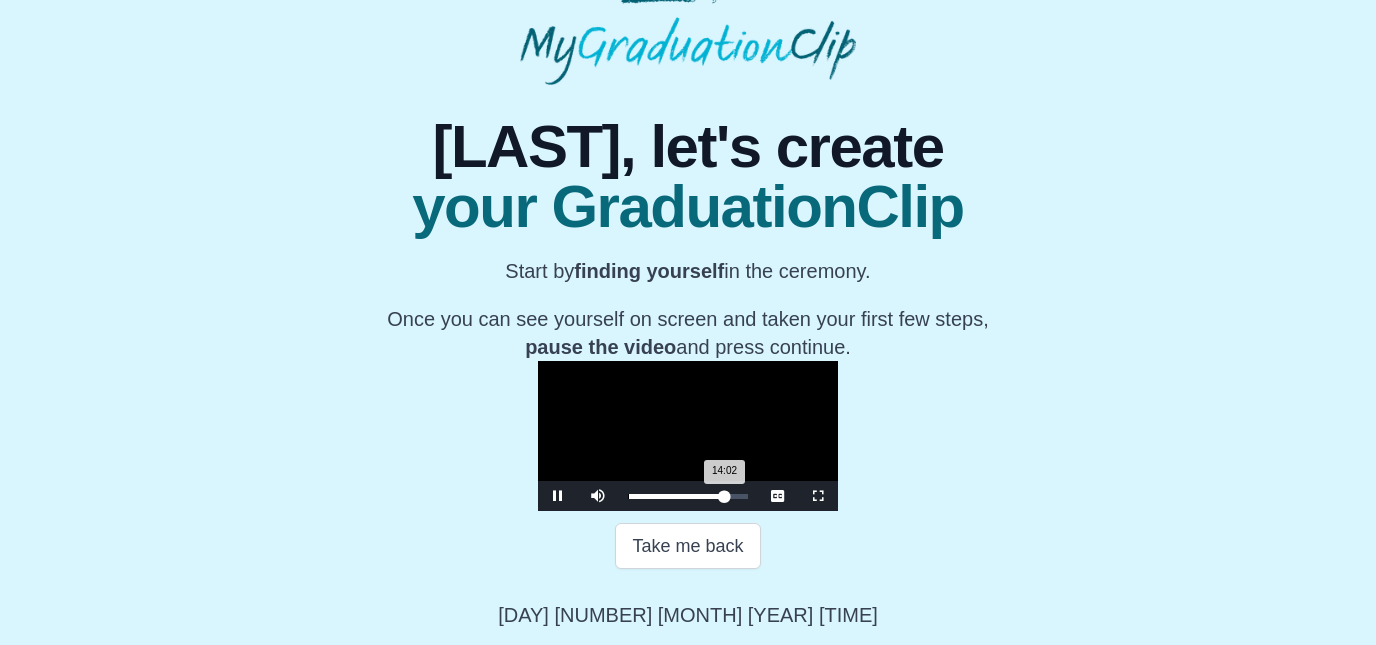 scroll, scrollTop: 291, scrollLeft: 0, axis: vertical 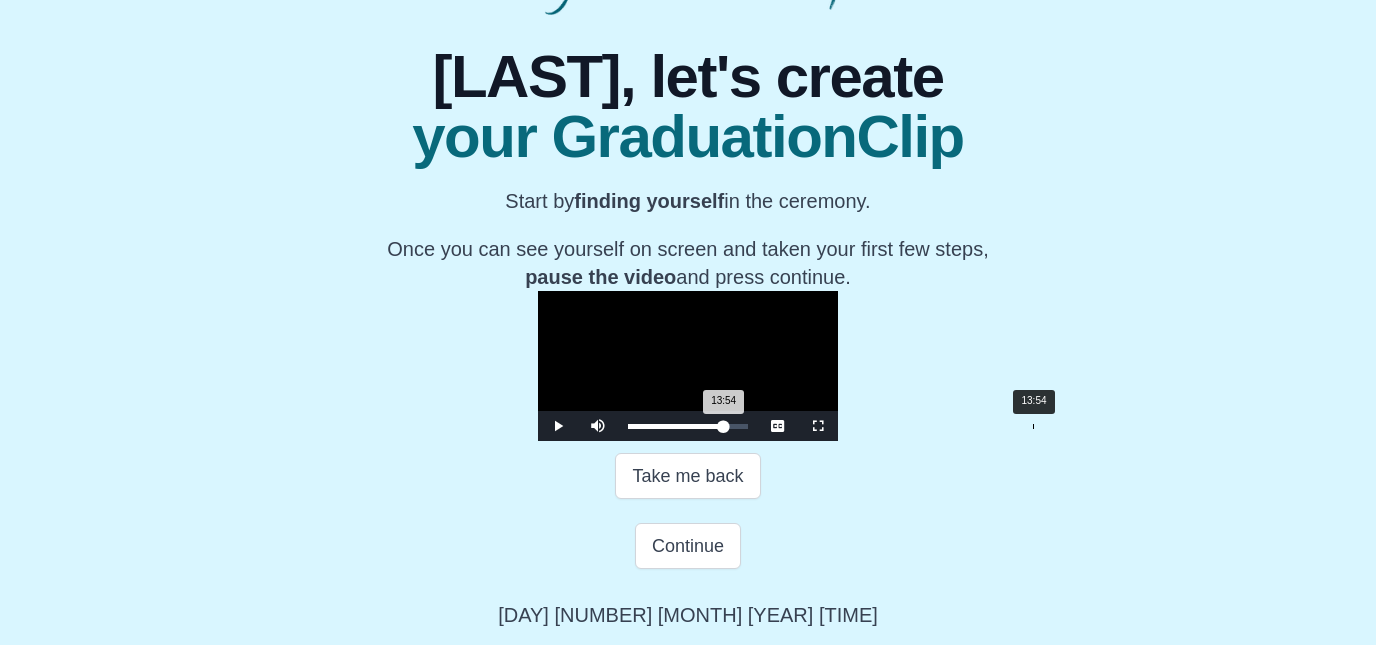 click on "13:54 Progress : 0%" at bounding box center [676, 426] 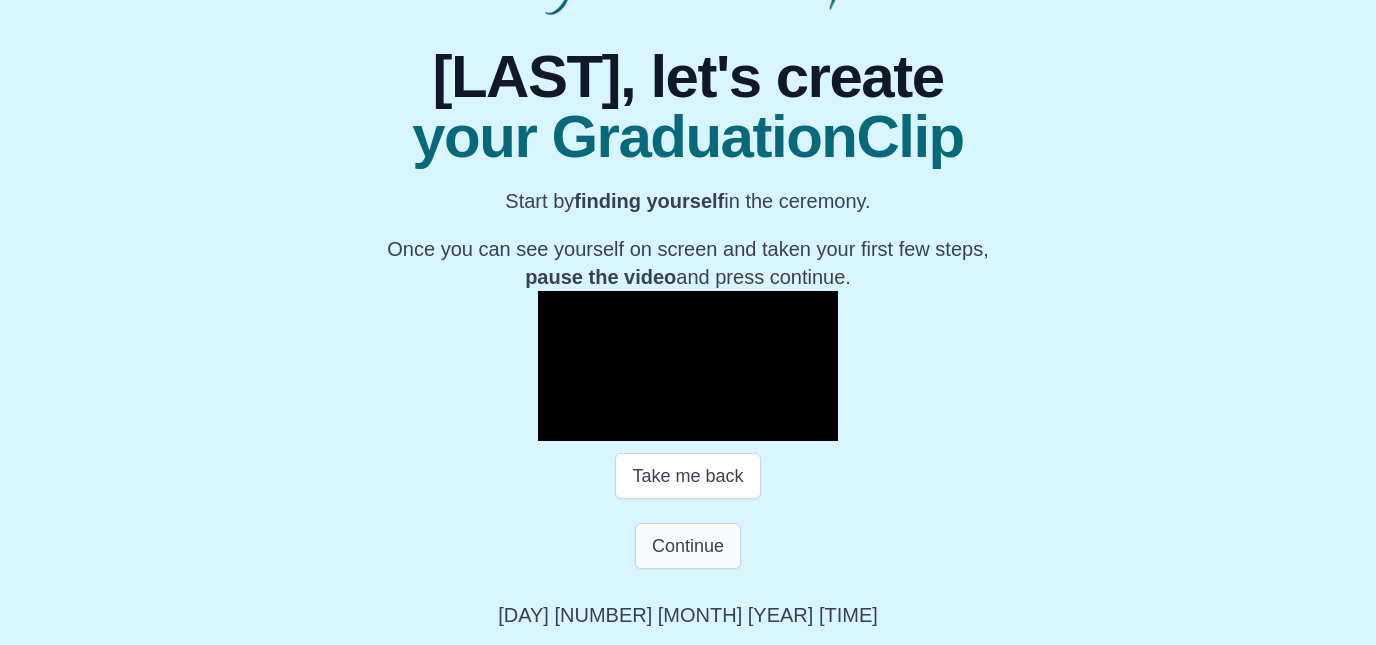 click on "Continue" at bounding box center [688, 546] 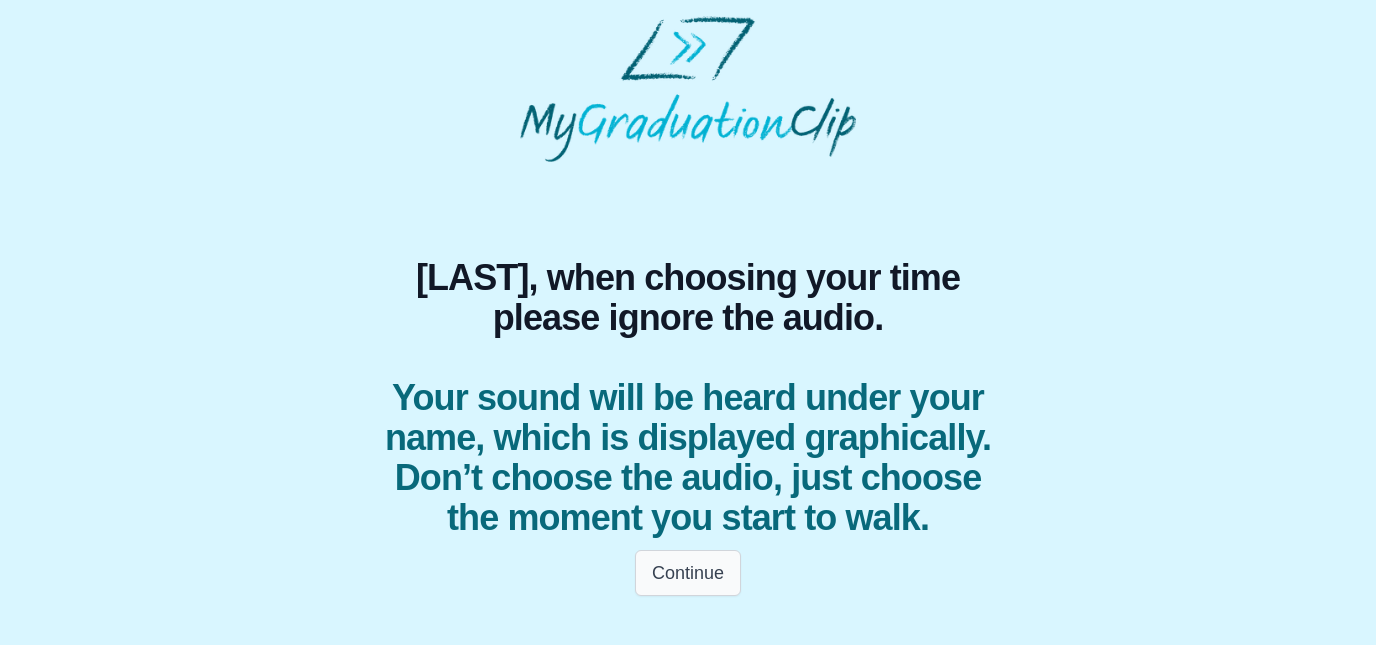 scroll, scrollTop: 0, scrollLeft: 0, axis: both 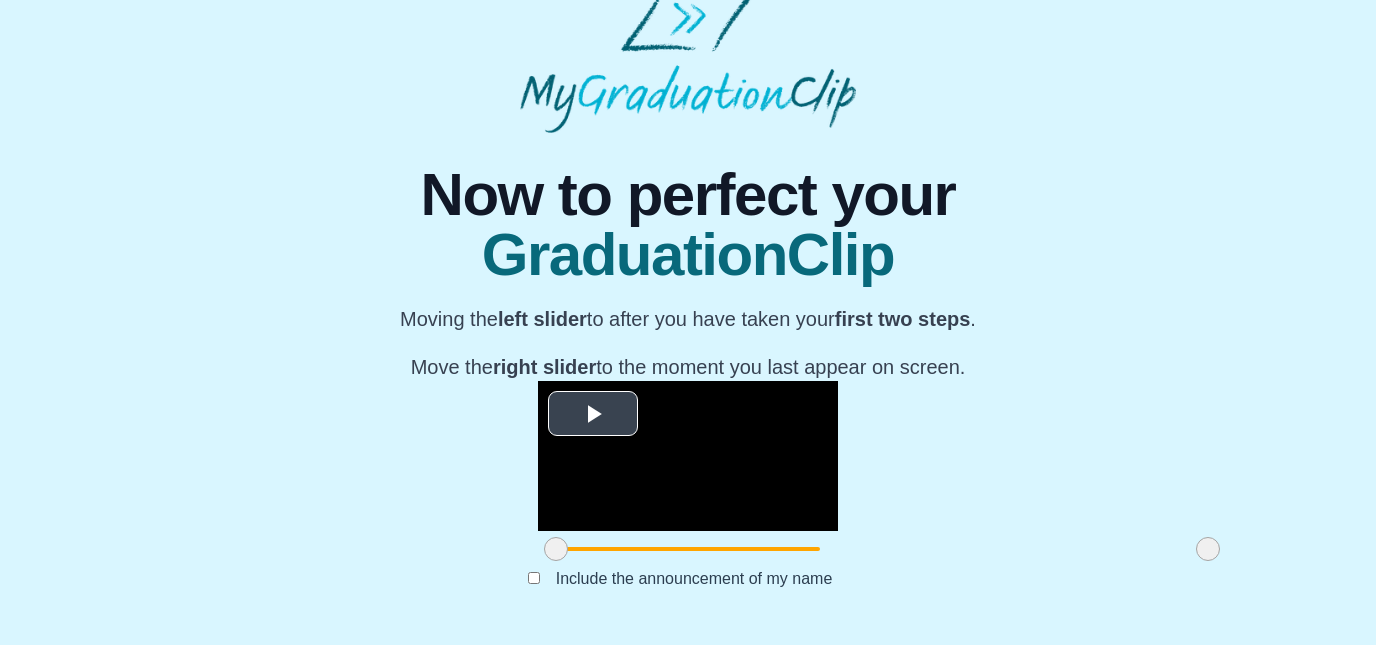 click at bounding box center (593, 414) 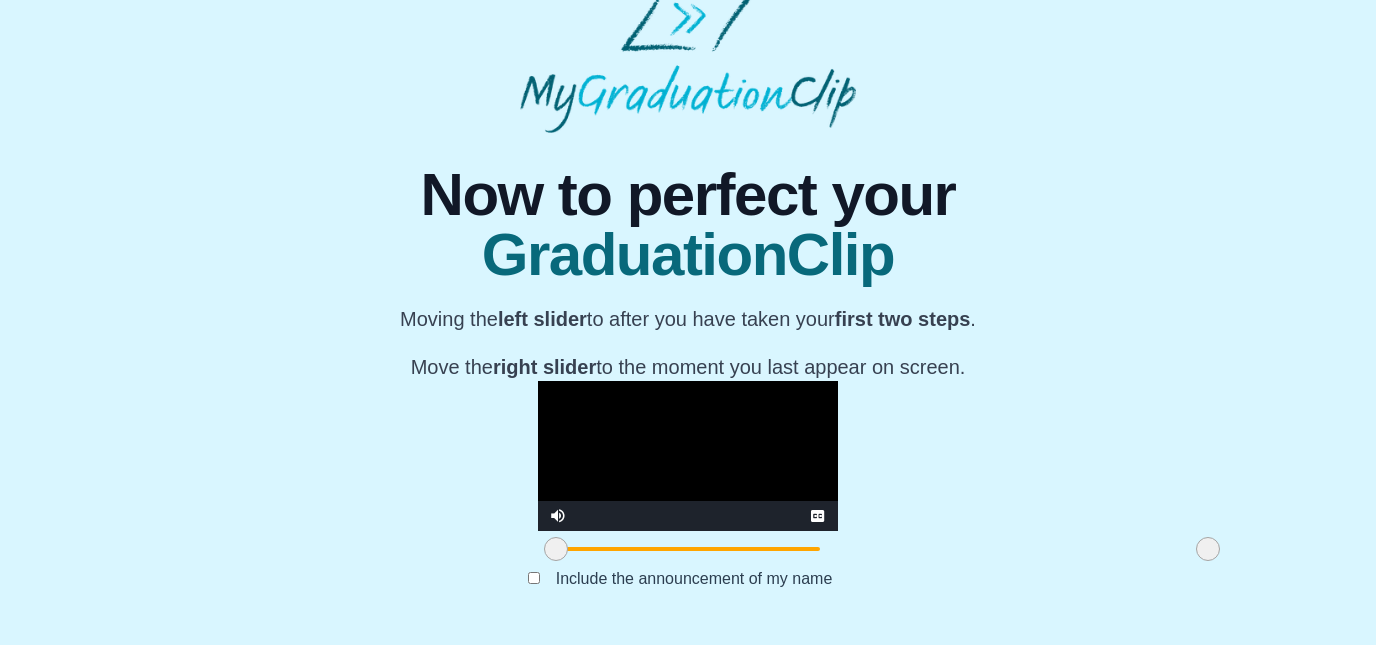 scroll, scrollTop: 267, scrollLeft: 0, axis: vertical 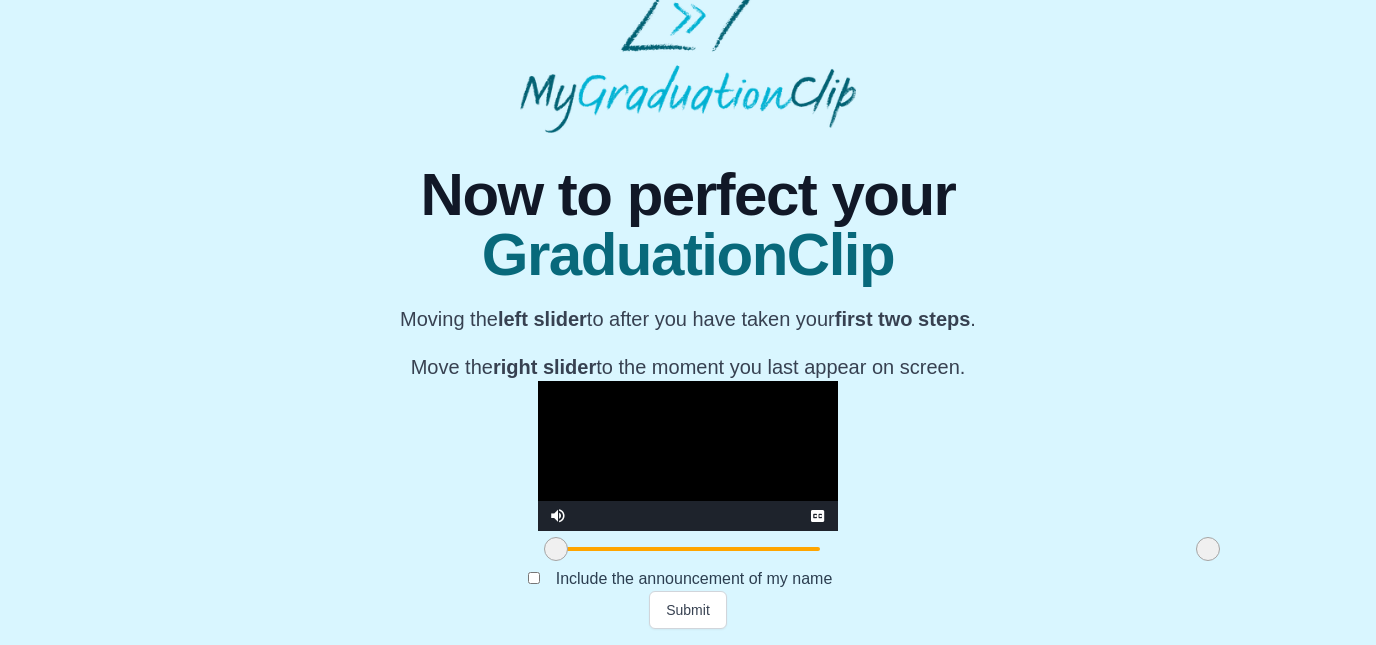 drag, startPoint x: 365, startPoint y: 548, endPoint x: 323, endPoint y: 555, distance: 42.579338 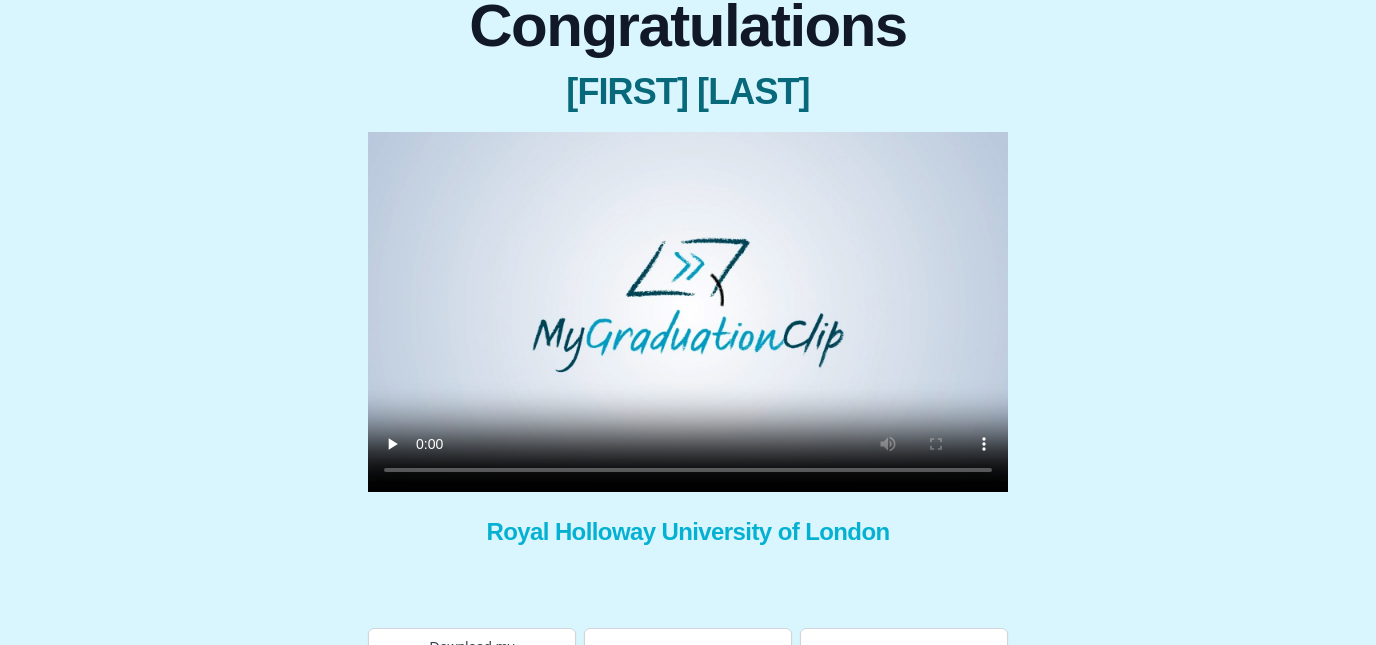 scroll, scrollTop: 183, scrollLeft: 0, axis: vertical 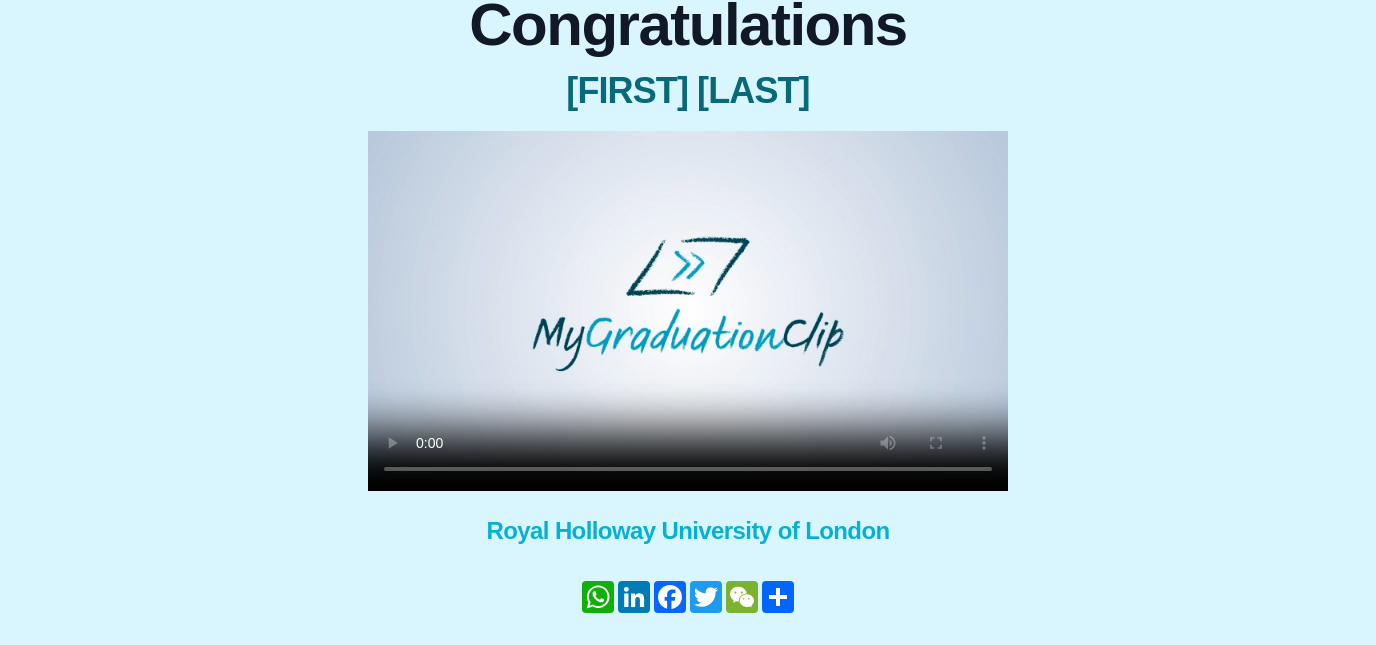 click at bounding box center [688, 311] 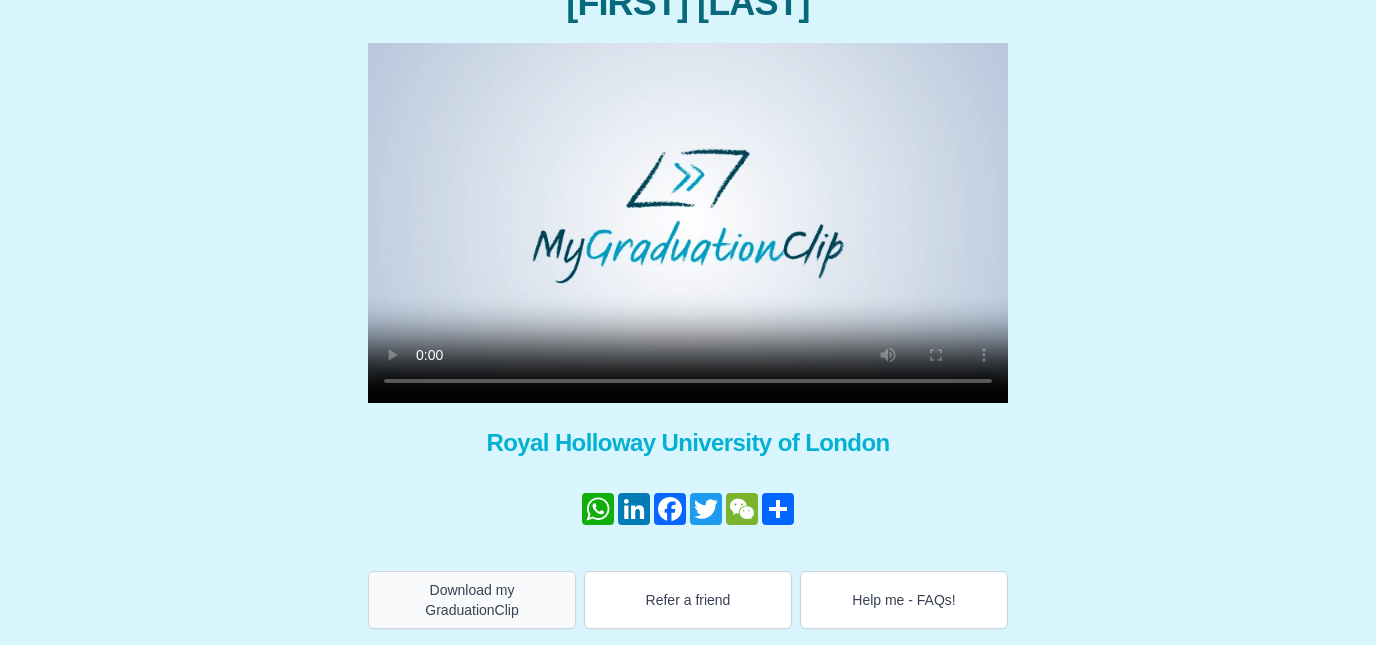 scroll, scrollTop: 271, scrollLeft: 0, axis: vertical 